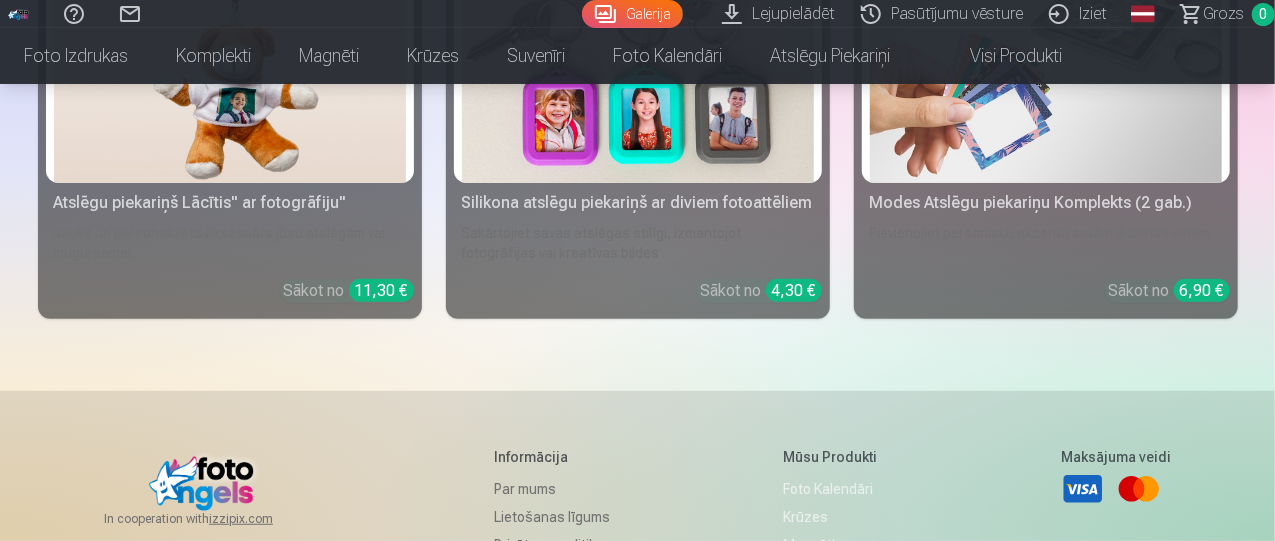scroll, scrollTop: 11852, scrollLeft: 0, axis: vertical 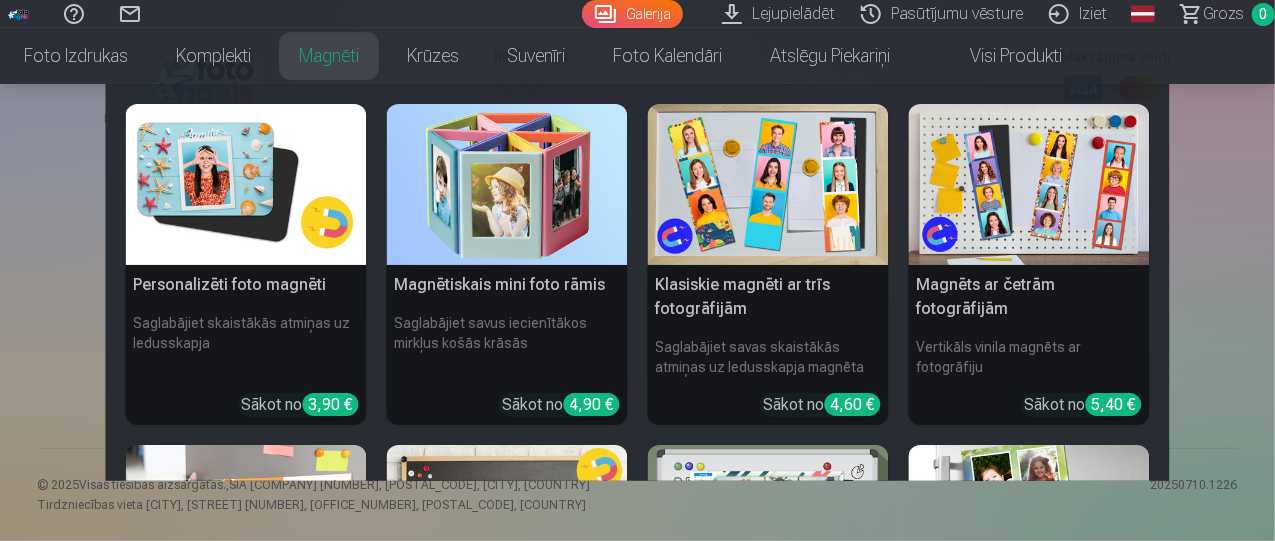 click at bounding box center (246, 184) 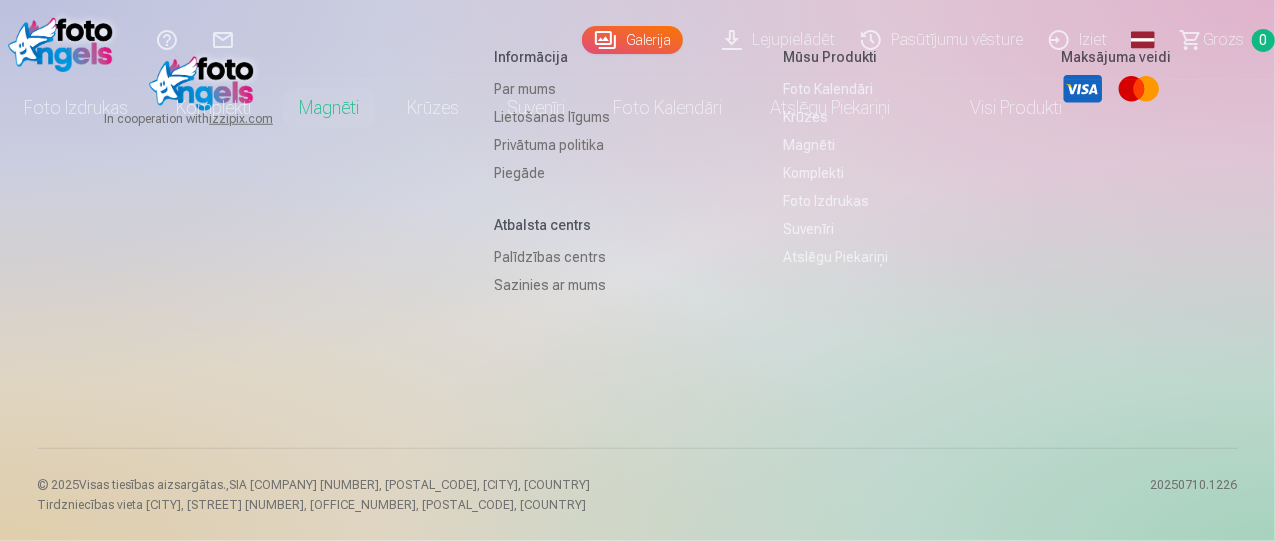 scroll, scrollTop: 0, scrollLeft: 0, axis: both 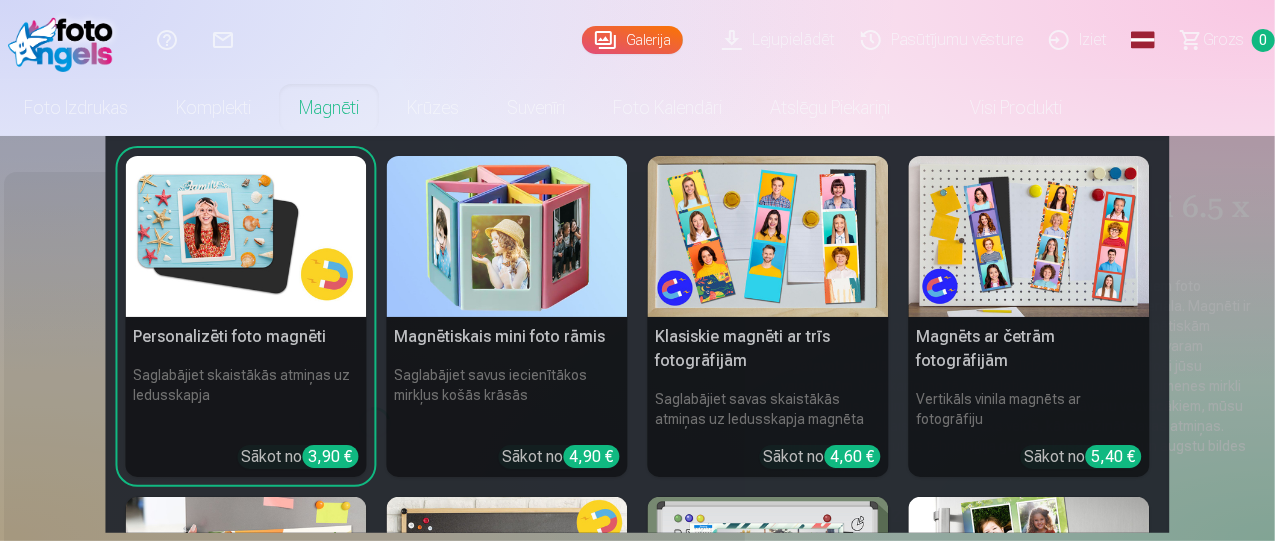 click on "Magnēti" at bounding box center (329, 108) 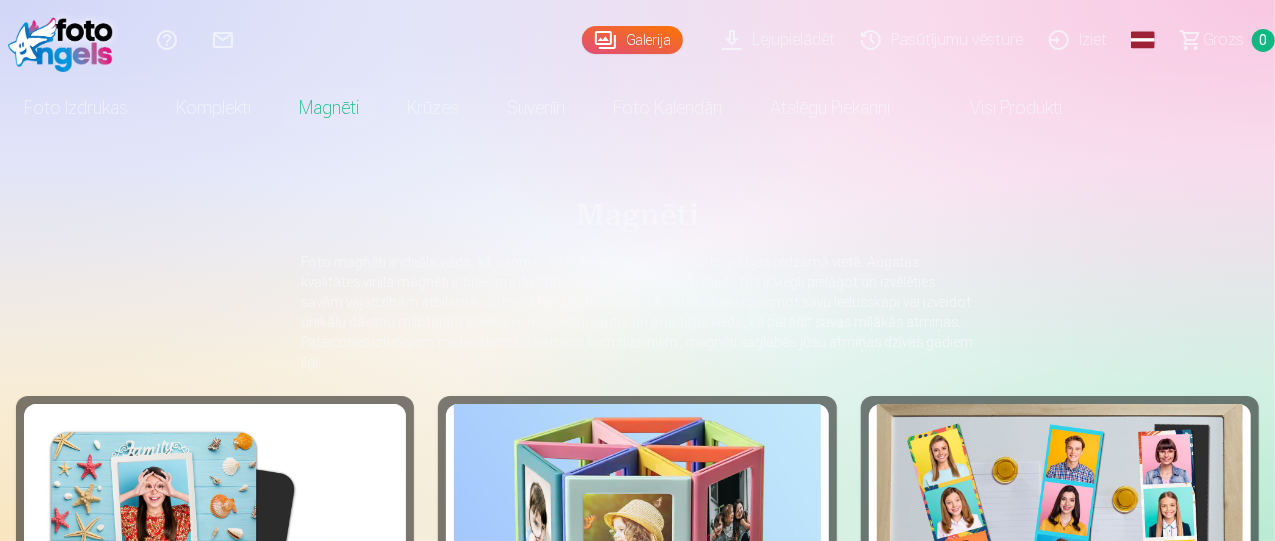 click at bounding box center (215, 526) 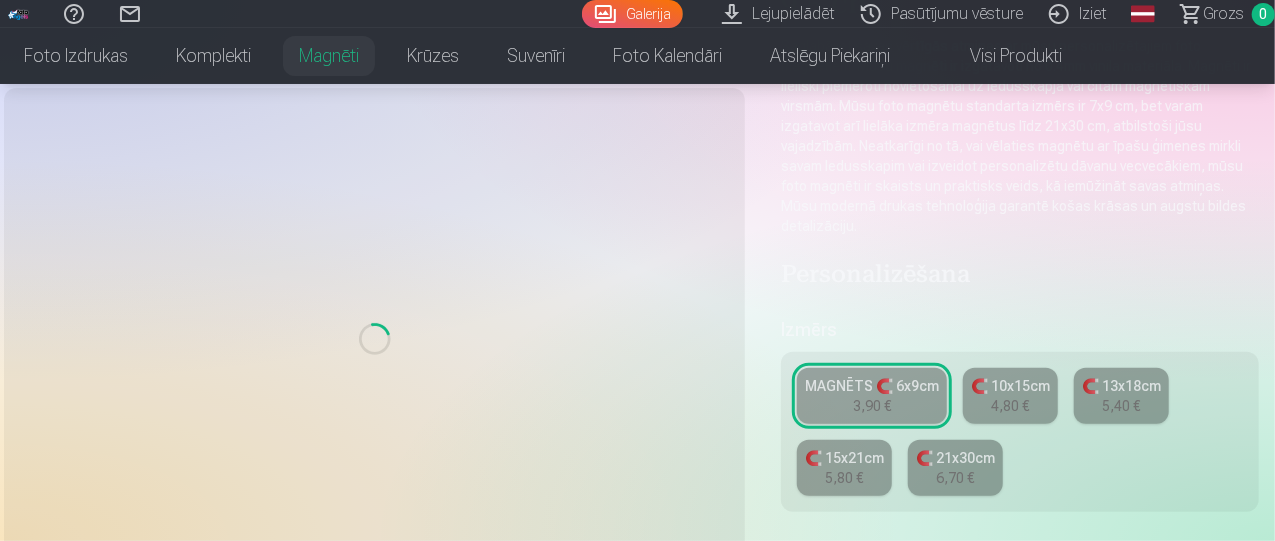 scroll, scrollTop: 356, scrollLeft: 0, axis: vertical 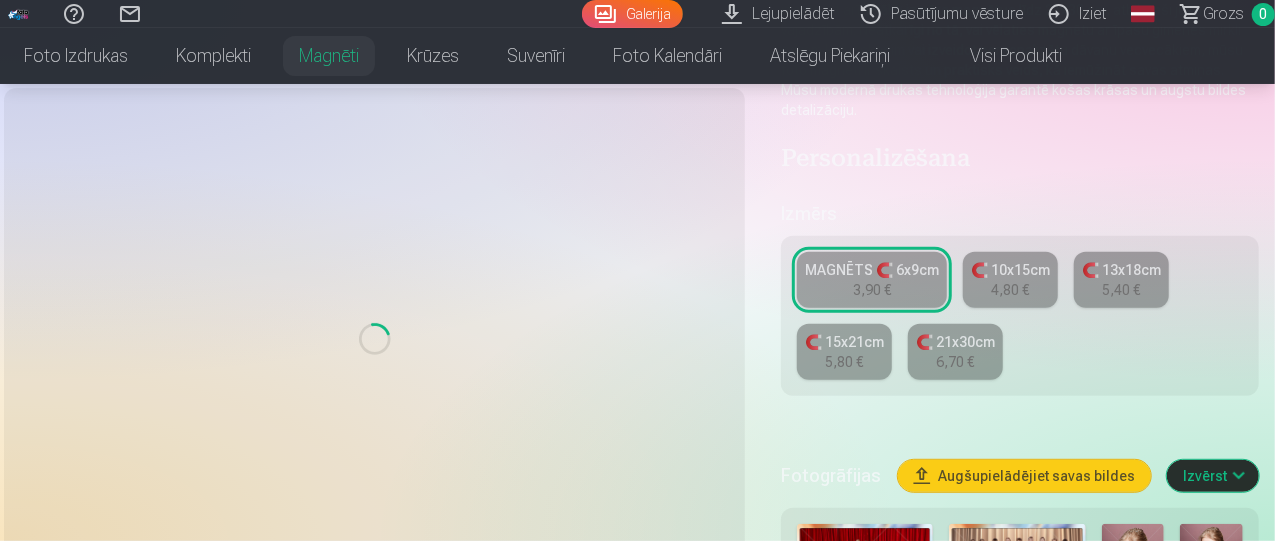 drag, startPoint x: 954, startPoint y: 371, endPoint x: 954, endPoint y: 384, distance: 13 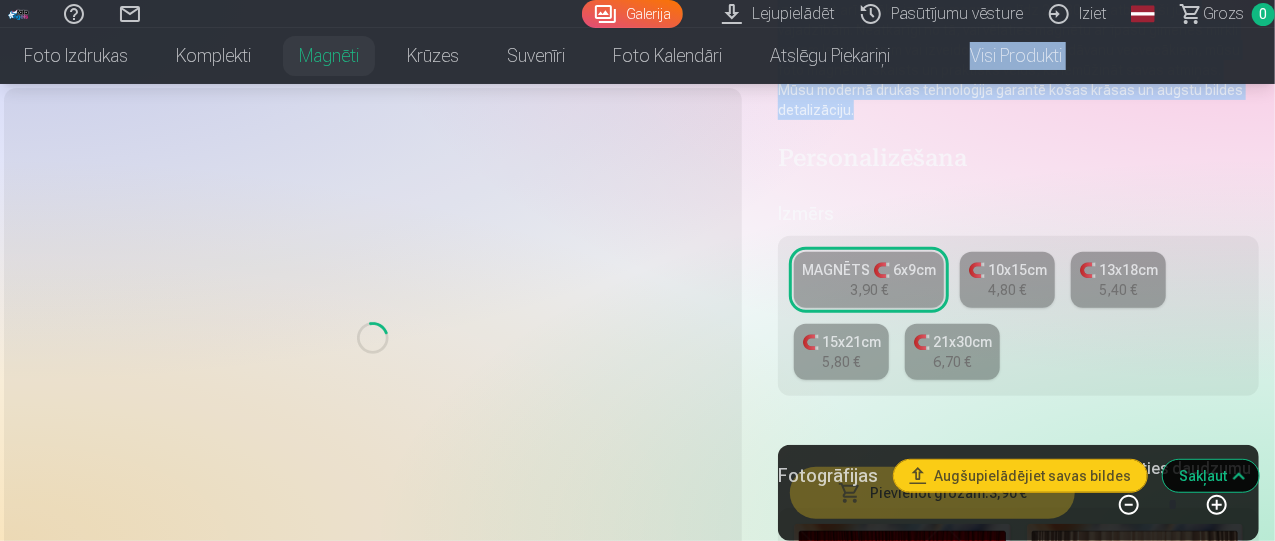 drag, startPoint x: 1274, startPoint y: 41, endPoint x: 1277, endPoint y: 83, distance: 42.107006 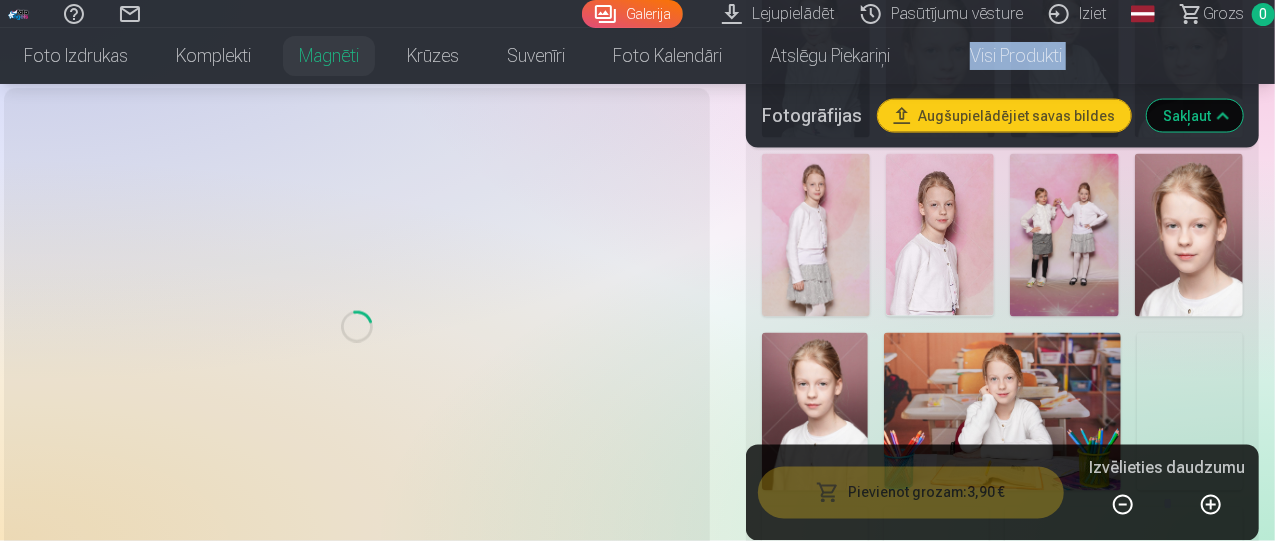 scroll, scrollTop: 1608, scrollLeft: 0, axis: vertical 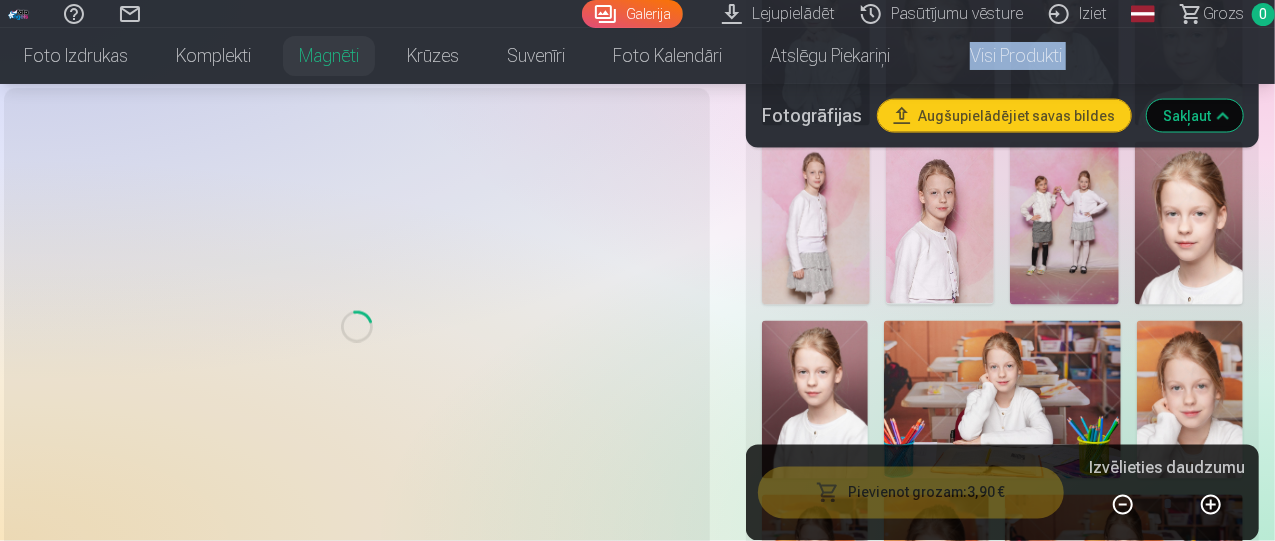 click at bounding box center [1003, 400] 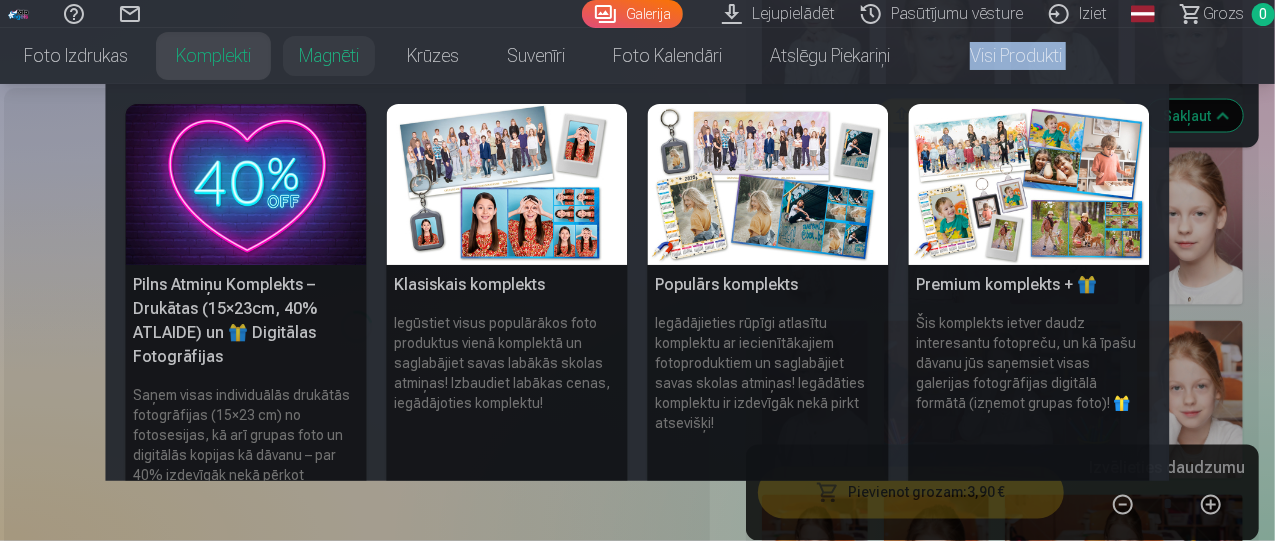 click on "Komplekti" at bounding box center [213, 56] 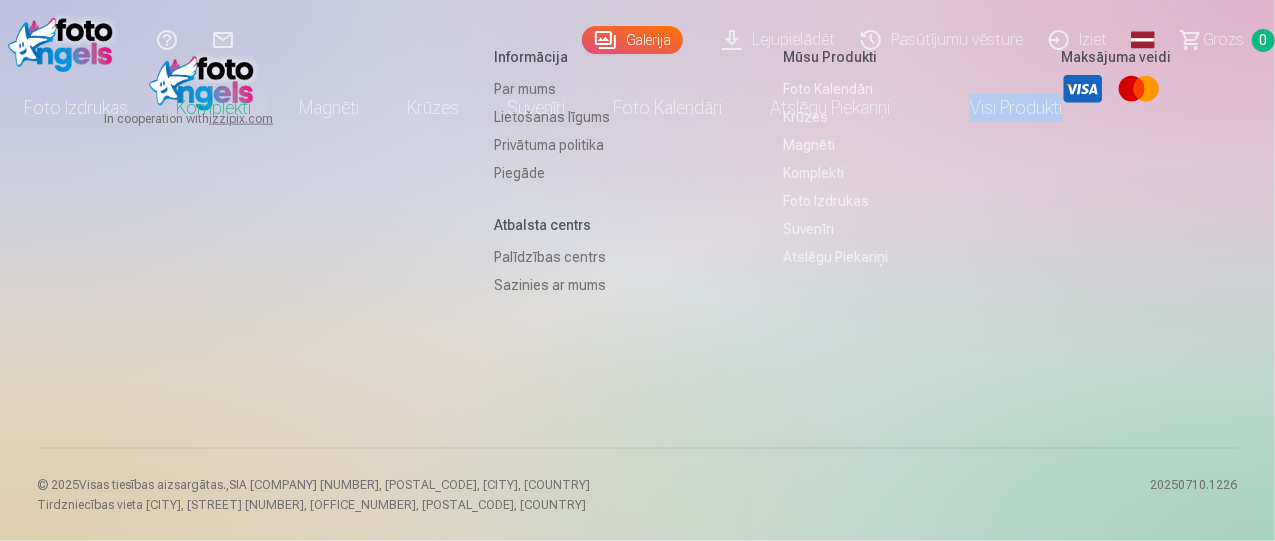 scroll, scrollTop: 0, scrollLeft: 0, axis: both 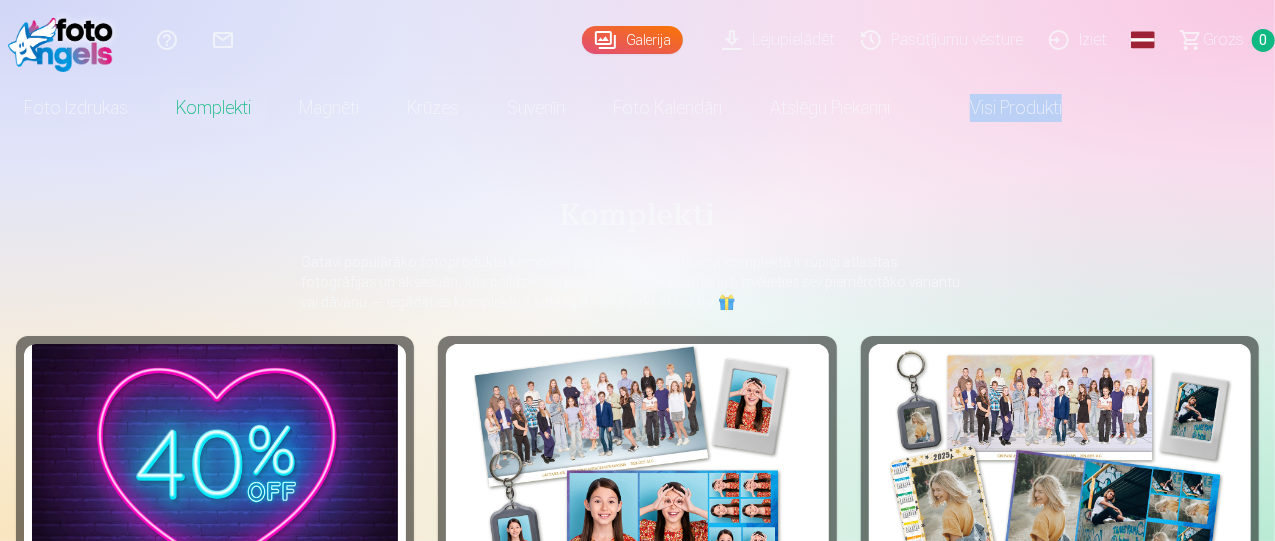 click at bounding box center [637, 466] 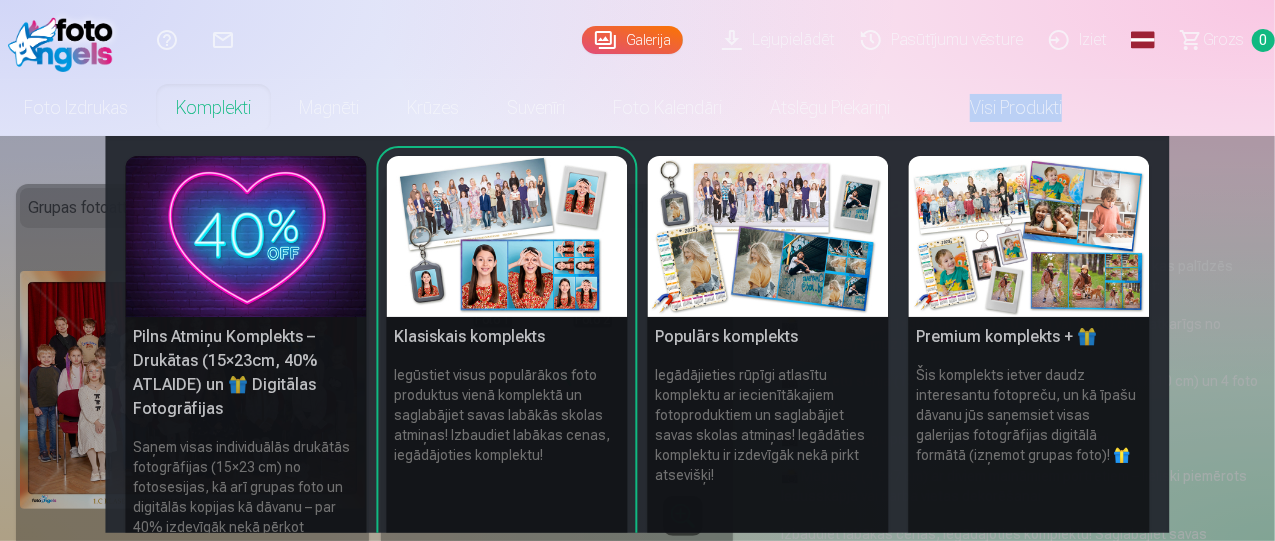 click on "Komplekti" at bounding box center (213, 108) 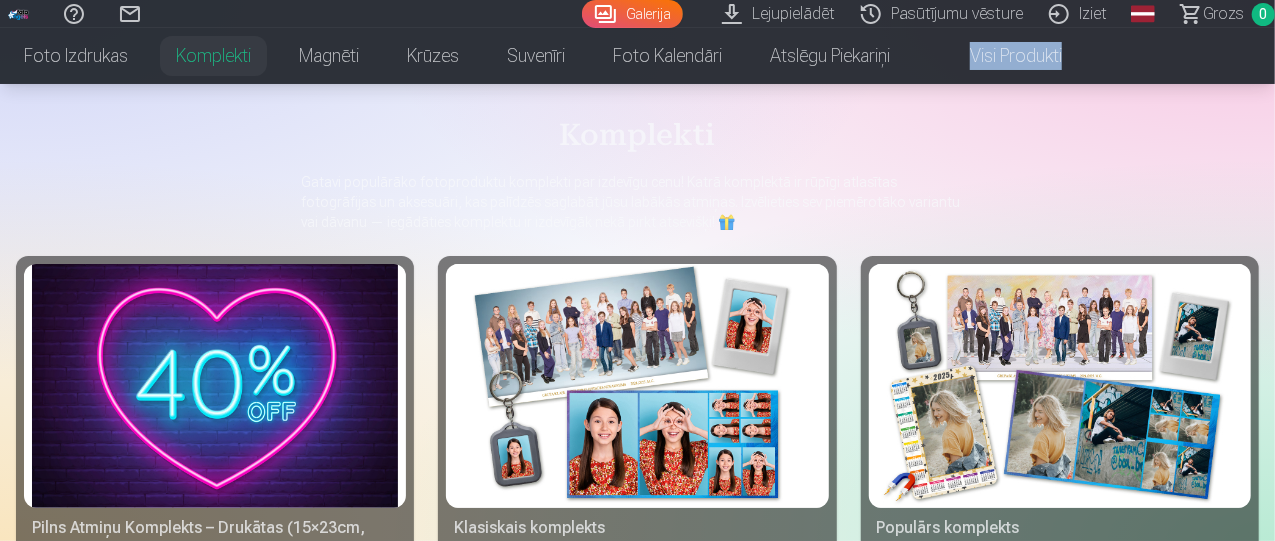 scroll, scrollTop: 83, scrollLeft: 0, axis: vertical 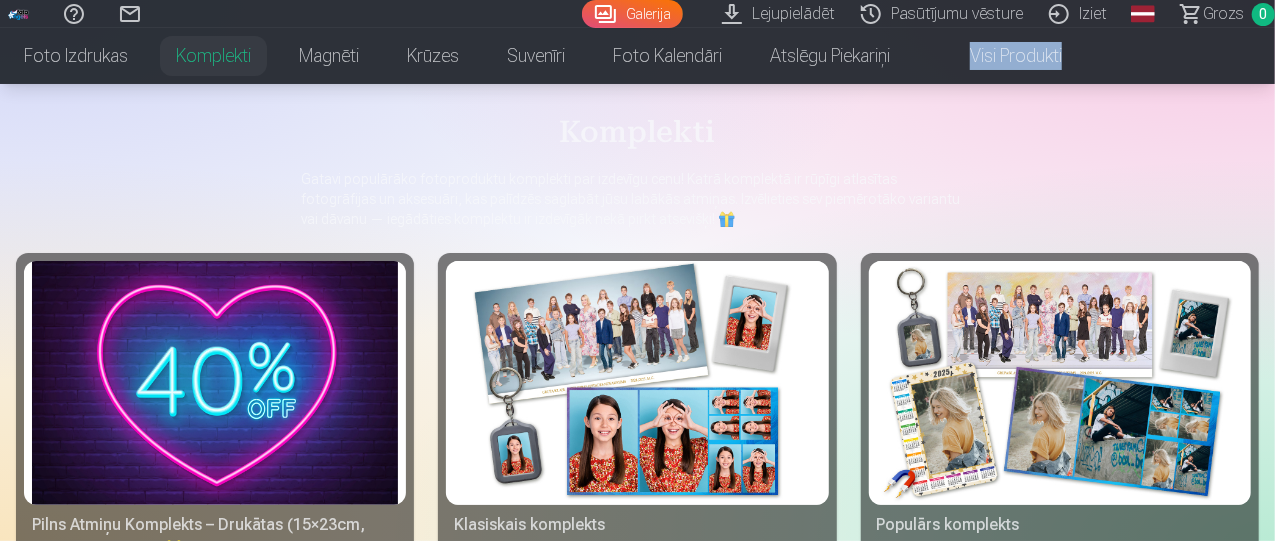 click at bounding box center [637, 383] 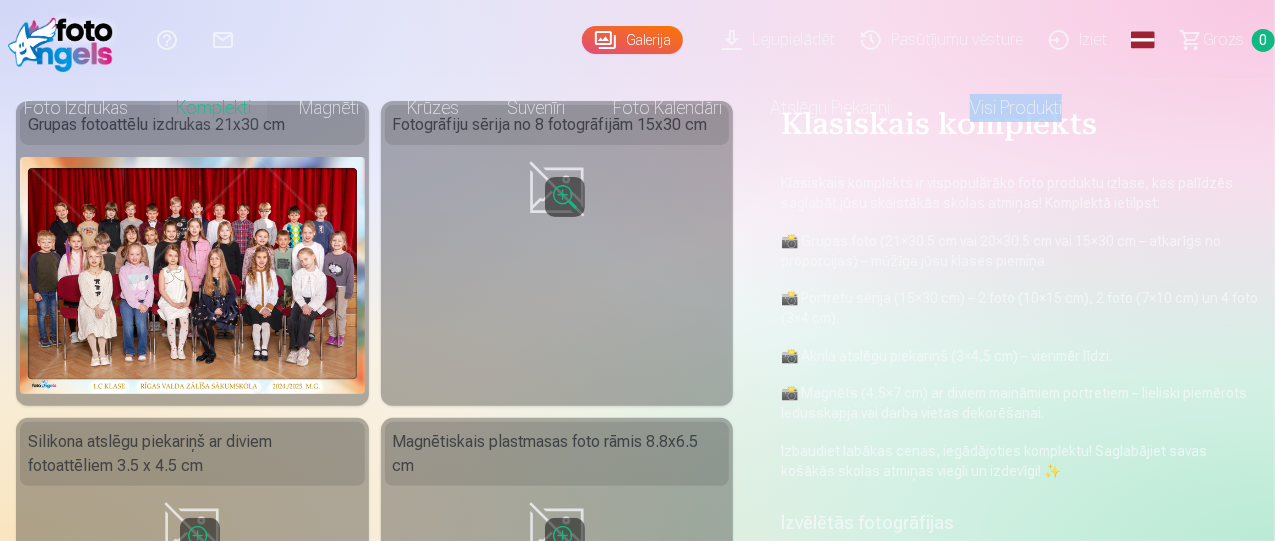 scroll, scrollTop: 0, scrollLeft: 0, axis: both 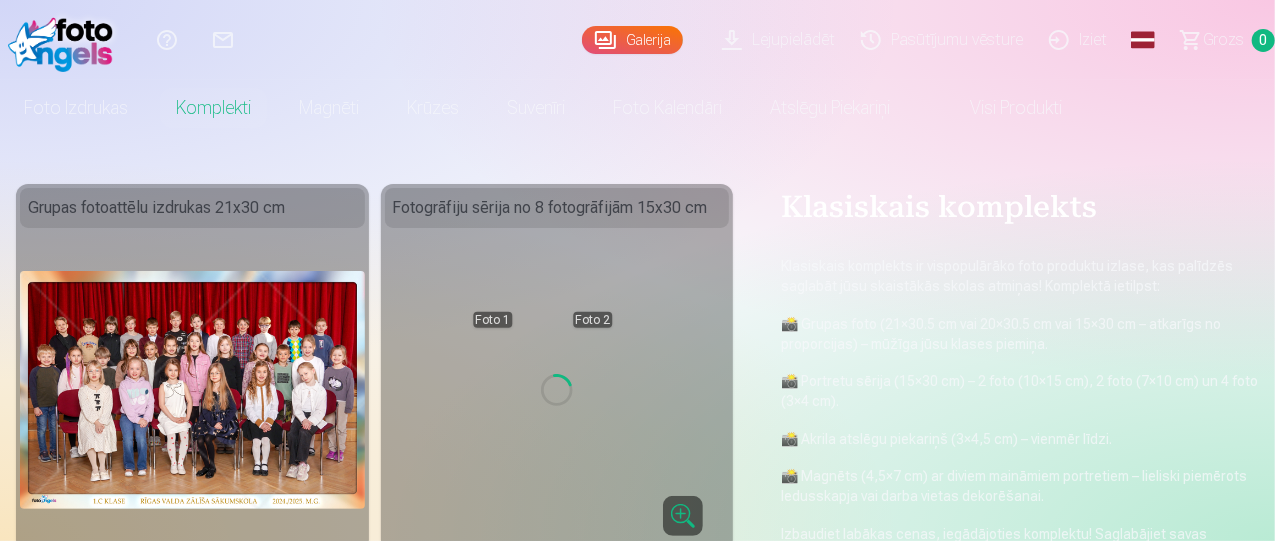 click on "Klasiskais komplekts Klasiskais komplekts ir vispopulārāko foto produktu izlase, kas palīdzēs saglabāt jūsu skaistākās skolas atmiņas! Komplektā ietilpst:
📸 Grupas foto (21×30.5 cm vai 20×30.5 cm vai 15×30 cm – atkarīgs no proporcijas) – mūžīga jūsu klases piemiņa.
📸 Portretu sērija (15×30 cm) – 2 foto (10×15 cm), 2 foto (7×10 cm) un 4 foto (3×4 cm).
📸 Akrila atslēgu piekariņš (3×4,5 cm) – vienmēr līdzi.
📸 Magnēts (4,5×7 cm) ar diviem maināmiem portretiem – lieliski piemērots ledusskapja vai darba vietas dekorēšanai.
Izbaudiet labākas cenas, iegādājoties komplektu! Saglabājiet savas košākās skolas atmiņas viegli un izdevīgi! ✨
Izvēlētās fotogrāfijas Grupas foto Foto   1 Foto   2 Komplekta saturs Grupas fotoattēlu izdrukas 21x30 cm Fotogrāfiju sērija no 8 fotogrāfijām 15x30 cm Loading... Foto   1 Foto   2 Silikona atslēgu piekariņš ar diviem fotoattēliem 3.5 x 4.5 cm Loading... Foto   1 Foto   2 Foto   1 Foto   2" at bounding box center (637, 4244) 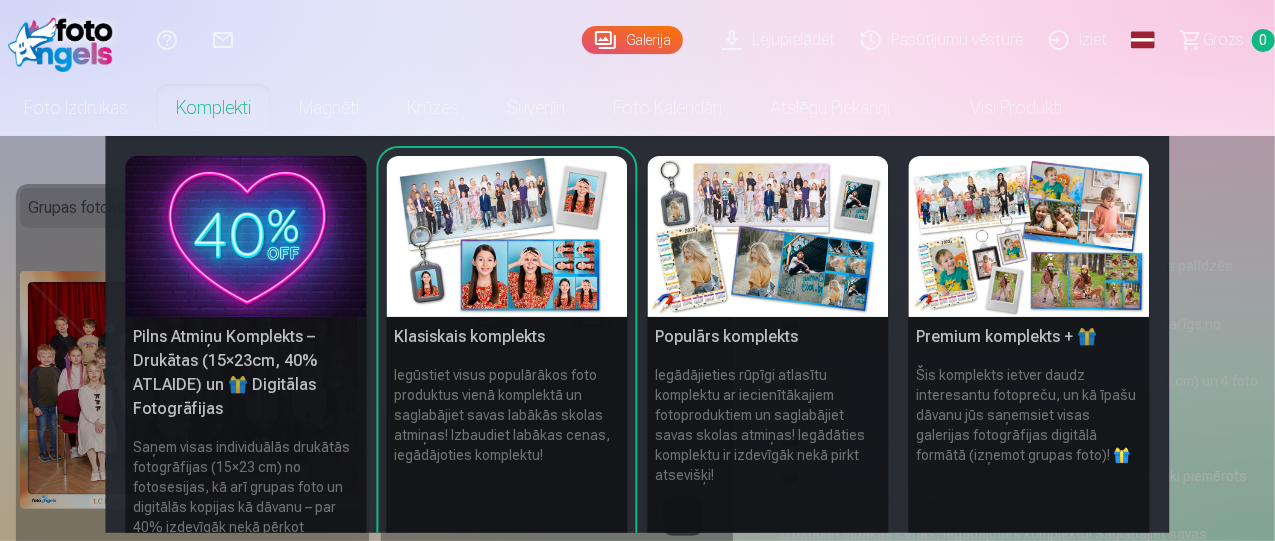 click on "Komplekti" at bounding box center (213, 108) 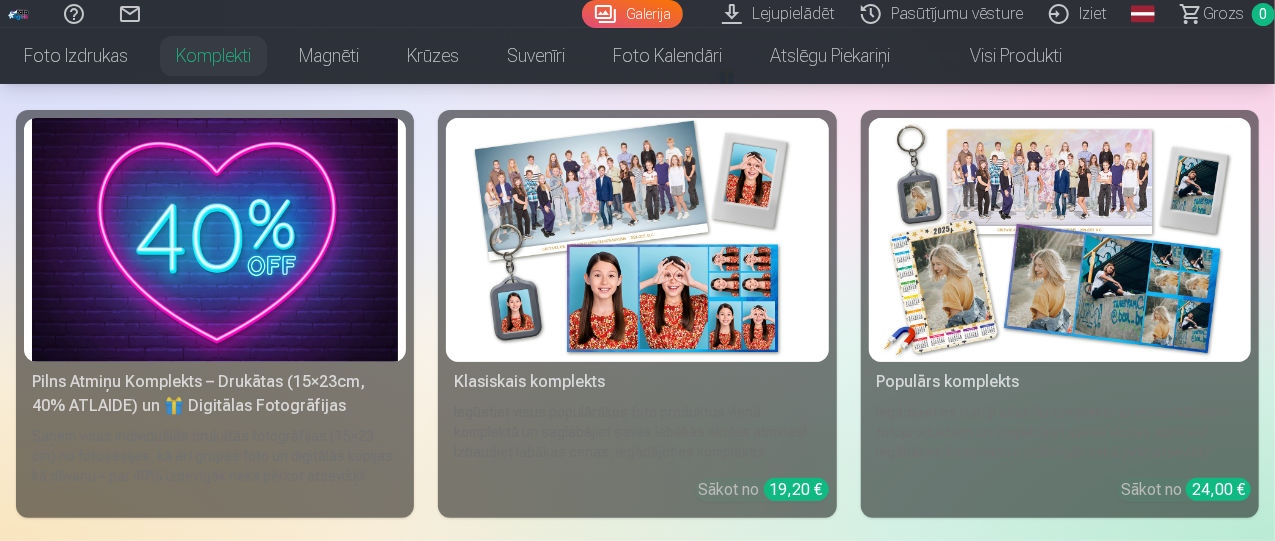 scroll, scrollTop: 225, scrollLeft: 0, axis: vertical 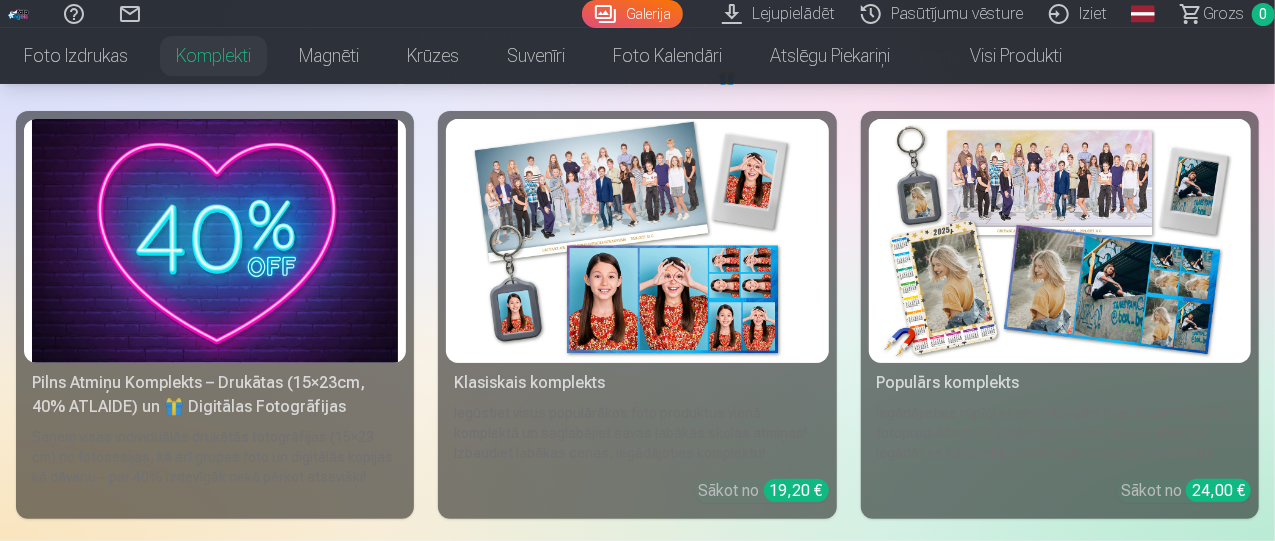 click at bounding box center (637, 241) 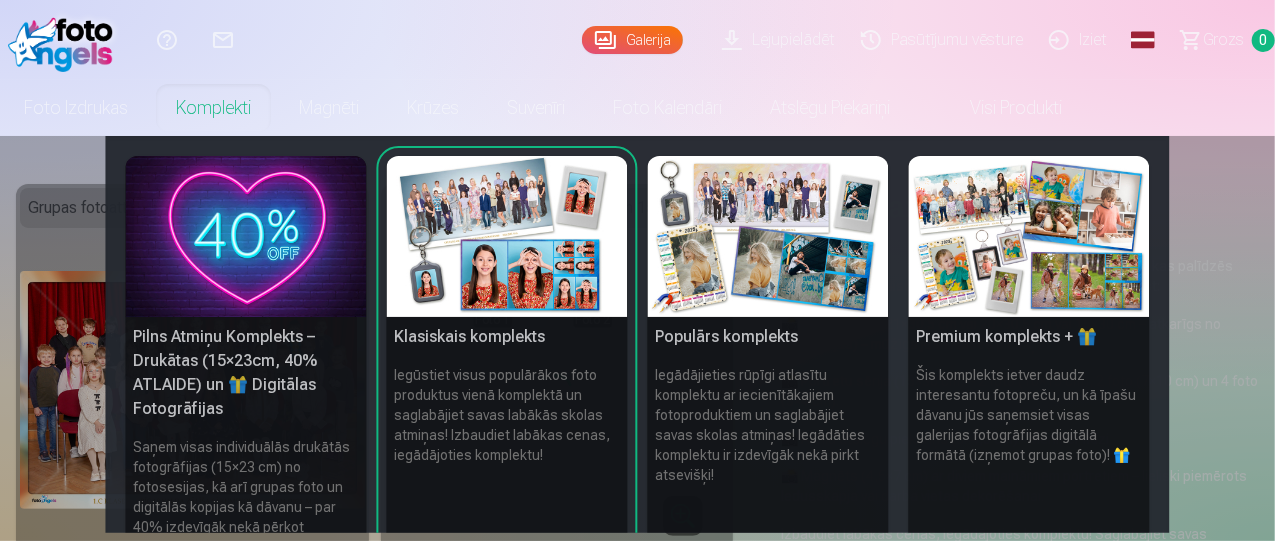 click on "Komplekti" at bounding box center [213, 108] 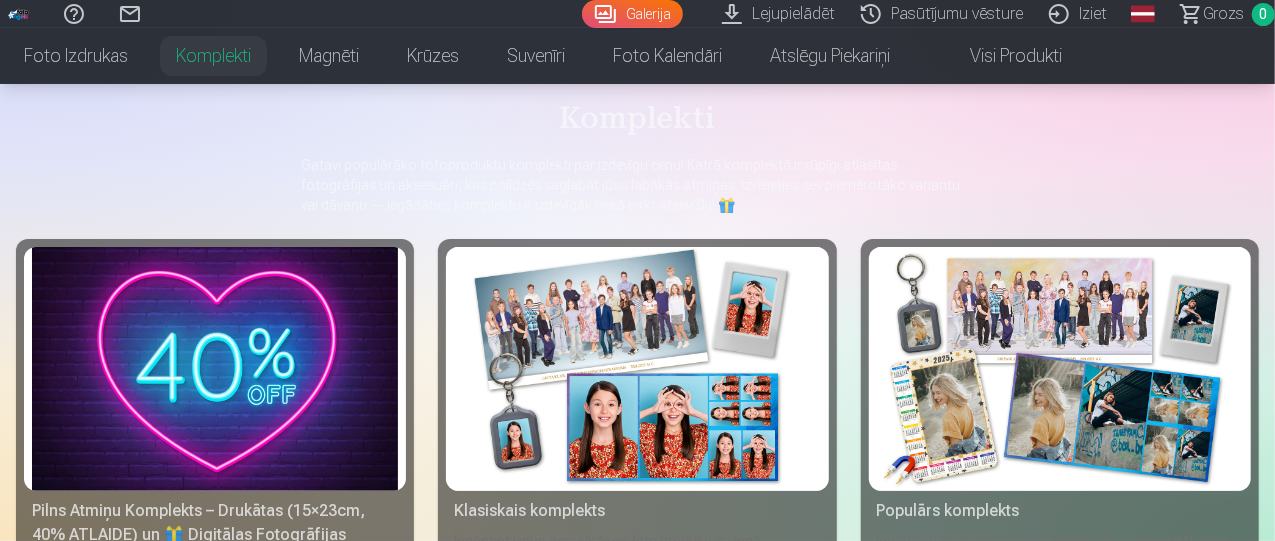 scroll, scrollTop: 69, scrollLeft: 0, axis: vertical 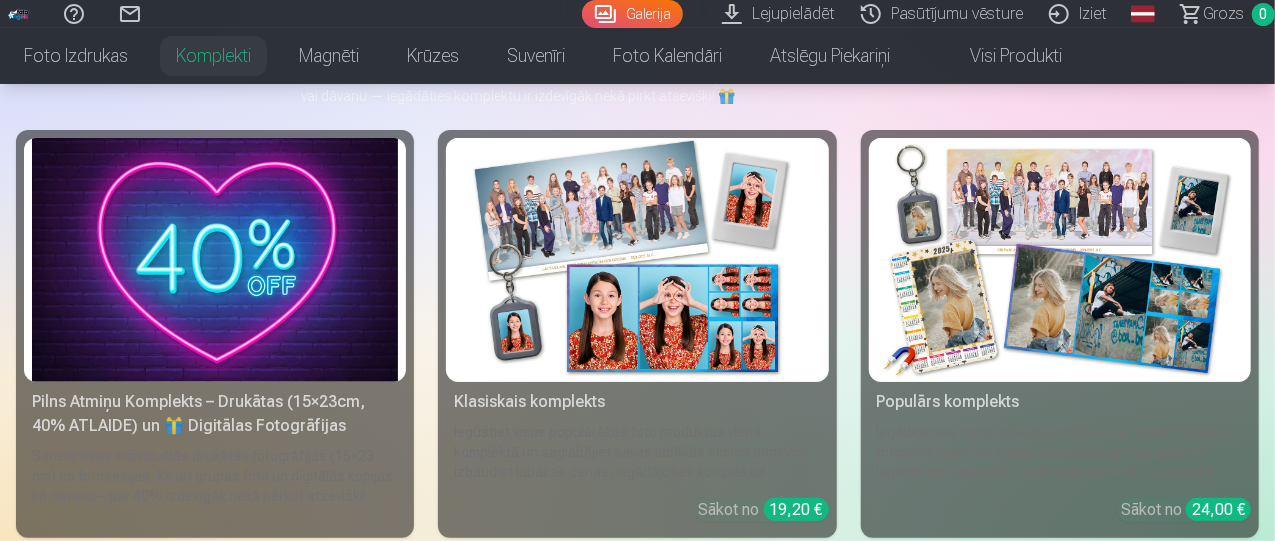 click at bounding box center (215, 692) 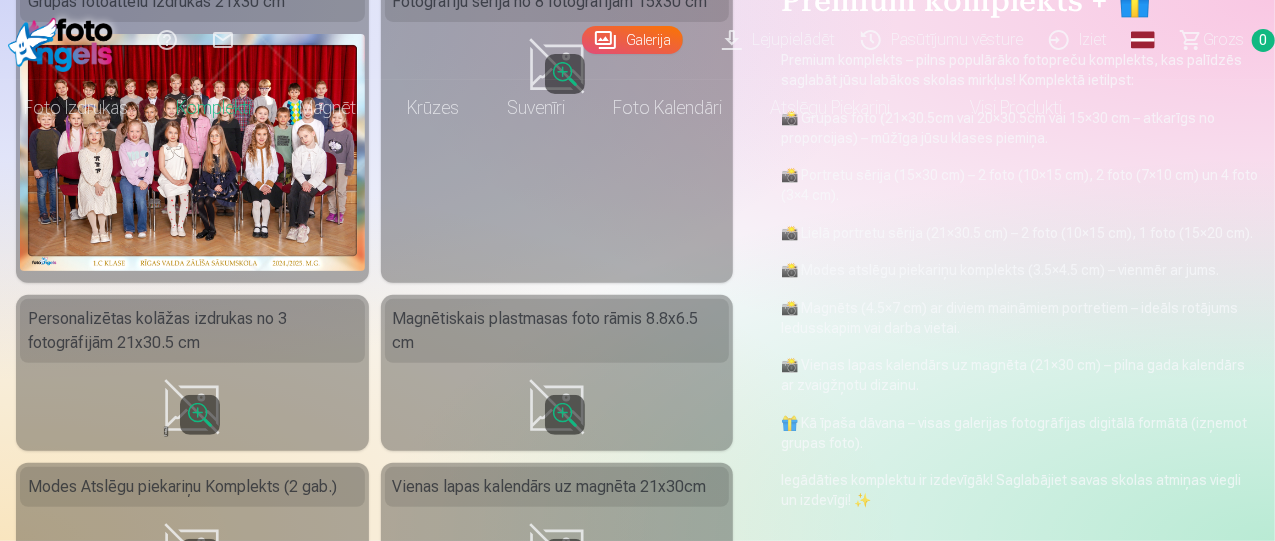 scroll, scrollTop: 0, scrollLeft: 0, axis: both 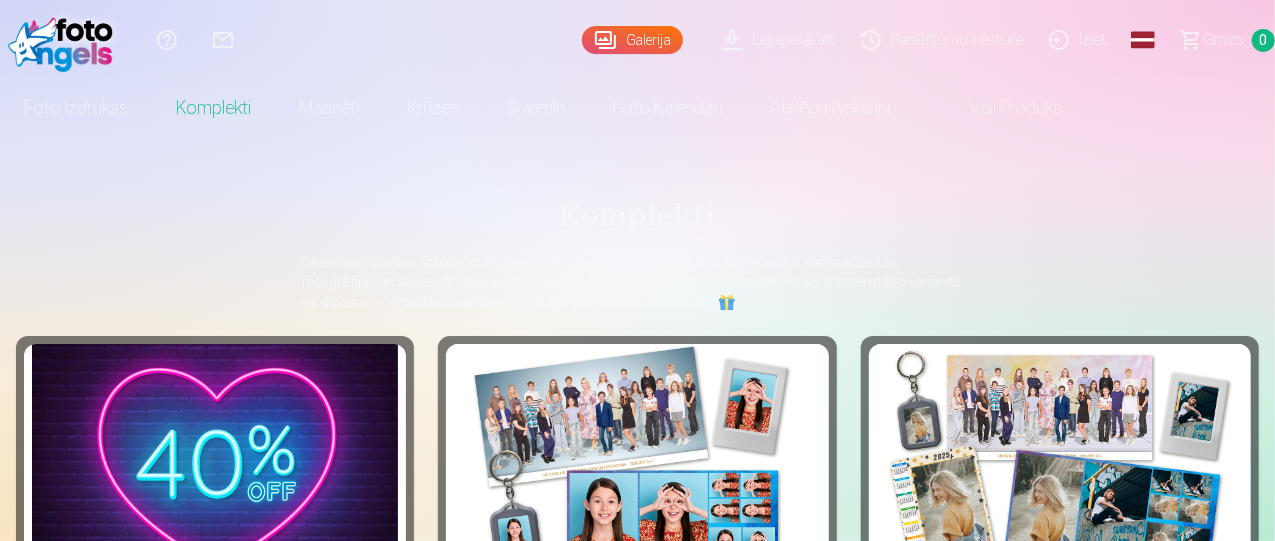 click at bounding box center (1060, 466) 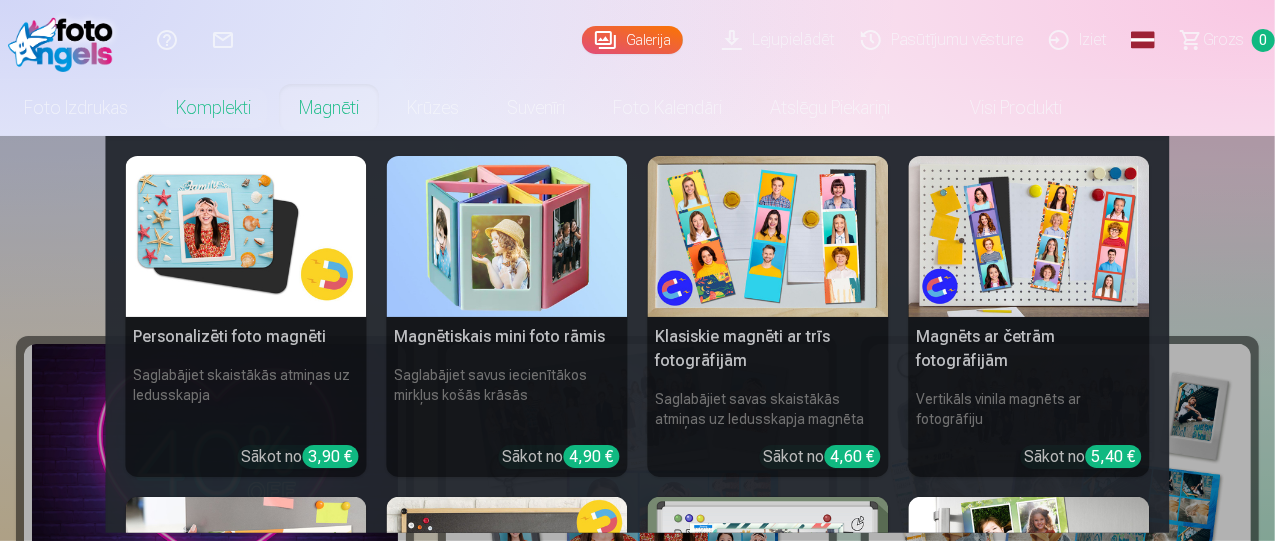 click on "Personalizēti foto magnēti Saglabājiet skaistākās atmiņas uz ledusskapja Sākot no  3,90 € Magnētiskais mini foto rāmis Saglabājiet savus iecienītākos mirkļus košās krāsās Sākot no  4,90 € Klasiskie magnēti ar trīs fotogrāfijām Saglabājiet savas skaistākās atmiņas uz ledusskapja magnēta Sākot no  4,60 € Magnēts ar četrām fotogrāfijām Vertikāls vinila magnēts ar fotogrāfiju Sākot no  5,40 € Magnētiskais iepirkumu saraksts Saglabājiet savu pārtikas preču sarakstu parocīgu un sakārtotu Sākot no  9,80 € Magnētiskās nedēļas piezīmes/grafiki 20x30 cm Organizējiet savu aktivitāšu grafiku  Sākot no  9,80 € Magnētiskais pilna gada kalendārs Sekojiet līdzi svarīgiem datumiem ērtā veidā Sākot no  5,40 € Magnētiskā dubultā fotogrāfija 6x9 cm Izbaudiet divas dārgas atmiņas uz ledusskapja Sākot no  4,10 € See all products" at bounding box center (637, 334) 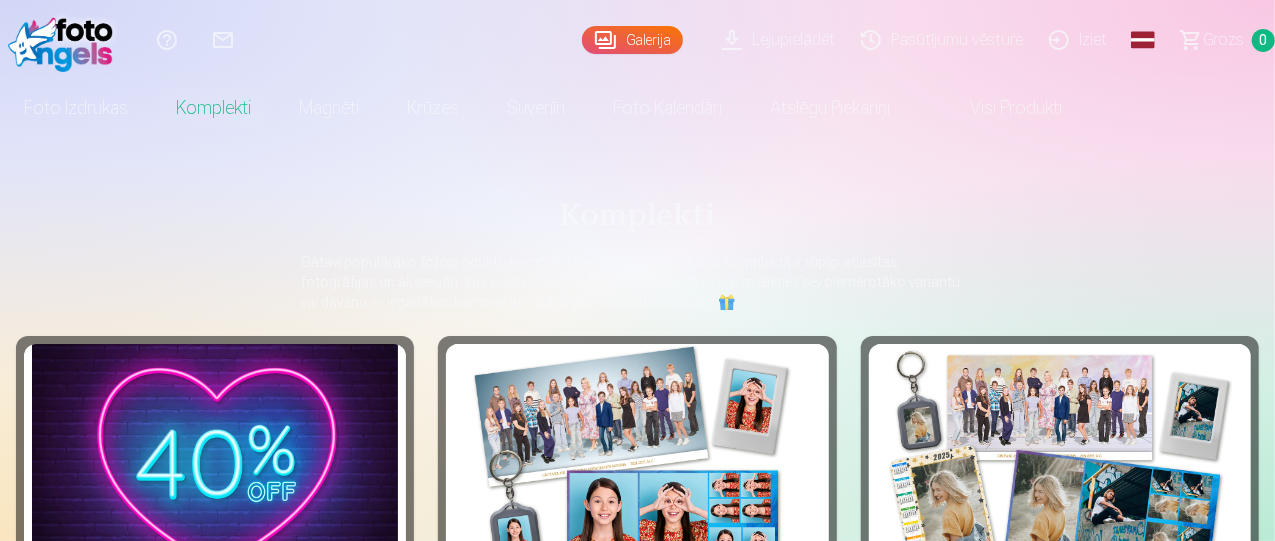 click at bounding box center [215, 898] 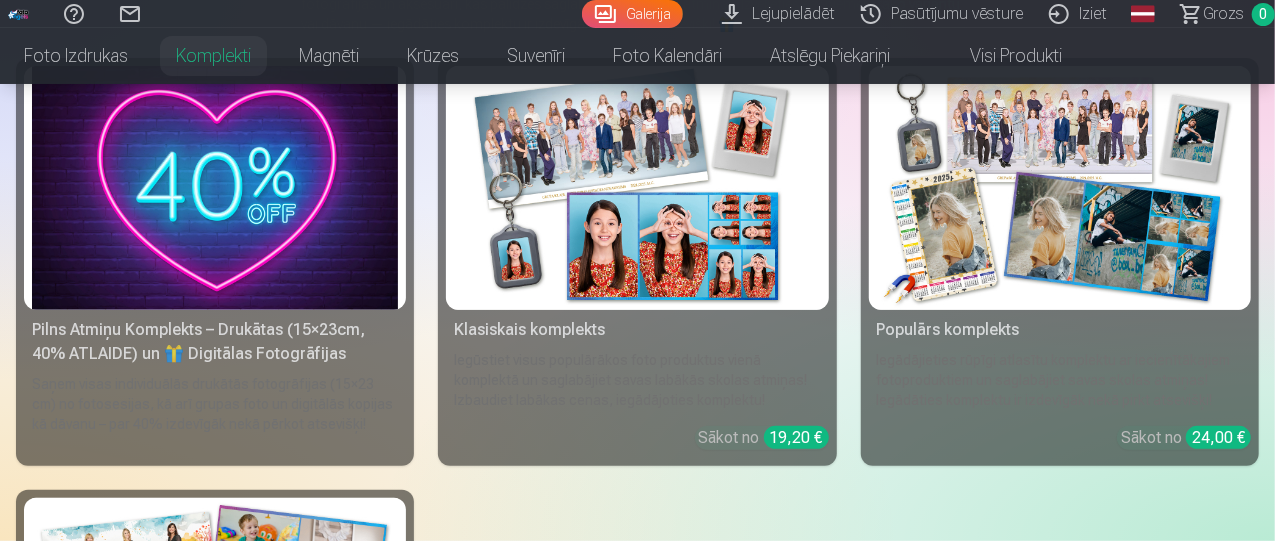 scroll, scrollTop: 280, scrollLeft: 0, axis: vertical 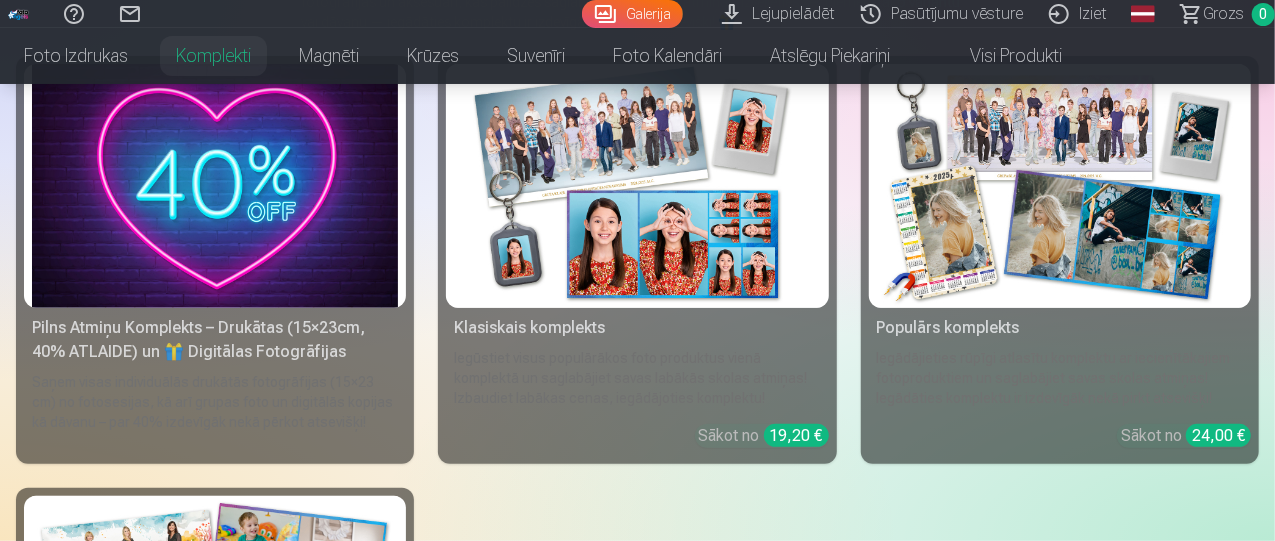 click at bounding box center (637, 186) 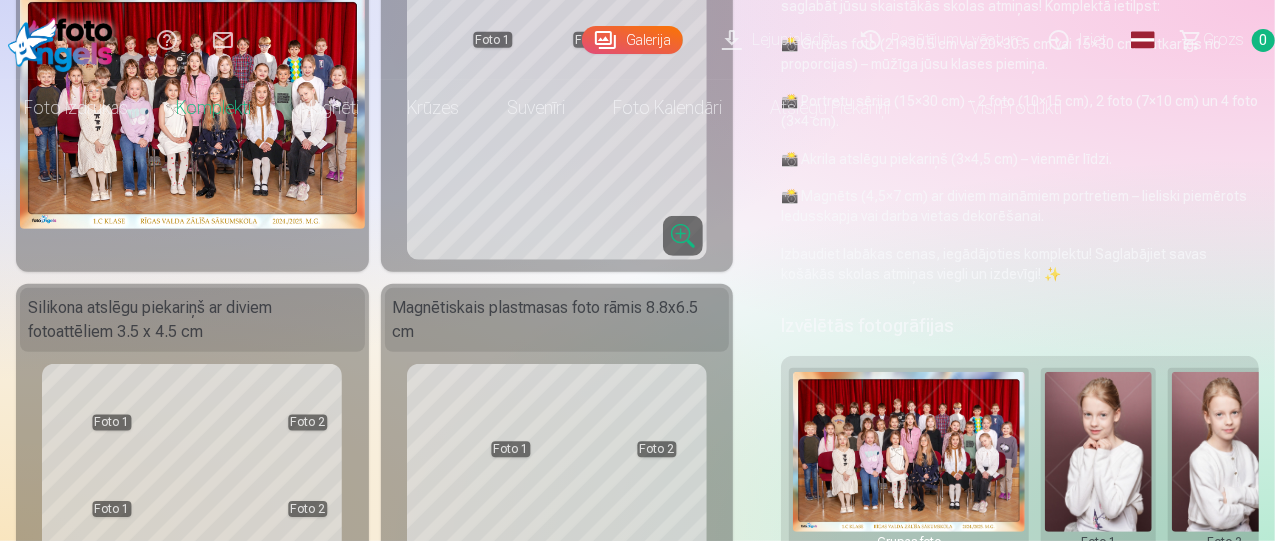 scroll, scrollTop: 0, scrollLeft: 0, axis: both 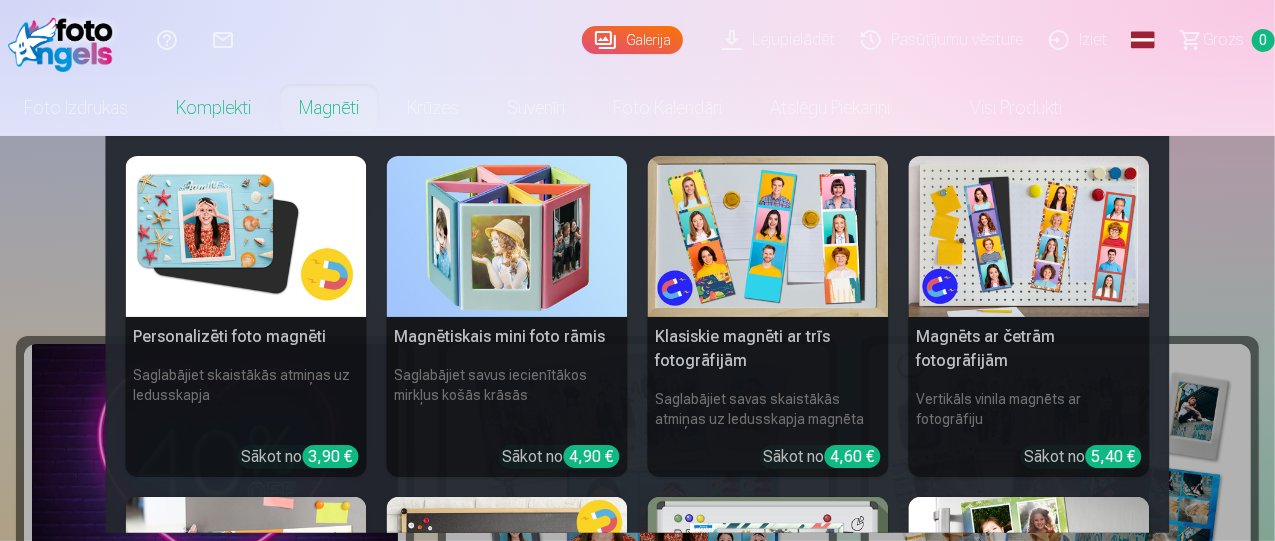 click on "Personalizēti foto magnēti Saglabājiet skaistākās atmiņas uz ledusskapja Sākot no  3,90 € Magnētiskais mini foto rāmis Saglabājiet savus iecienītākos mirkļus košās krāsās Sākot no  4,90 € Klasiskie magnēti ar trīs fotogrāfijām Saglabājiet savas skaistākās atmiņas uz ledusskapja magnēta Sākot no  4,60 € Magnēts ar četrām fotogrāfijām Vertikāls vinila magnēts ar fotogrāfiju Sākot no  5,40 € Magnētiskais iepirkumu saraksts Saglabājiet savu pārtikas preču sarakstu parocīgu un sakārtotu Sākot no  9,80 € Magnētiskās nedēļas piezīmes/grafiki 20x30 cm Organizējiet savu aktivitāšu grafiku  Sākot no  9,80 € Magnētiskais pilna gada kalendārs Sekojiet līdzi svarīgiem datumiem ērtā veidā Sākot no  5,40 € Magnētiskā dubultā fotogrāfija 6x9 cm Izbaudiet divas dārgas atmiņas uz ledusskapja Sākot no  4,10 € See all products" at bounding box center [637, 334] 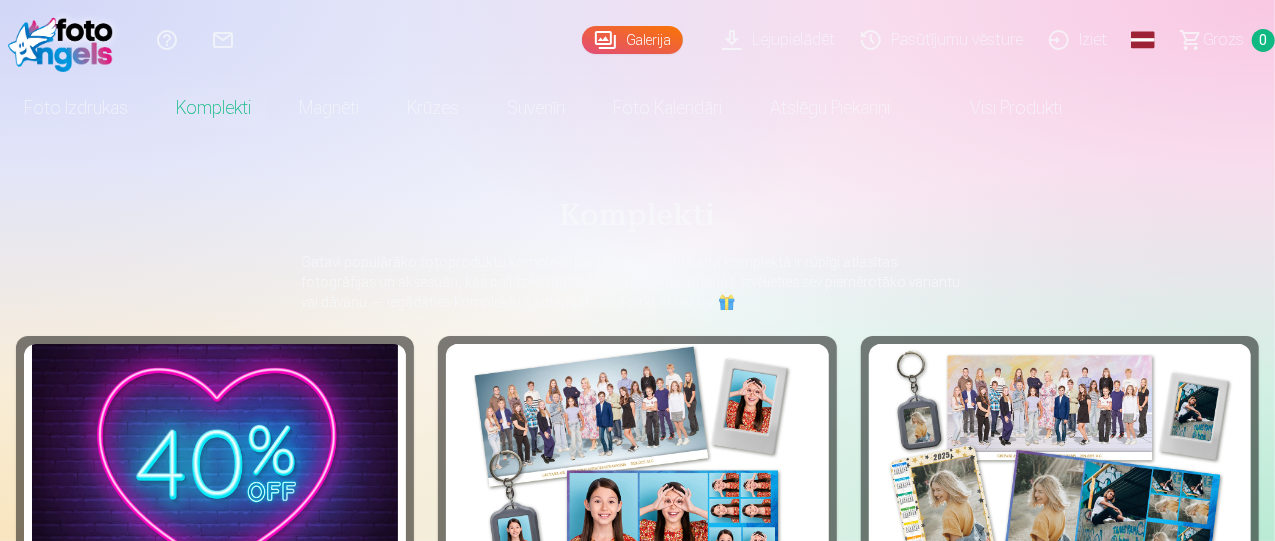 click at bounding box center (215, 898) 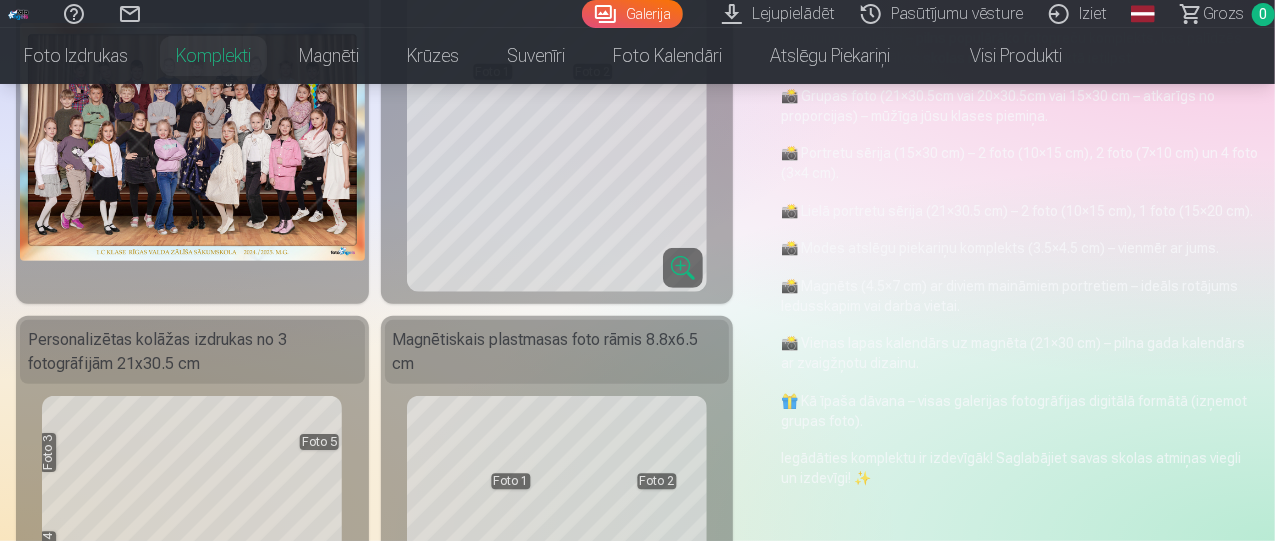 scroll, scrollTop: 0, scrollLeft: 0, axis: both 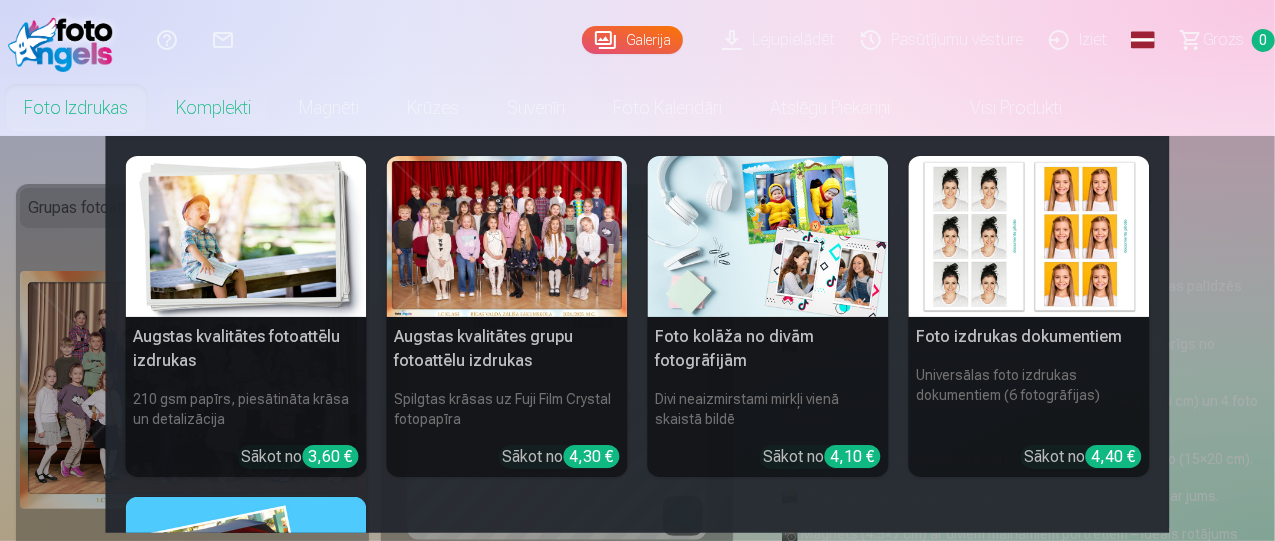 click on "Foto izdrukas" at bounding box center (76, 108) 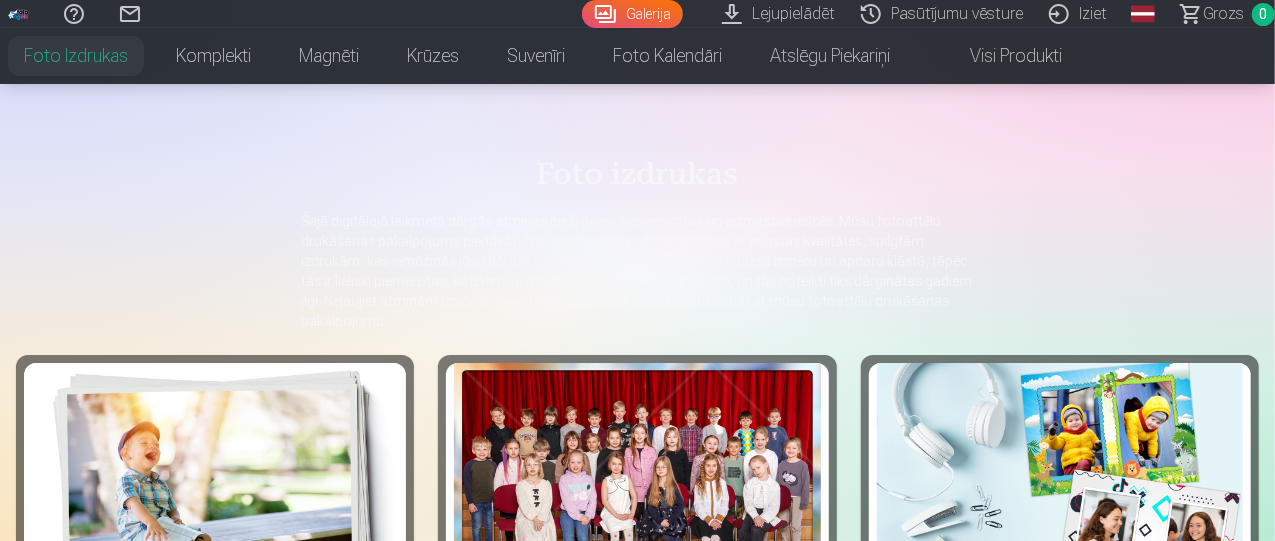 scroll, scrollTop: 0, scrollLeft: 0, axis: both 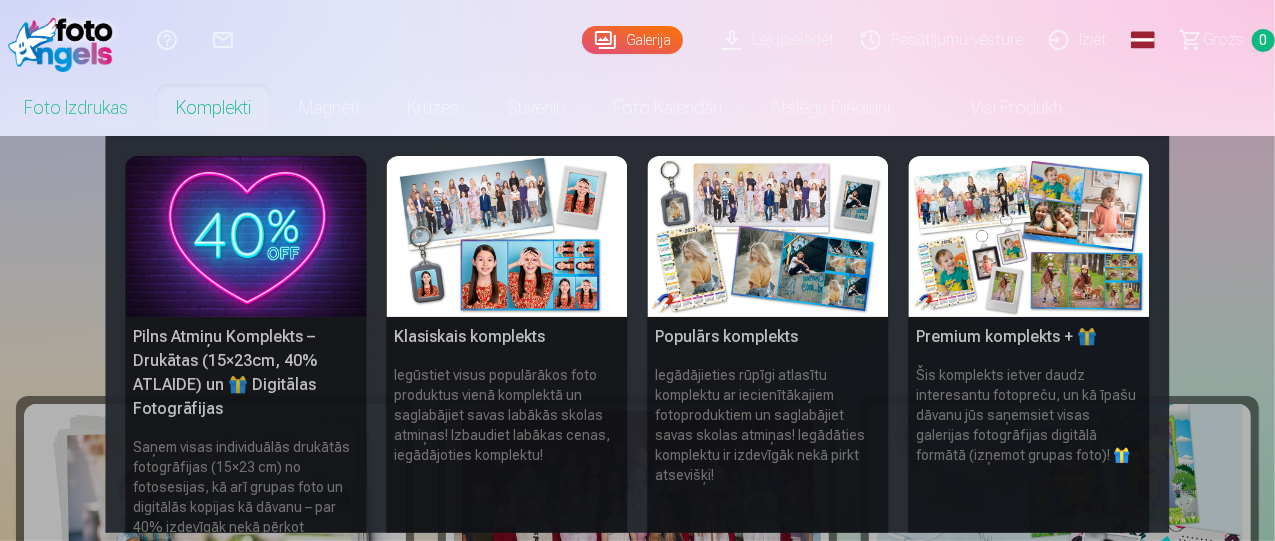 click on "Komplekti" at bounding box center [213, 108] 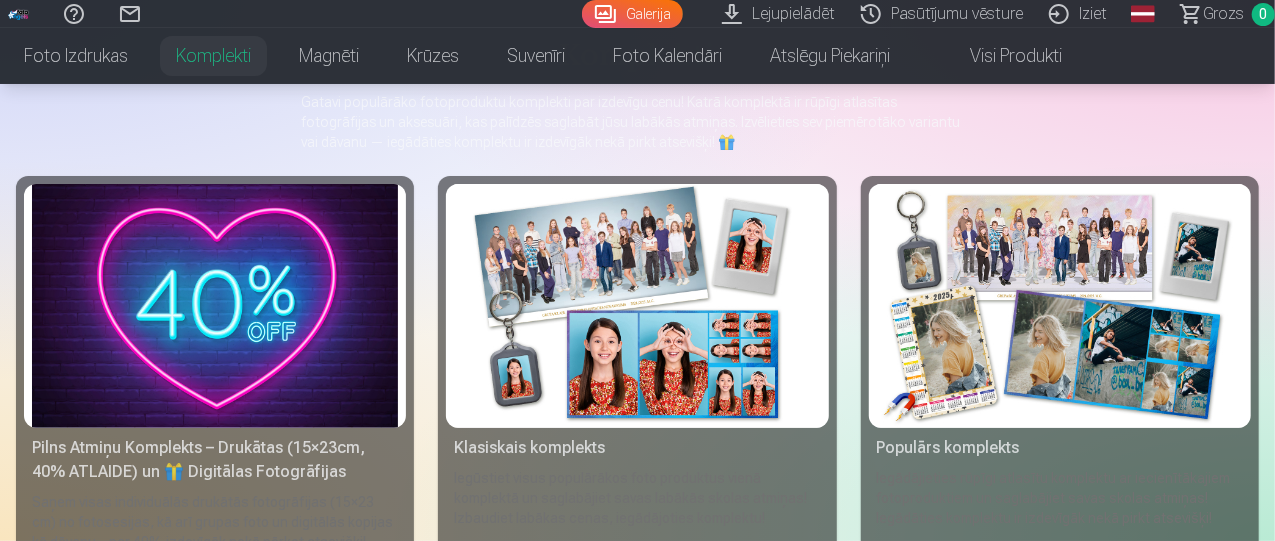scroll, scrollTop: 200, scrollLeft: 0, axis: vertical 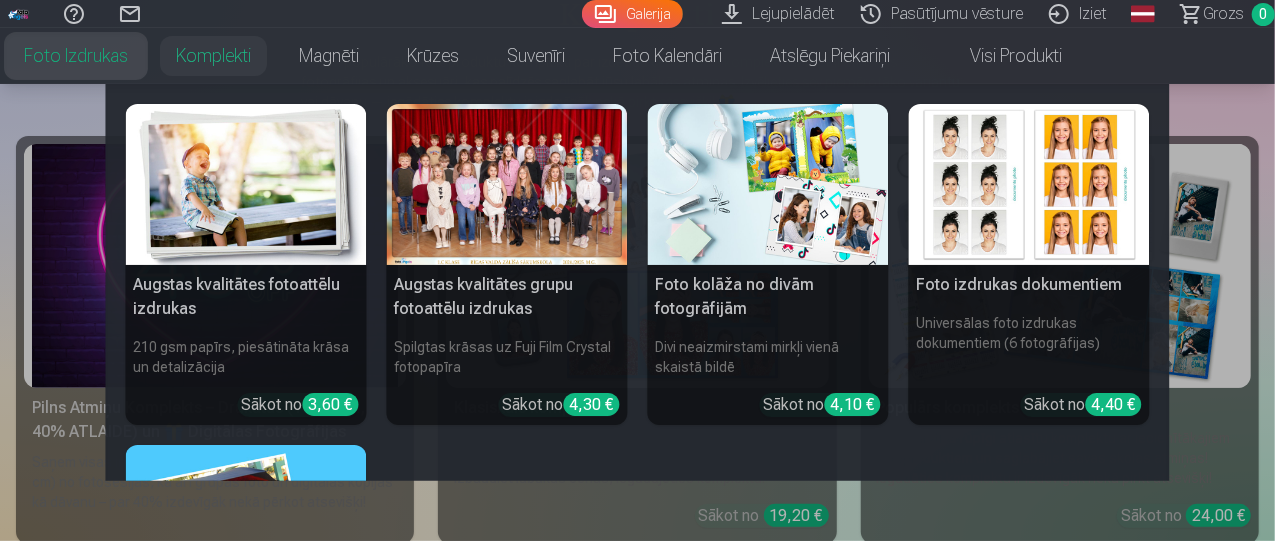 click on "Foto izdrukas" at bounding box center [76, 56] 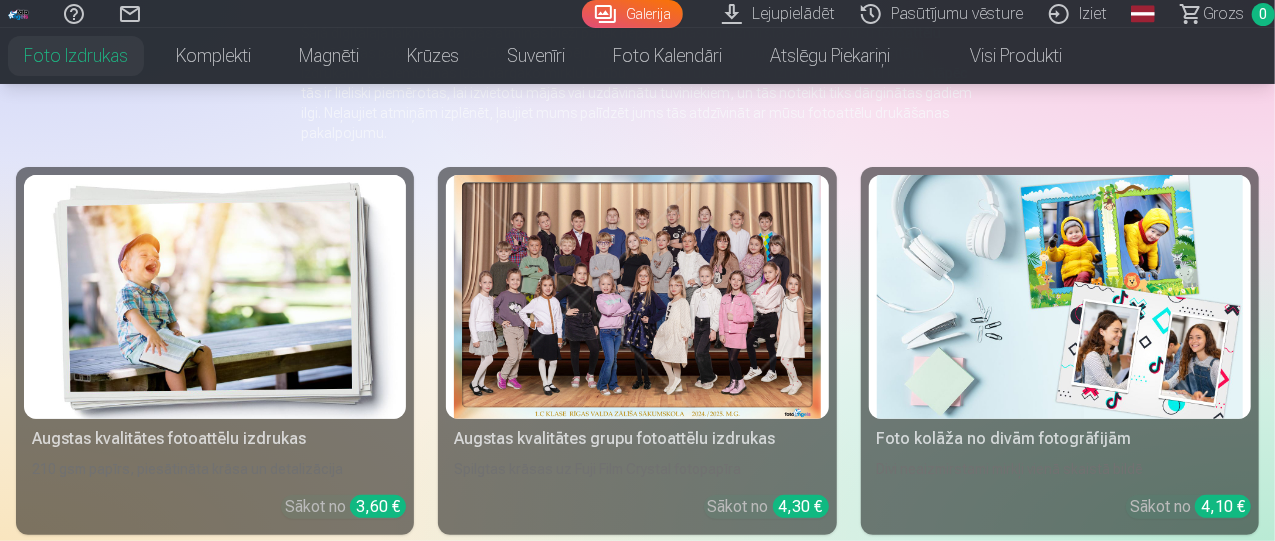 scroll, scrollTop: 240, scrollLeft: 0, axis: vertical 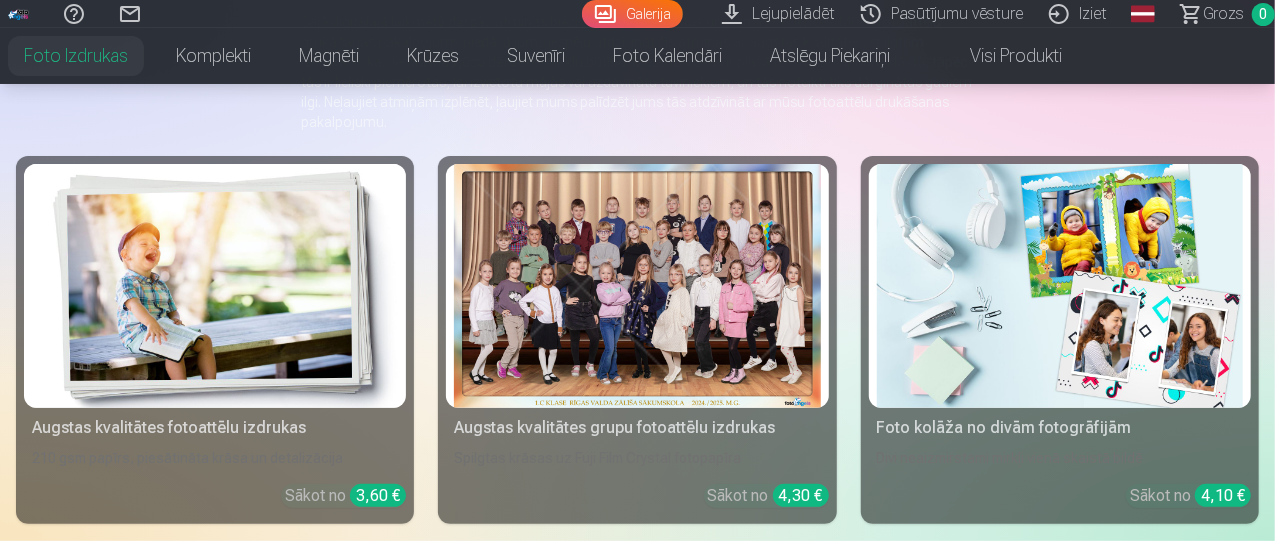 click at bounding box center (1060, 286) 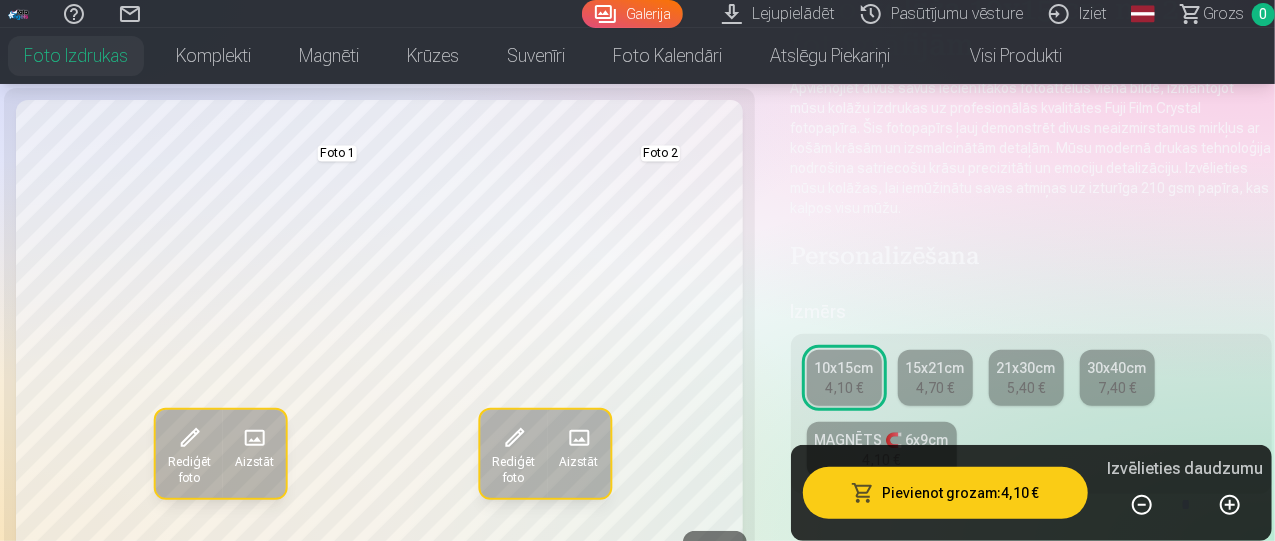 scroll, scrollTop: 200, scrollLeft: 0, axis: vertical 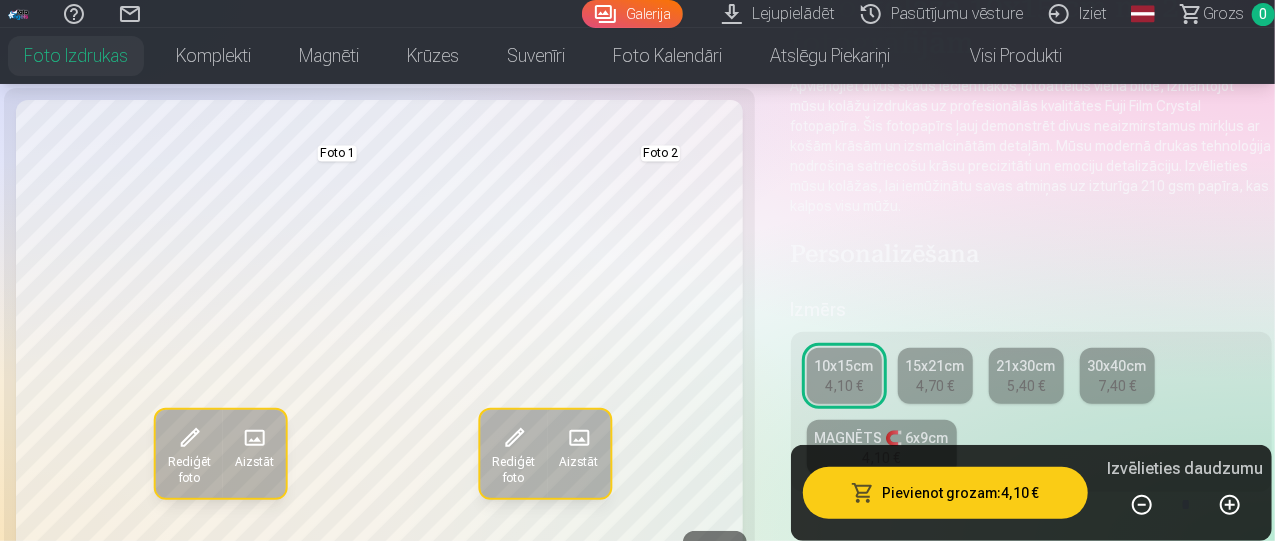 click on "21x30cm" at bounding box center (1026, 366) 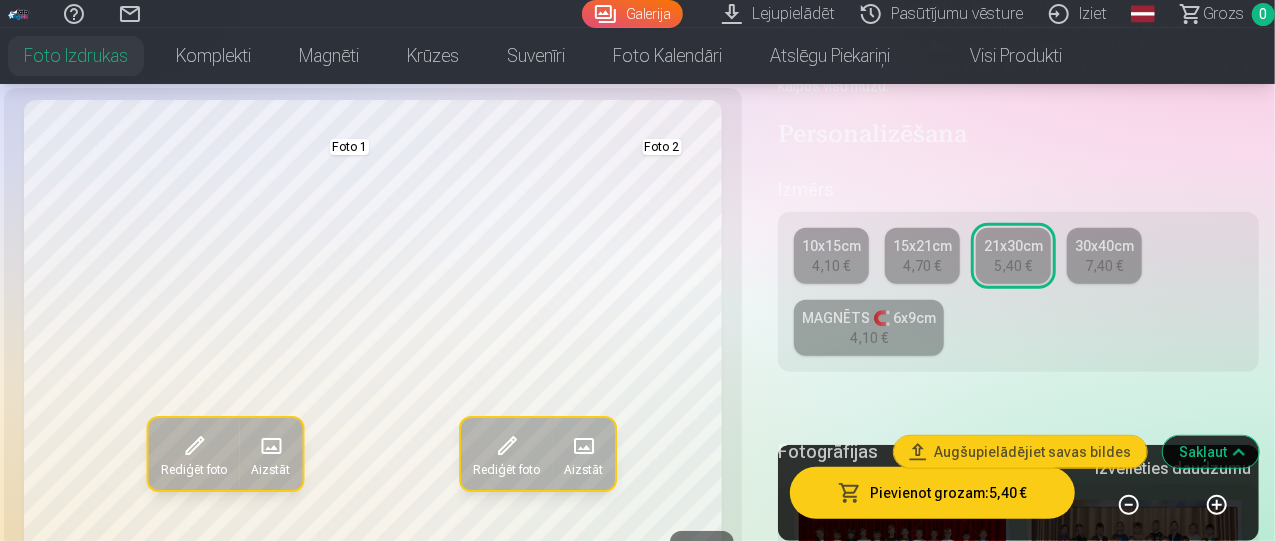 scroll, scrollTop: 360, scrollLeft: 0, axis: vertical 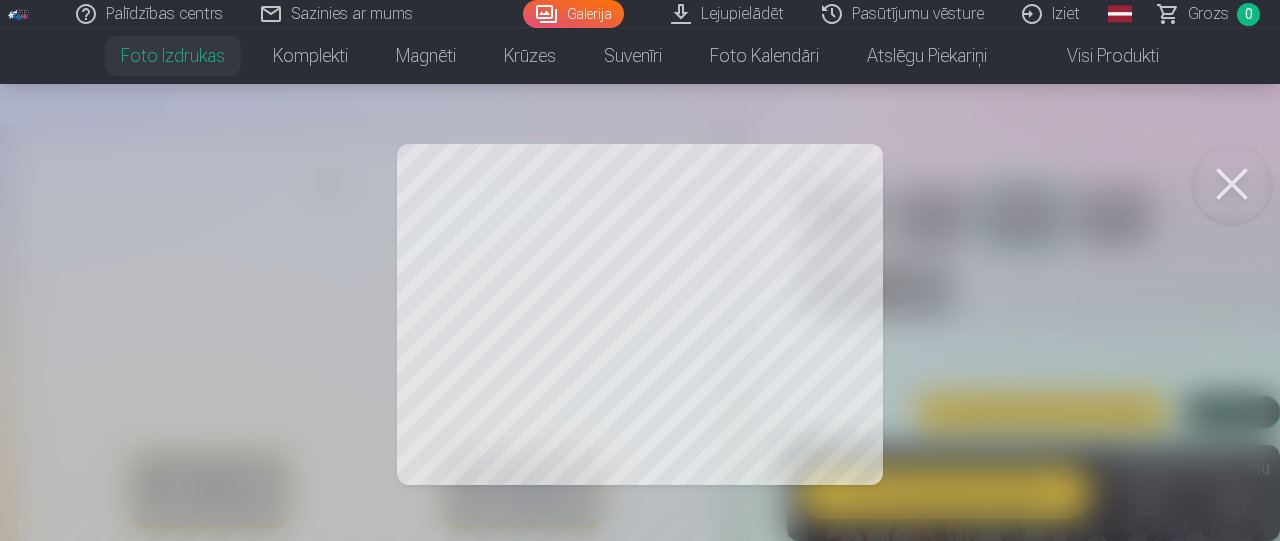 click at bounding box center [1232, 184] 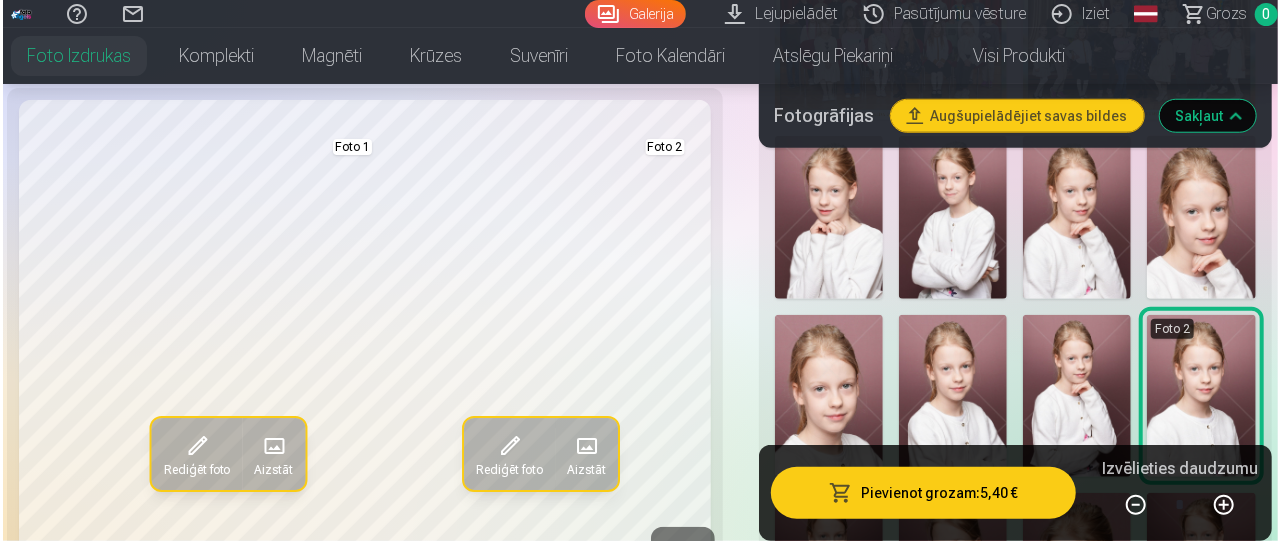 scroll, scrollTop: 800, scrollLeft: 0, axis: vertical 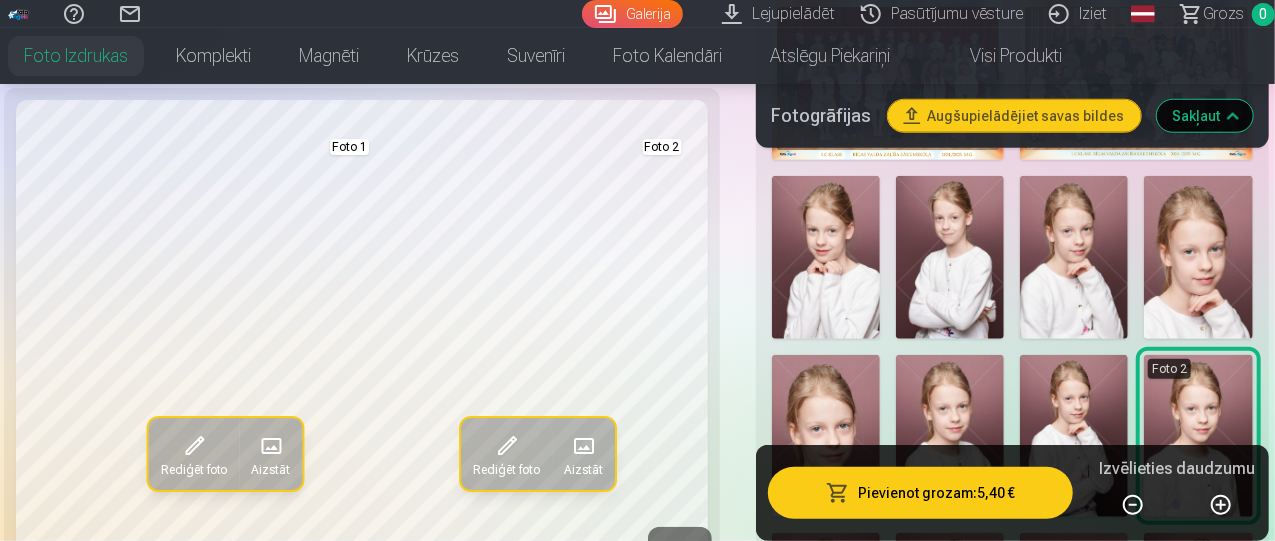 click at bounding box center [826, 257] 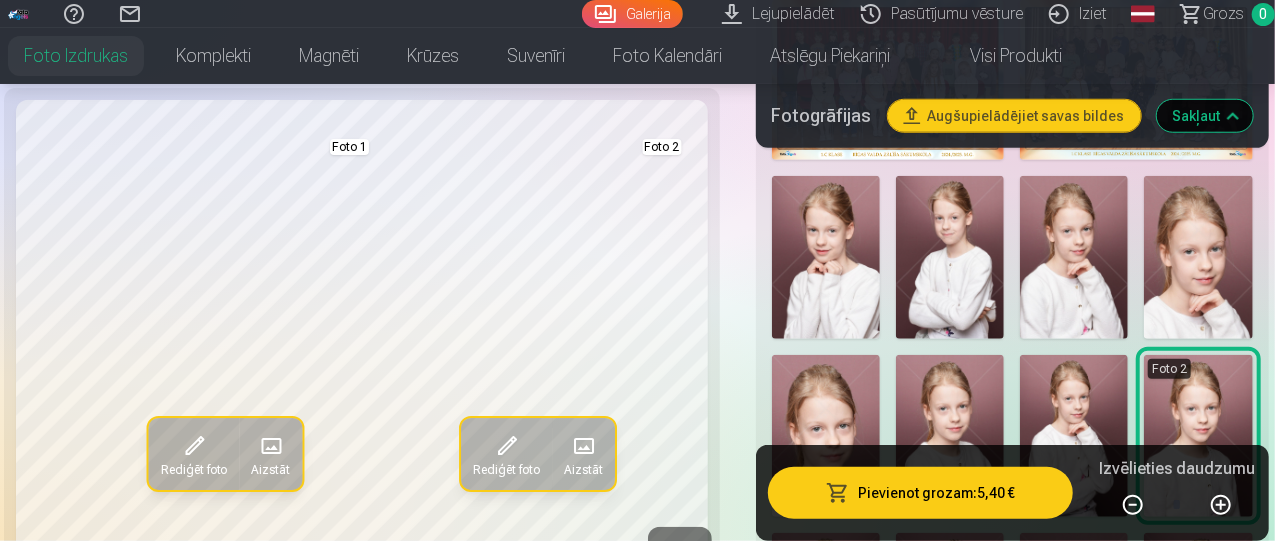 click at bounding box center (194, 446) 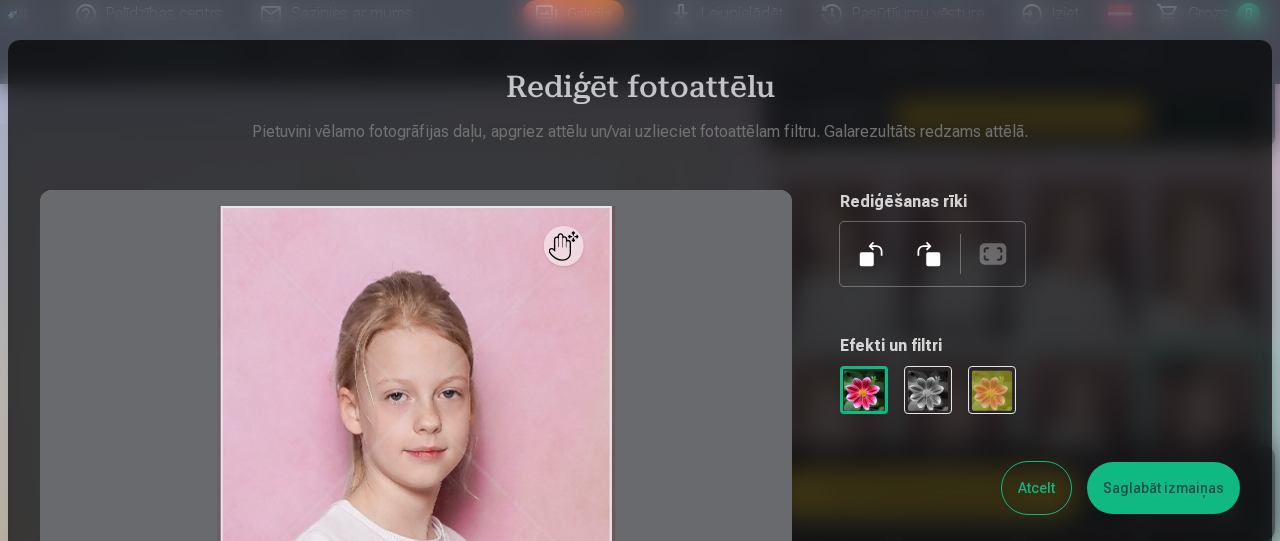 click on "Atcelt" at bounding box center (1036, 488) 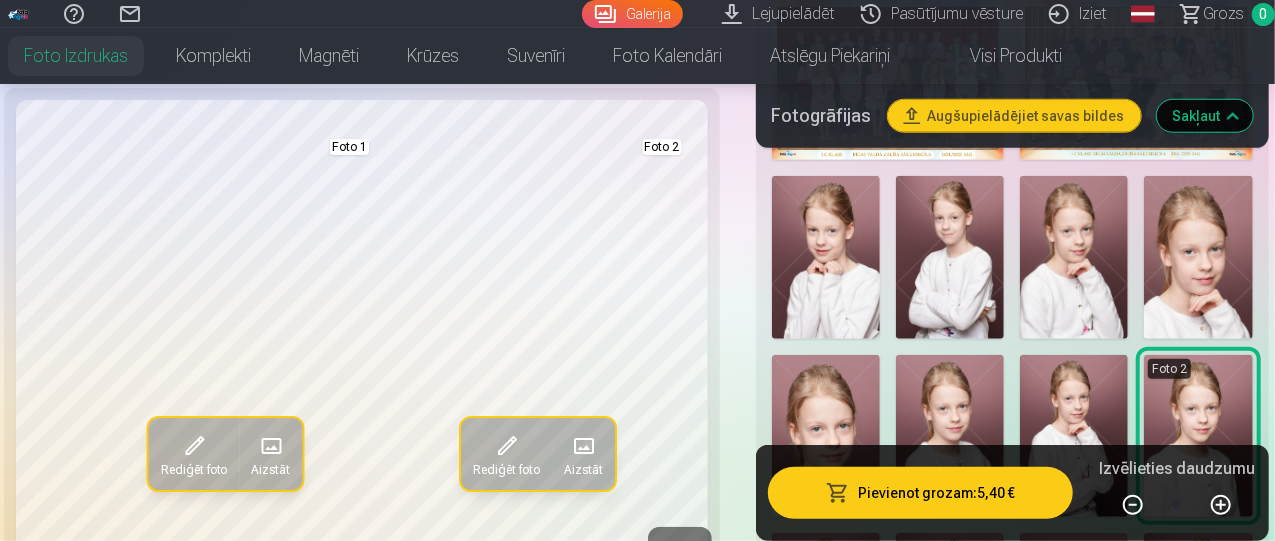 click at bounding box center [271, 446] 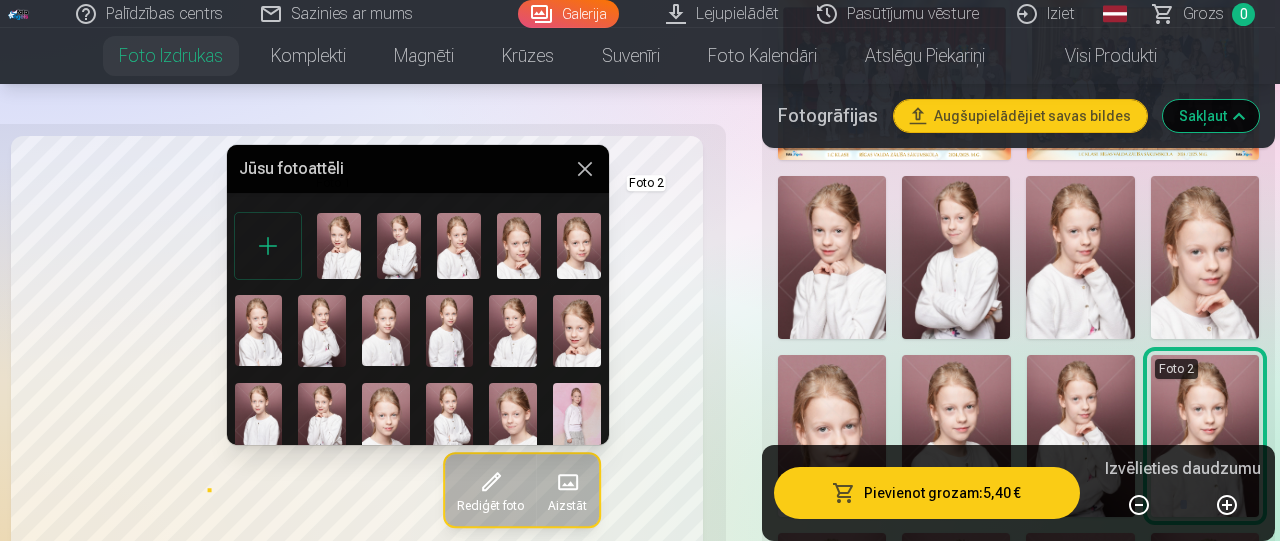 click at bounding box center (268, 246) 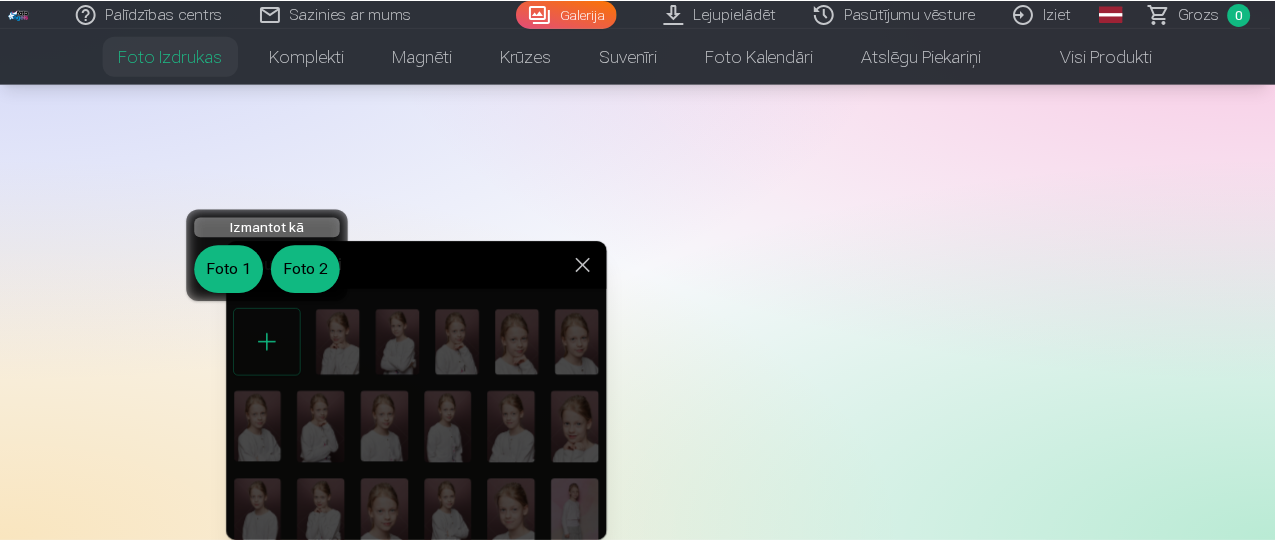 scroll, scrollTop: 703, scrollLeft: 0, axis: vertical 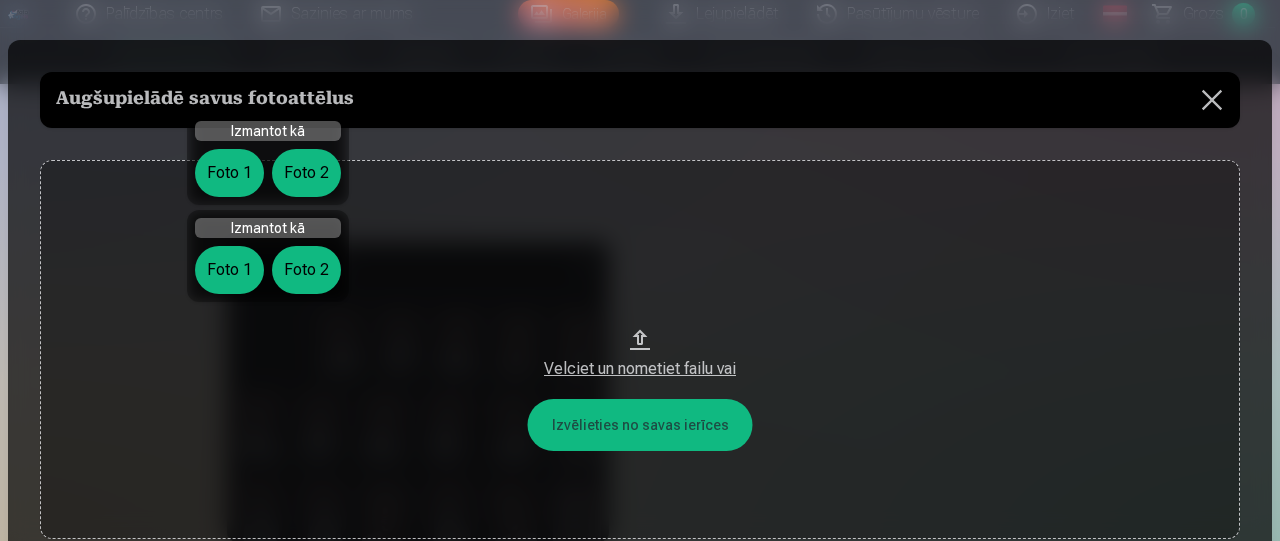 click at bounding box center [1212, 100] 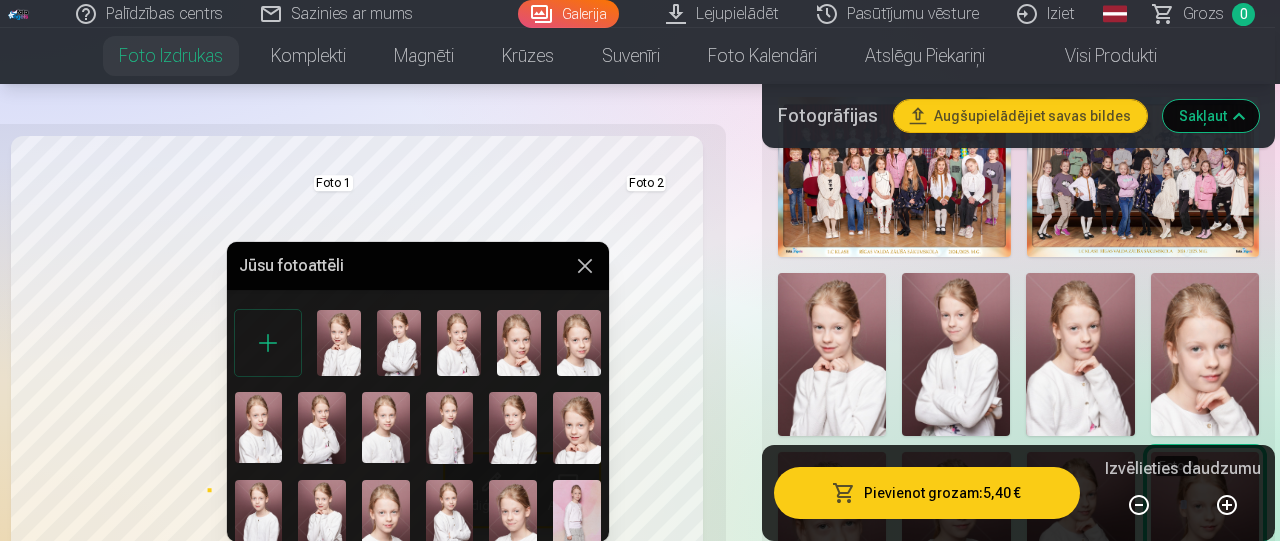 click on "Jūsu fotoattēli Foto   1" at bounding box center [418, 392] 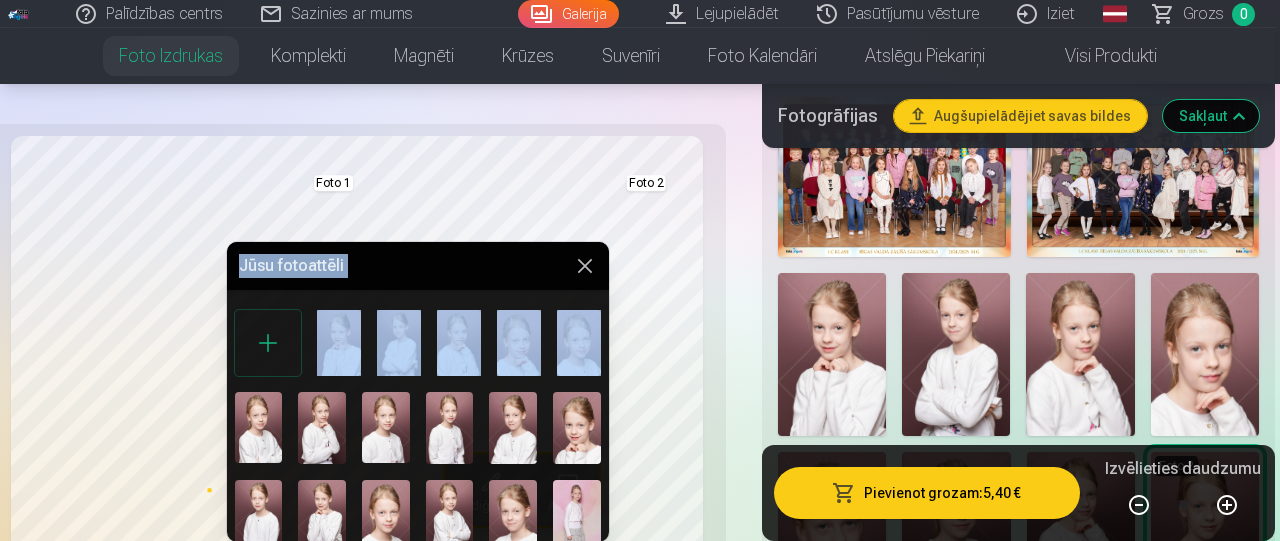drag, startPoint x: 602, startPoint y: 354, endPoint x: 612, endPoint y: 395, distance: 42.201897 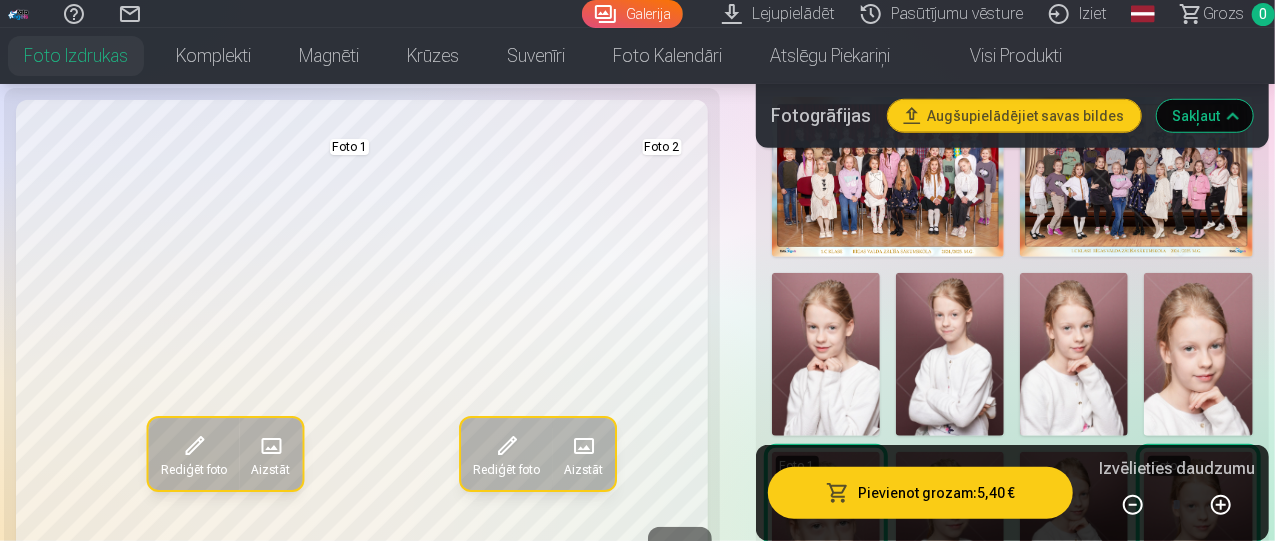 click at bounding box center [271, 446] 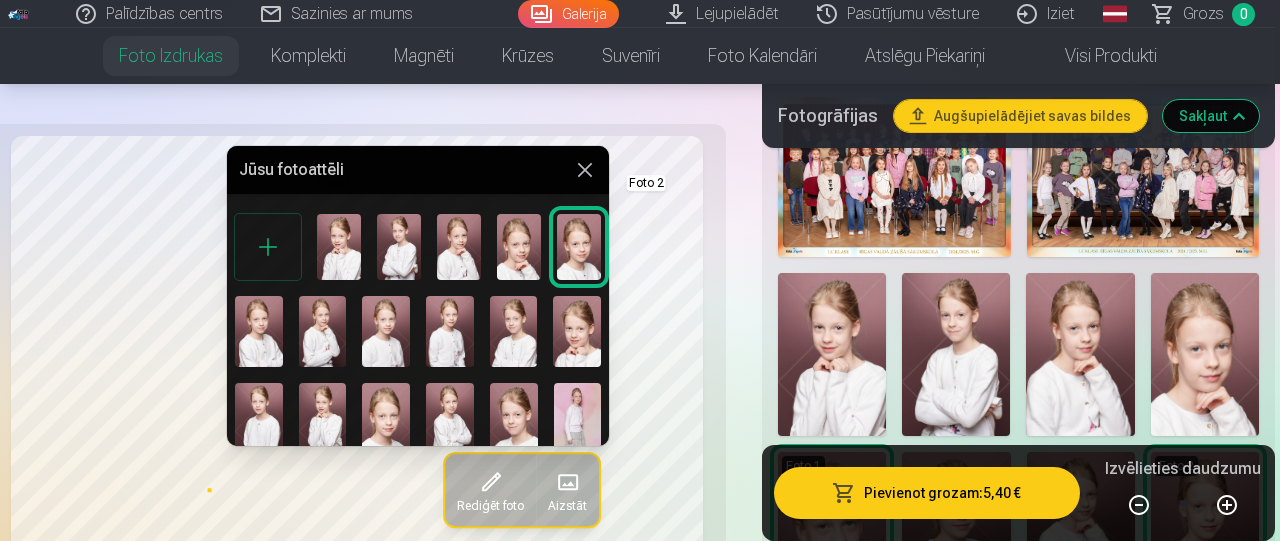 click at bounding box center (323, 332) 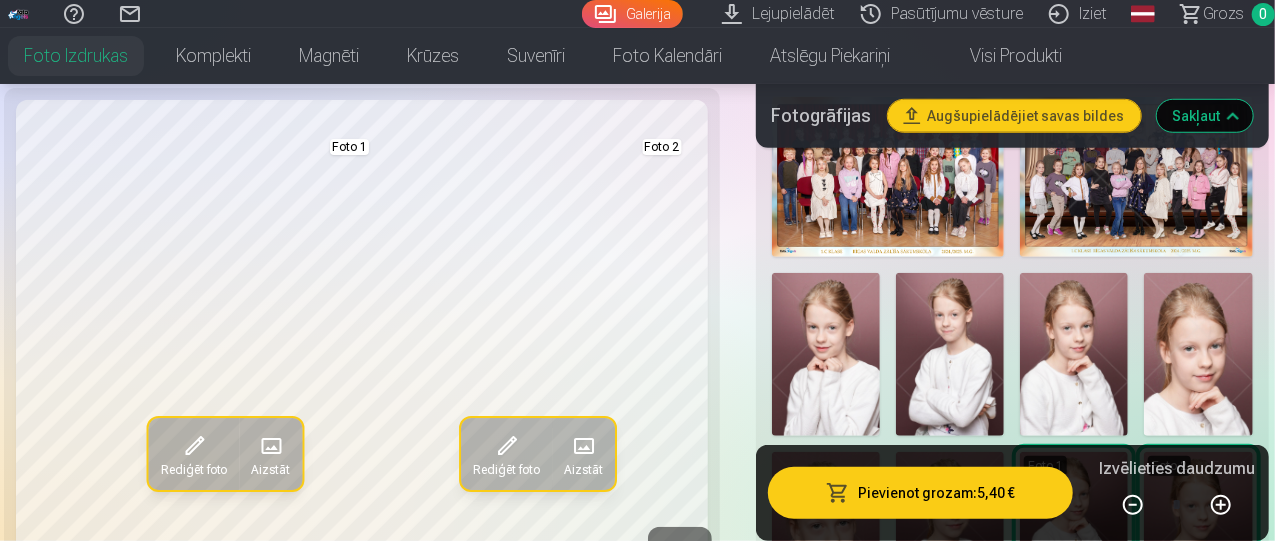 click on "Palīdzības centrs Sazinies ar mums Galerija Lejupielādēt Pasūtījumu vēsture Iziet Global English (en) Latvian (lv) Russian (ru) Lithuanian (lt) Estonian (et) Grozs 0 Foto izdrukas Augstas kvalitātes fotoattēlu izdrukas 210 gsm papīrs, piesātināta krāsa un detalizācija Sākot no  3,60 € Augstas kvalitātes grupu fotoattēlu izdrukas Spilgtas krāsas uz Fuji Film Crystal fotopapīra Sākot no  4,30 € Foto kolāža no divām fotogrāfijām Divi neaizmirstami mirkļi vienā skaistā bildē Sākot no  4,10 € Foto izdrukas dokumentiem Universālas foto izdrukas dokumentiem (6 fotogrāfijas) Sākot no  4,40 € Augstas izšķirtspējas digitālais fotoattēls JPG formātā Iemūžiniet savas atmiņas ērtā digitālā veidā Sākot no  6,00 € See all products Komplekti Pilns Atmiņu Komplekts – Drukātas (15×23cm, 40% ATLAIDE) un 🎁 Digitālas Fotogrāfijas   Klasiskais komplekts Sākot no  19,20 € Populārs komplekts Sākot no  24,00 € Premium komplekts + 🎁  Sākot no  Foto" at bounding box center (637, -433) 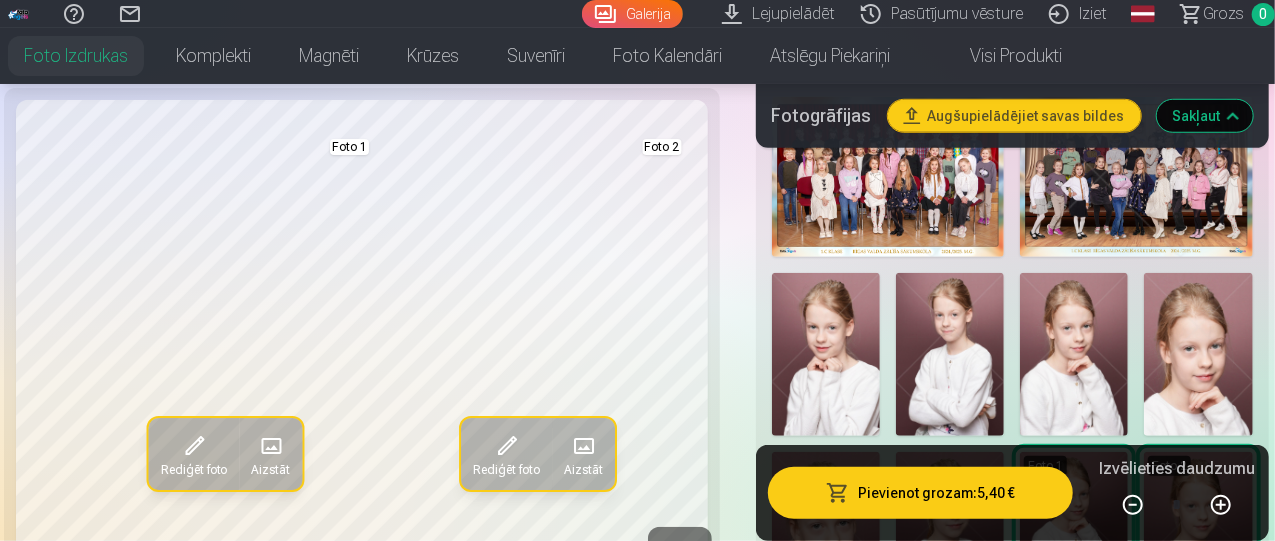 click on "Aizstāt" at bounding box center (271, 470) 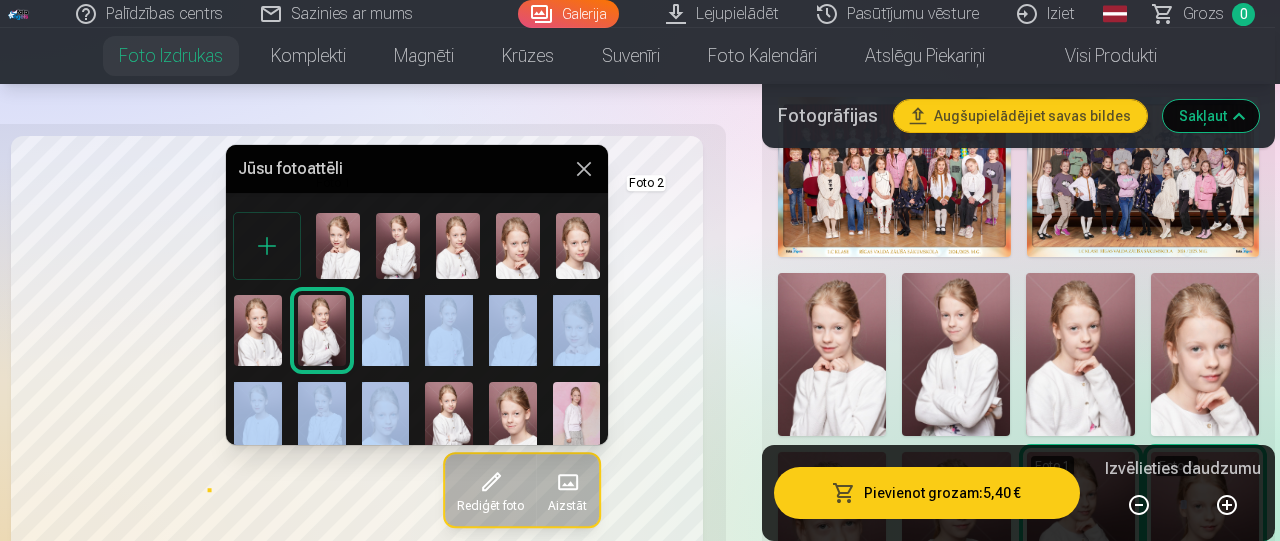 drag, startPoint x: 358, startPoint y: 335, endPoint x: 408, endPoint y: 389, distance: 73.593475 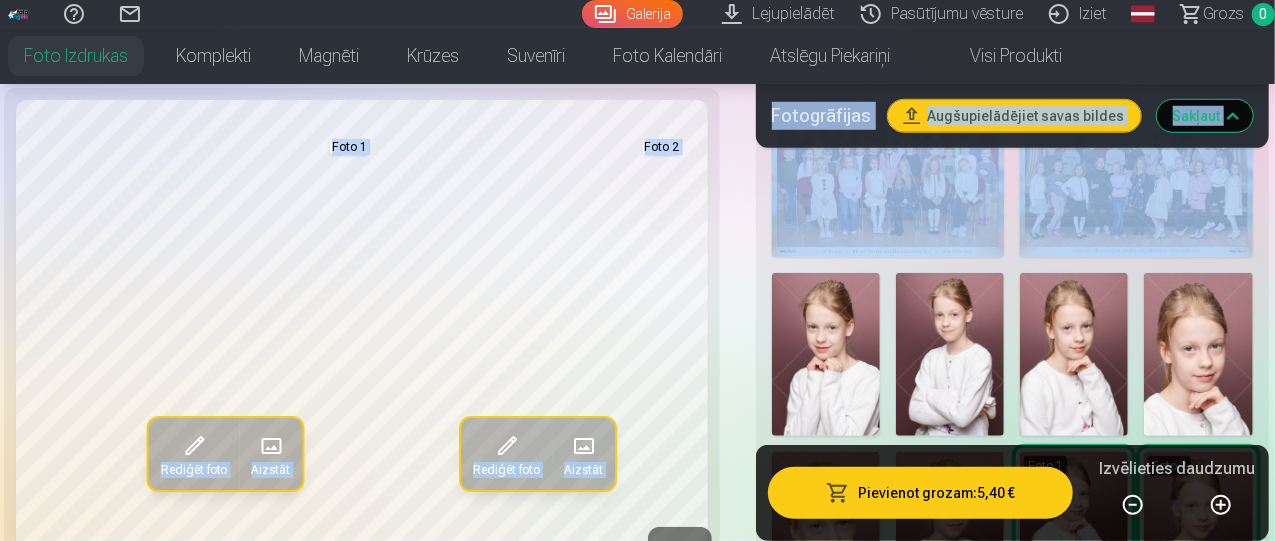drag, startPoint x: 1274, startPoint y: 69, endPoint x: 1278, endPoint y: 89, distance: 20.396078 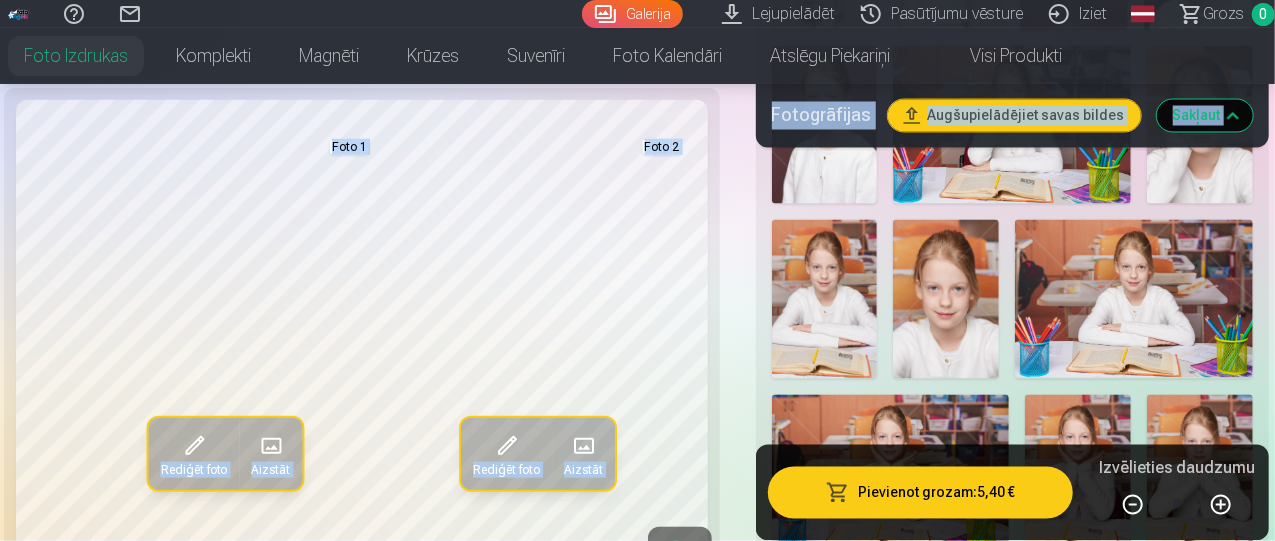 scroll, scrollTop: 1783, scrollLeft: 0, axis: vertical 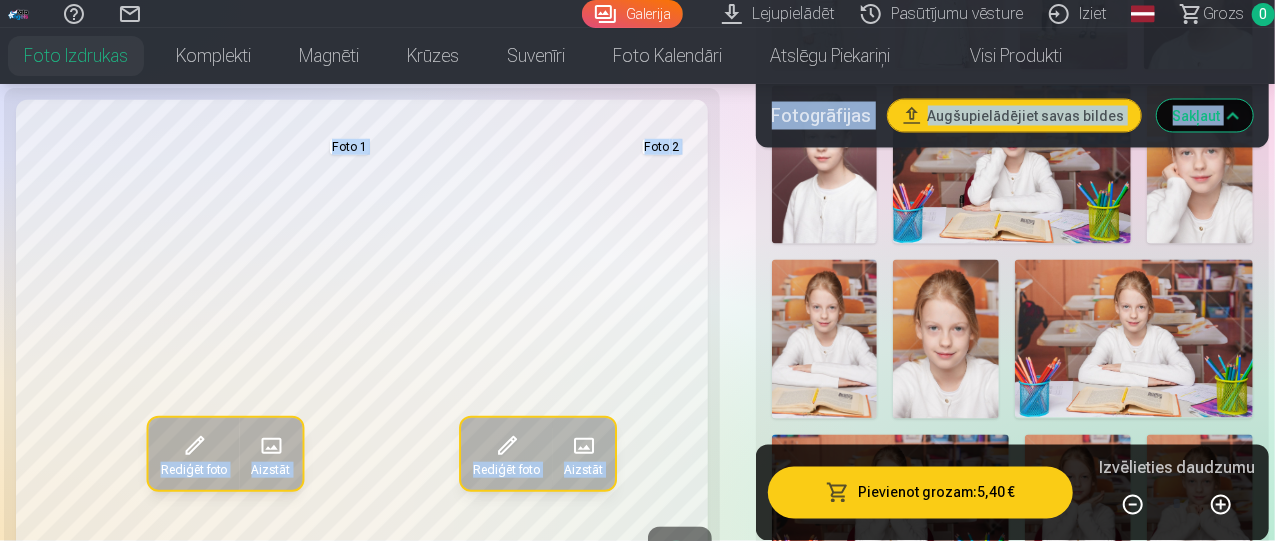 click at bounding box center (1134, 339) 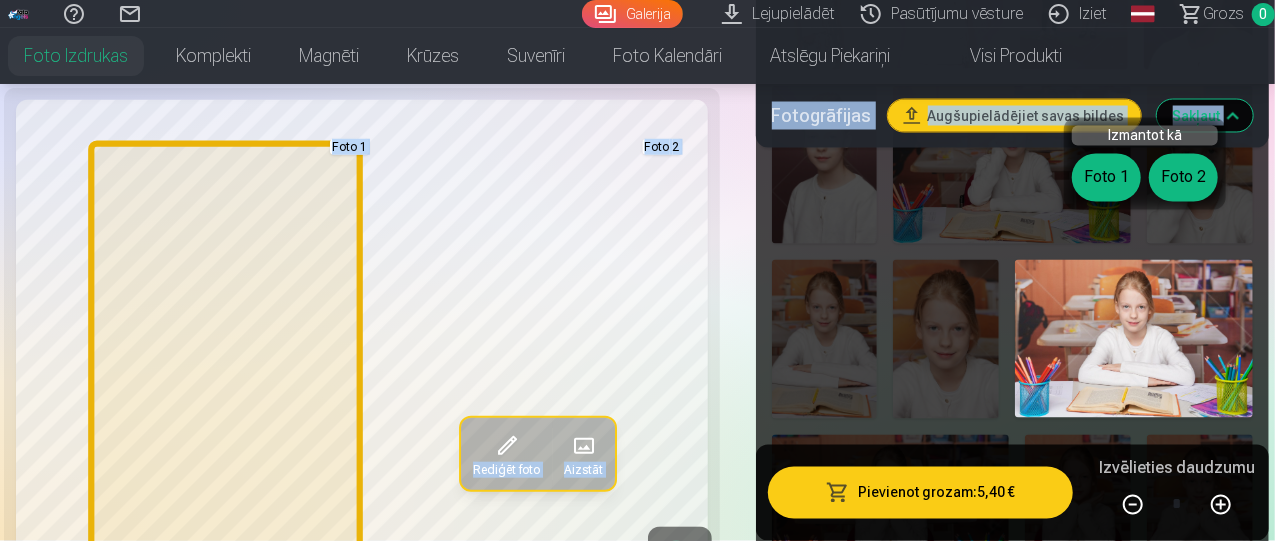 click on "Foto   1" at bounding box center [1106, 178] 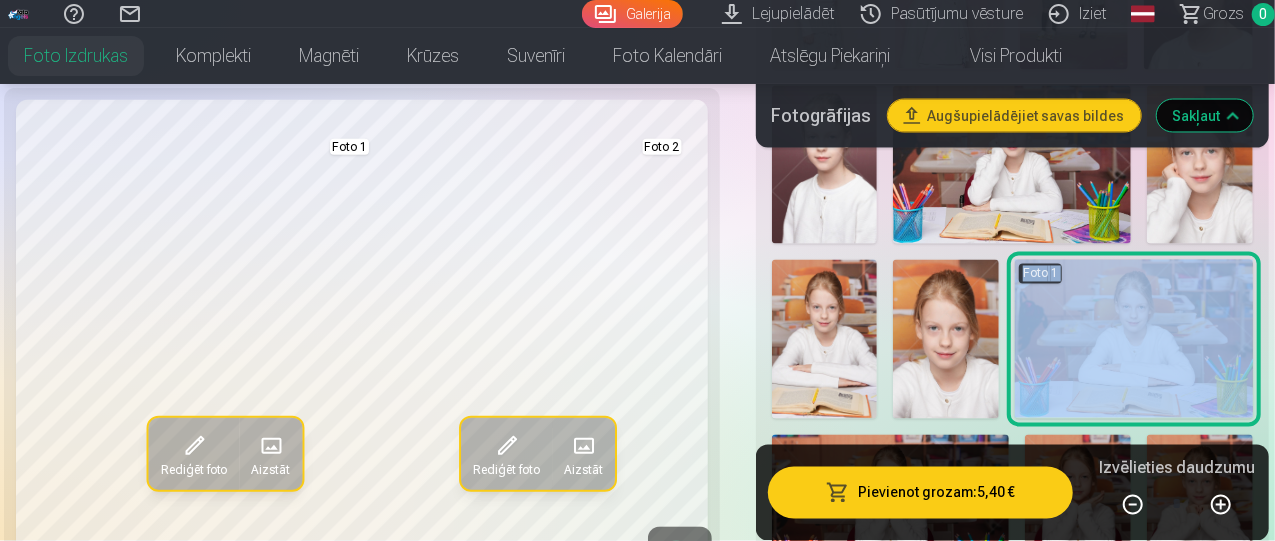 drag, startPoint x: 1174, startPoint y: 212, endPoint x: 1178, endPoint y: 223, distance: 11.7046995 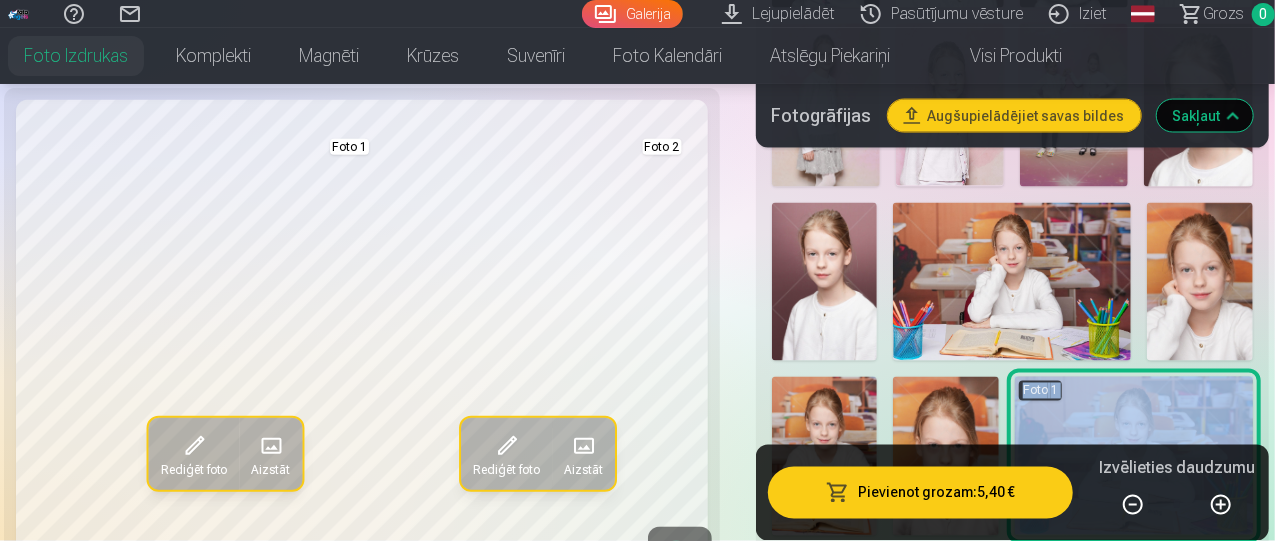 scroll, scrollTop: 1663, scrollLeft: 0, axis: vertical 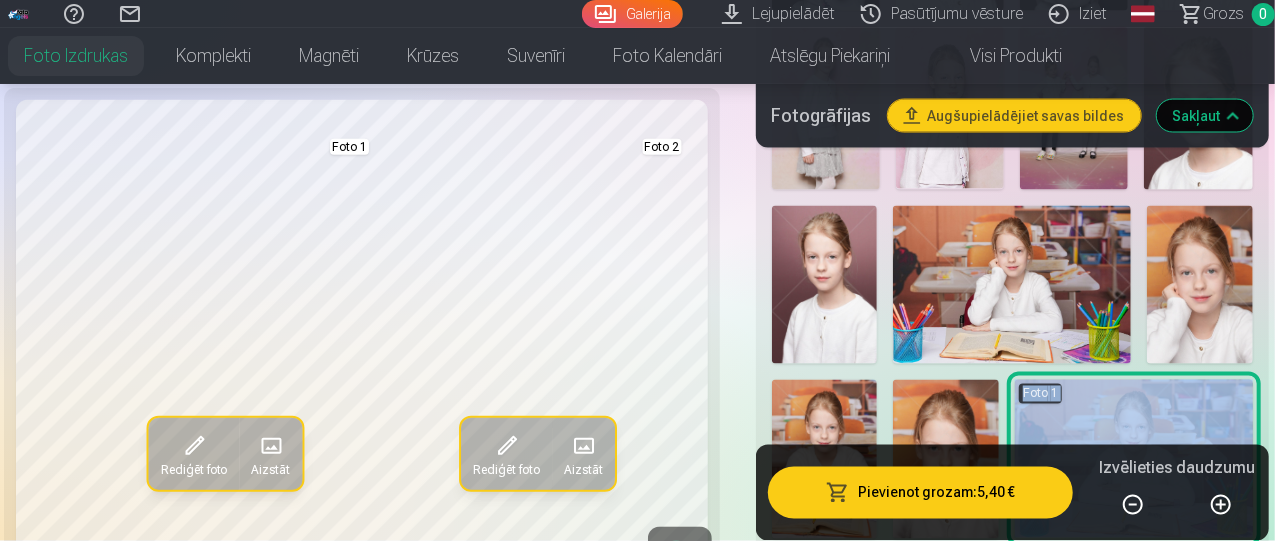 click at bounding box center [1012, 285] 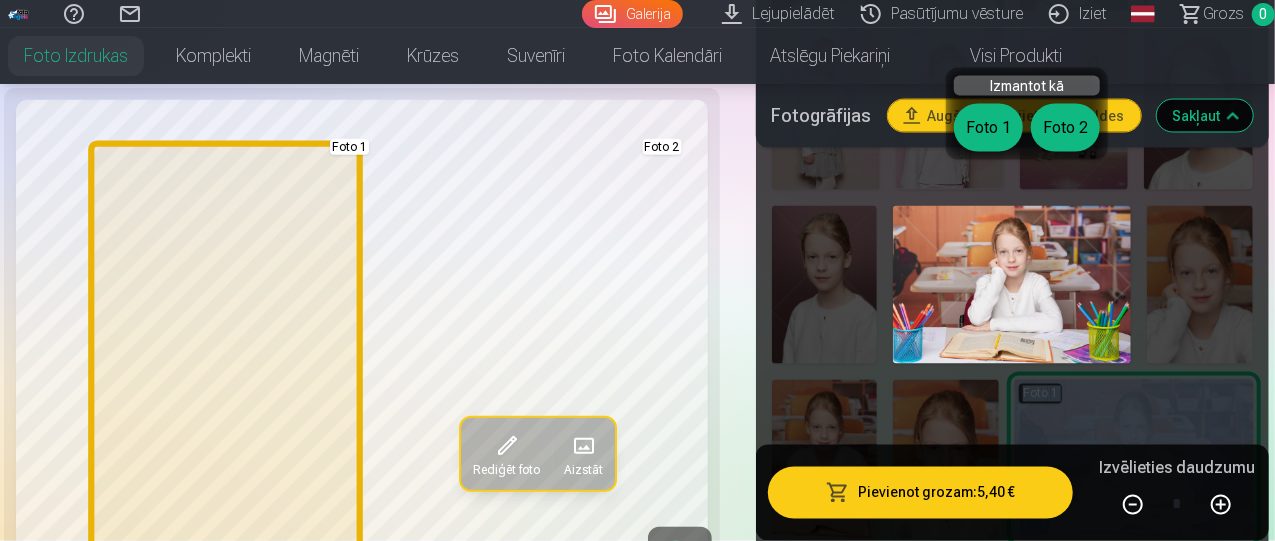 click on "Foto   1" at bounding box center [988, 128] 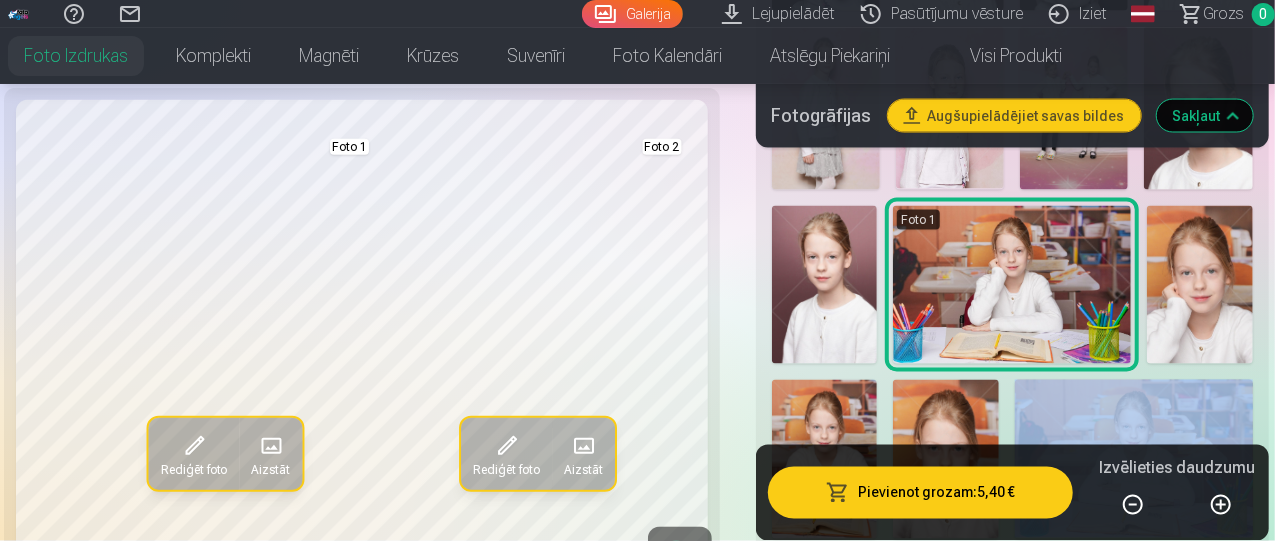 click at bounding box center [1134, 459] 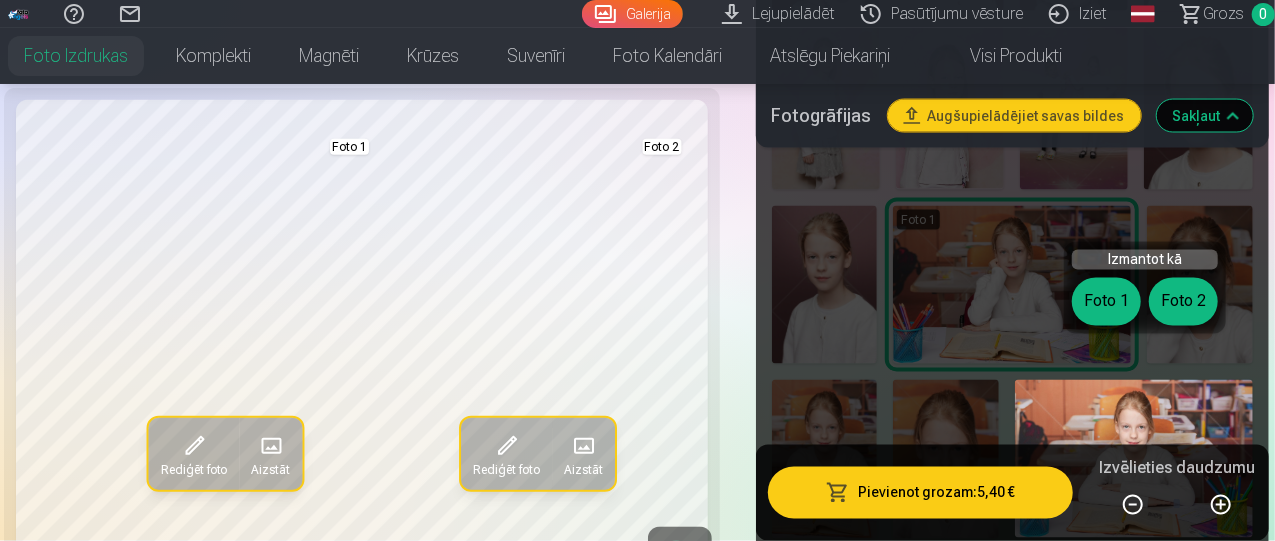 click on "Foto izdrukas Augstas kvalitātes fotoattēlu izdrukas 210 gsm papīrs, piesātināta krāsa un detalizācija Sākot no  3,60 € Augstas kvalitātes grupu fotoattēlu izdrukas Spilgtas krāsas uz Fuji Film Crystal fotopapīra Sākot no  4,30 € Foto kolāža no divām fotogrāfijām Divi neaizmirstami mirkļi vienā skaistā bildē Sākot no  4,10 € Foto izdrukas dokumentiem Universālas foto izdrukas dokumentiem (6 fotogrāfijas) Sākot no  4,40 € Augstas izšķirtspējas digitālais fotoattēls JPG formātā Iemūžiniet savas atmiņas ērtā digitālā veidā Sākot no  6,00 € See all products Komplekti Pilns Atmiņu Komplekts – Drukātas (15×23cm, 40% ATLAIDE) un 🎁 Digitālas Fotogrāfijas   Saņem visas individuālās drukātās fotogrāfijas (15×23 cm) no fotosesijas, kā arī grupas foto un digitālās kopijas kā dāvanu – par 40% izdevīgāk nekā pērkot atsevišķi! Klasiskais komplekts Sākot no  19,20 € Populārs komplekts Sākot no  24,00 € Premium komplekts + 🎁" at bounding box center [637, 56] 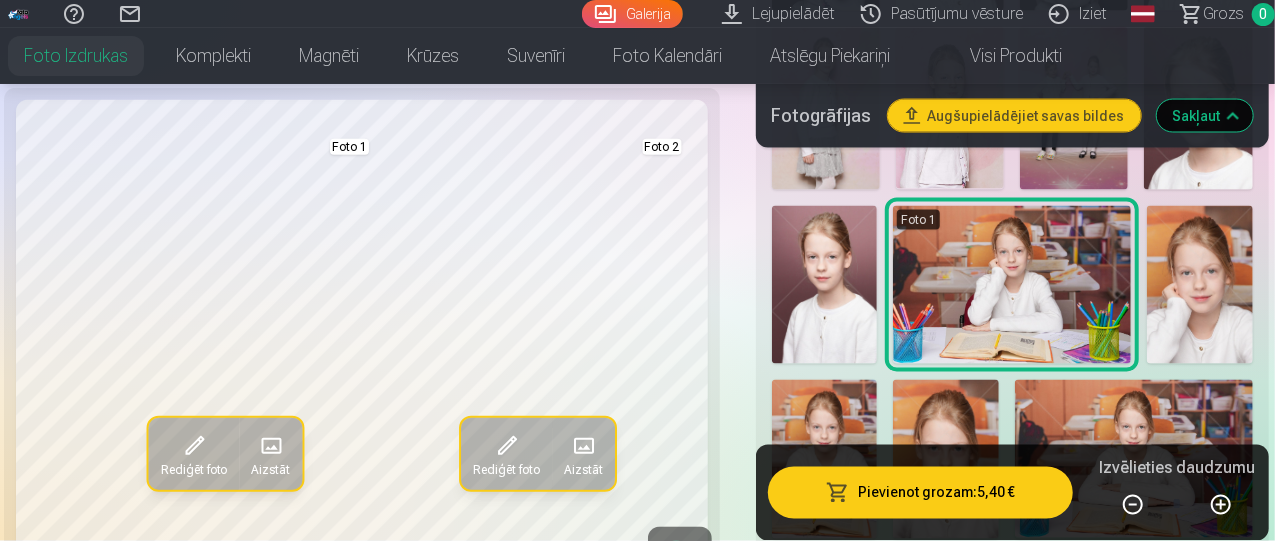 click on "Foto   2 Foto   1 Rādīt mazāk foto" at bounding box center (1012, 197) 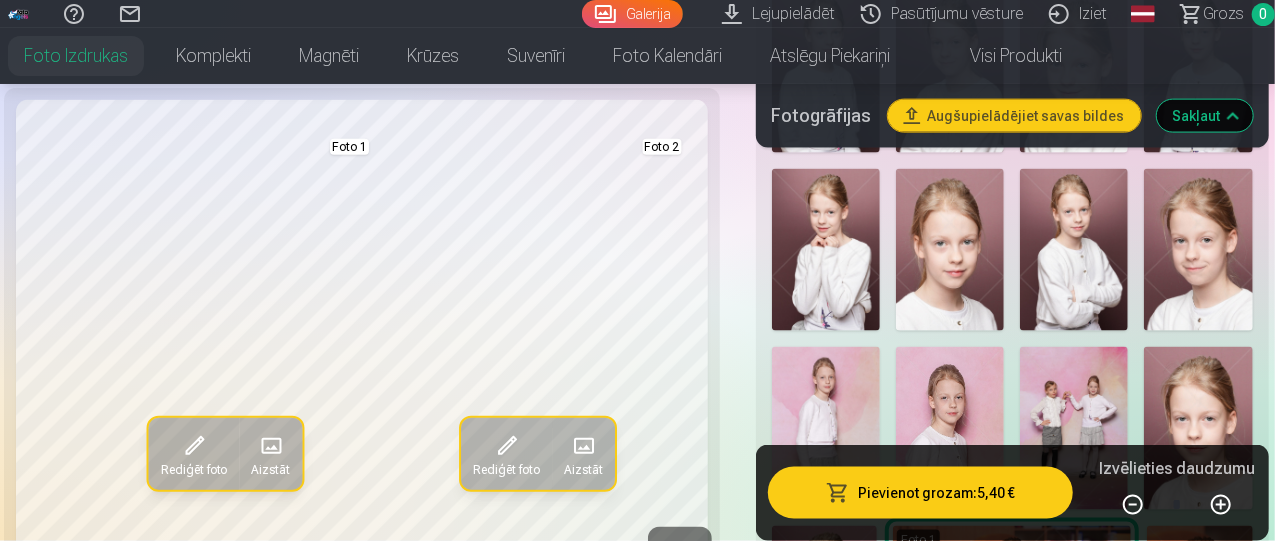 scroll, scrollTop: 1303, scrollLeft: 0, axis: vertical 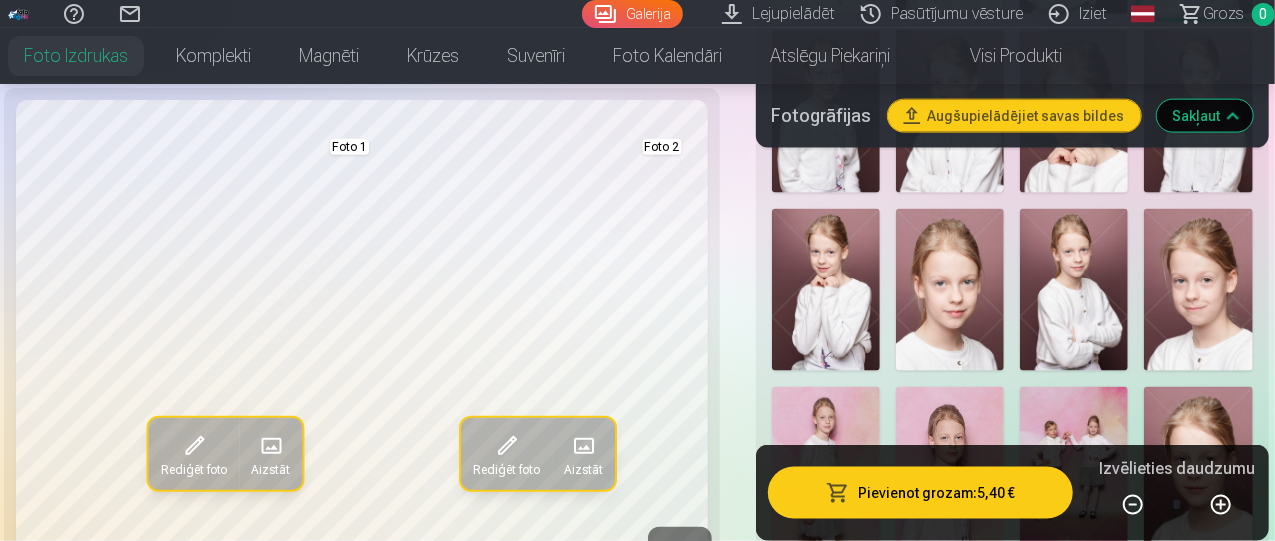 click at bounding box center (1074, 290) 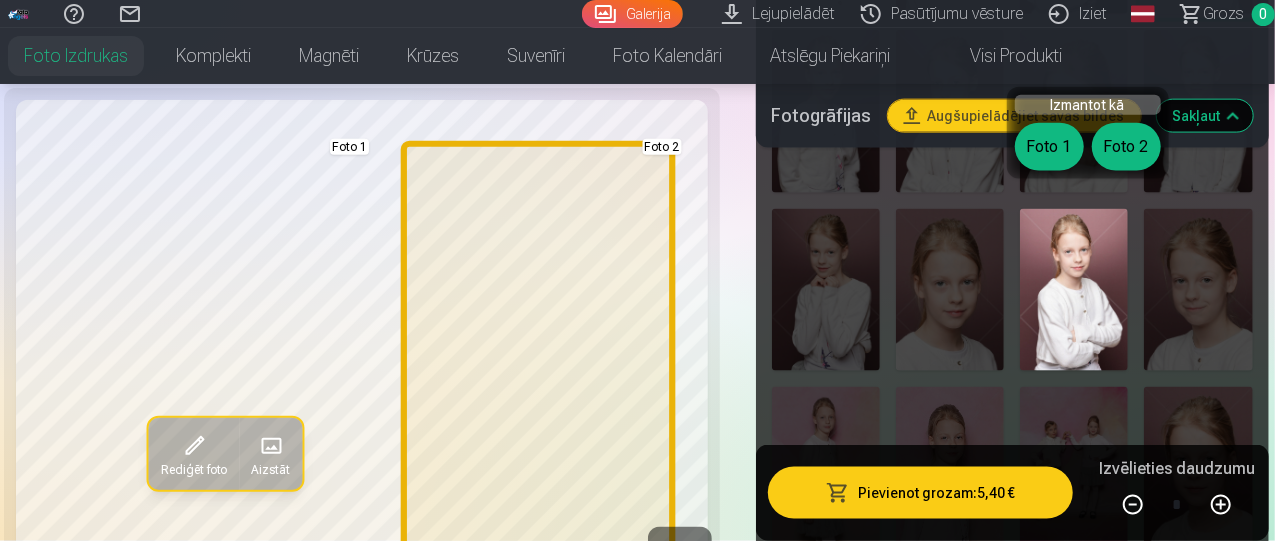 click on "Foto   2" at bounding box center (1126, 147) 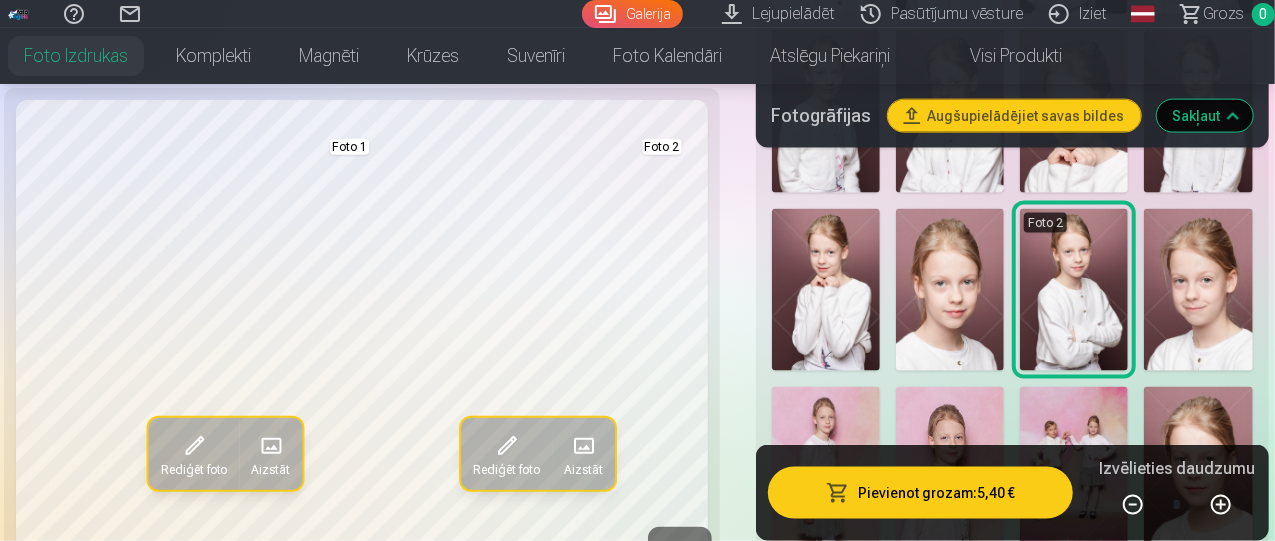 click at bounding box center (950, 290) 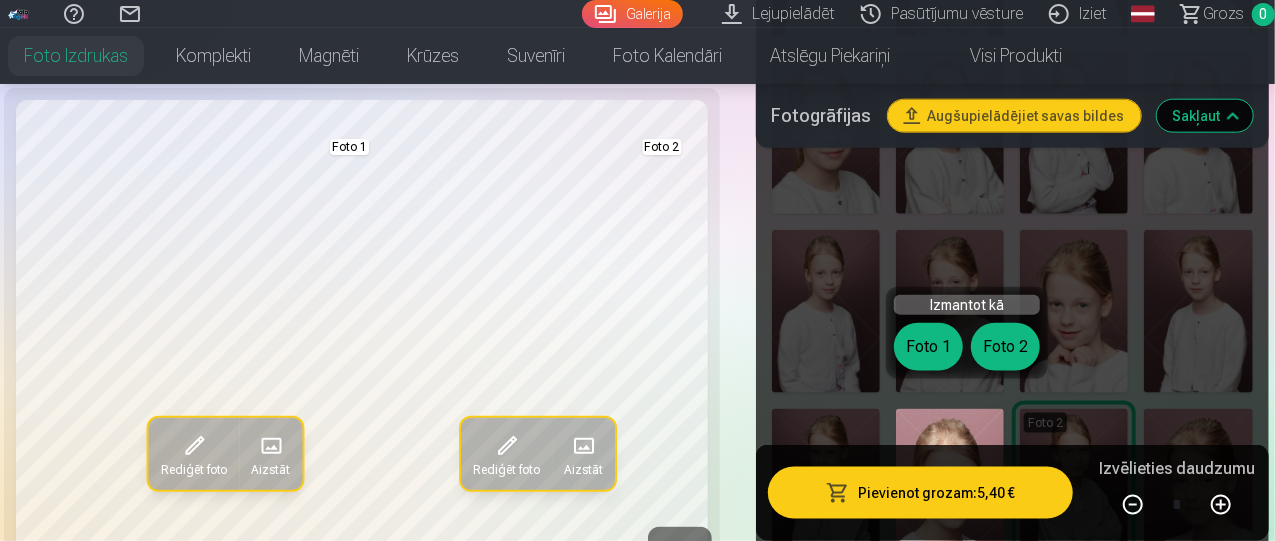 scroll, scrollTop: 1063, scrollLeft: 0, axis: vertical 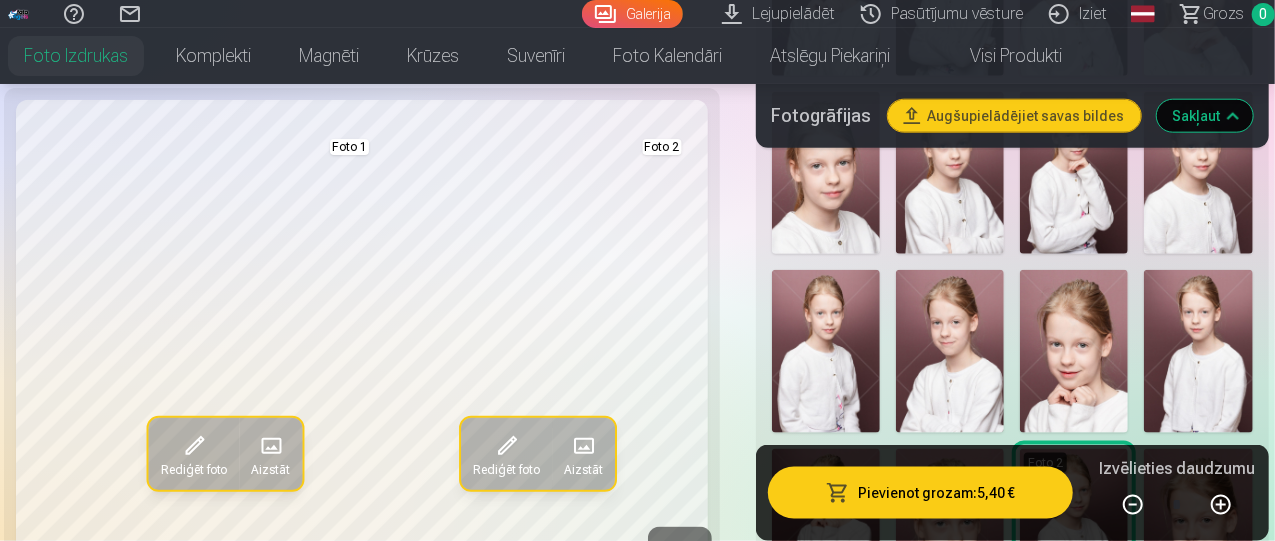 click at bounding box center [1074, 351] 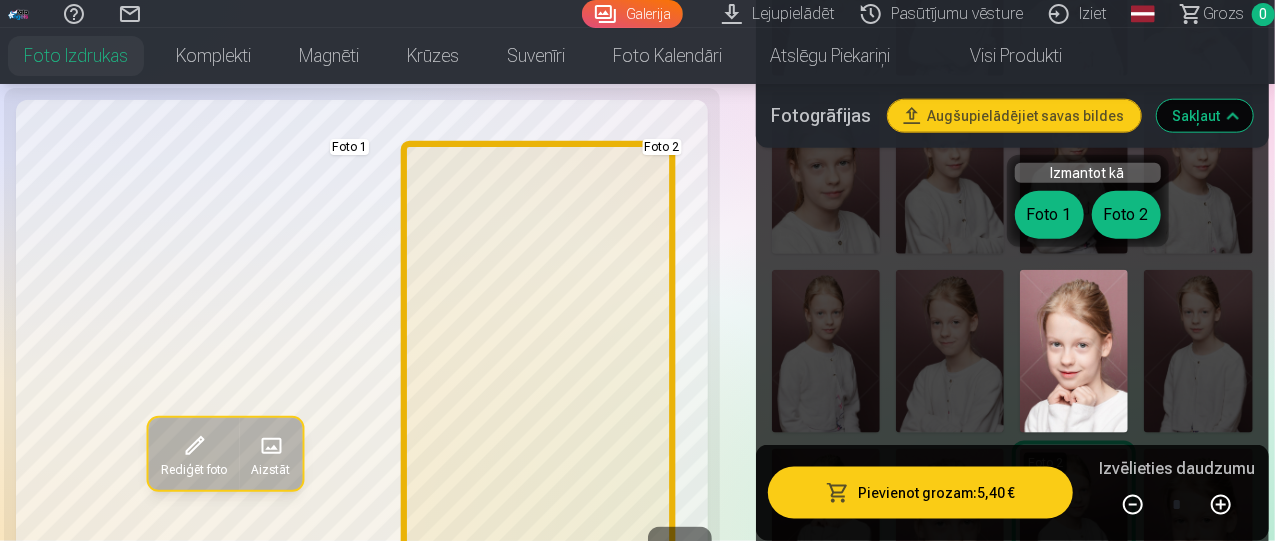 click on "Foto   2" at bounding box center (1126, 215) 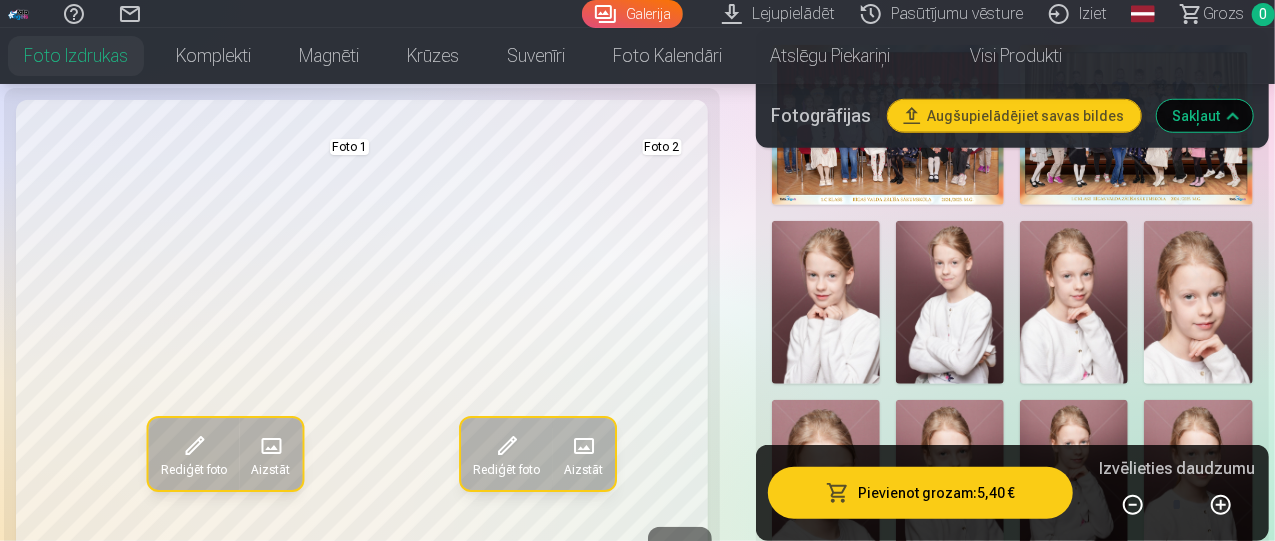 scroll, scrollTop: 743, scrollLeft: 0, axis: vertical 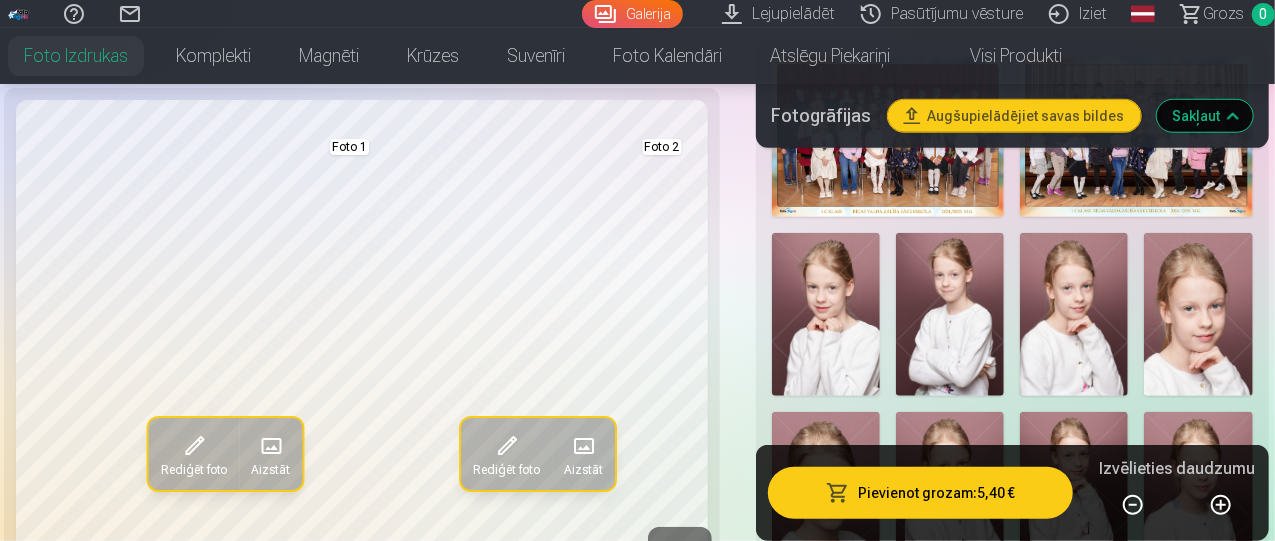 click at bounding box center (826, 314) 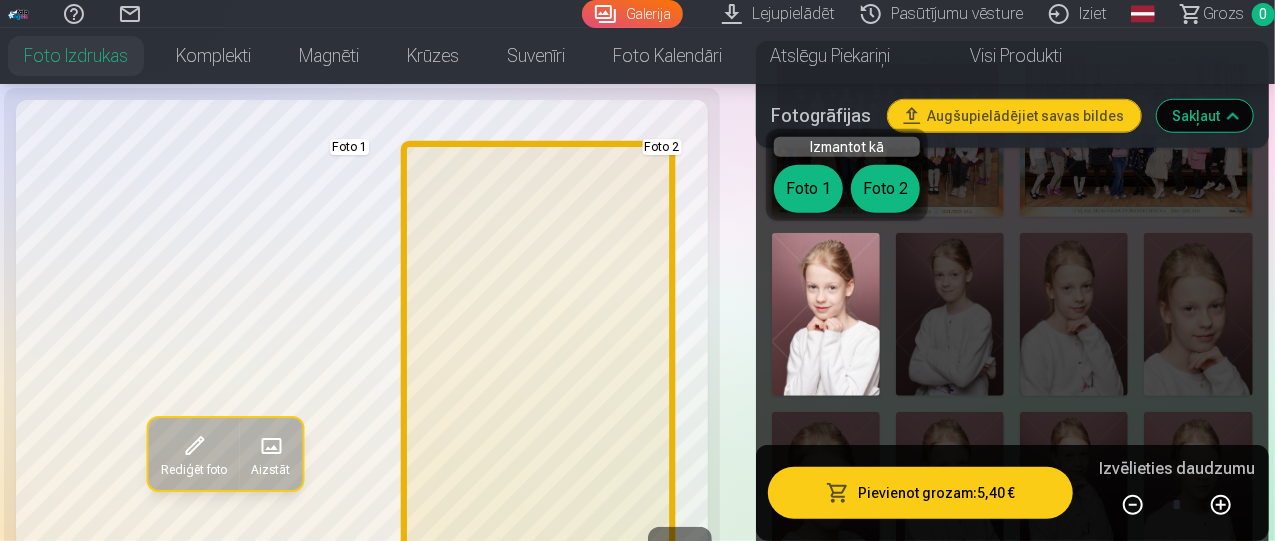 click on "Foto   2" at bounding box center [885, 189] 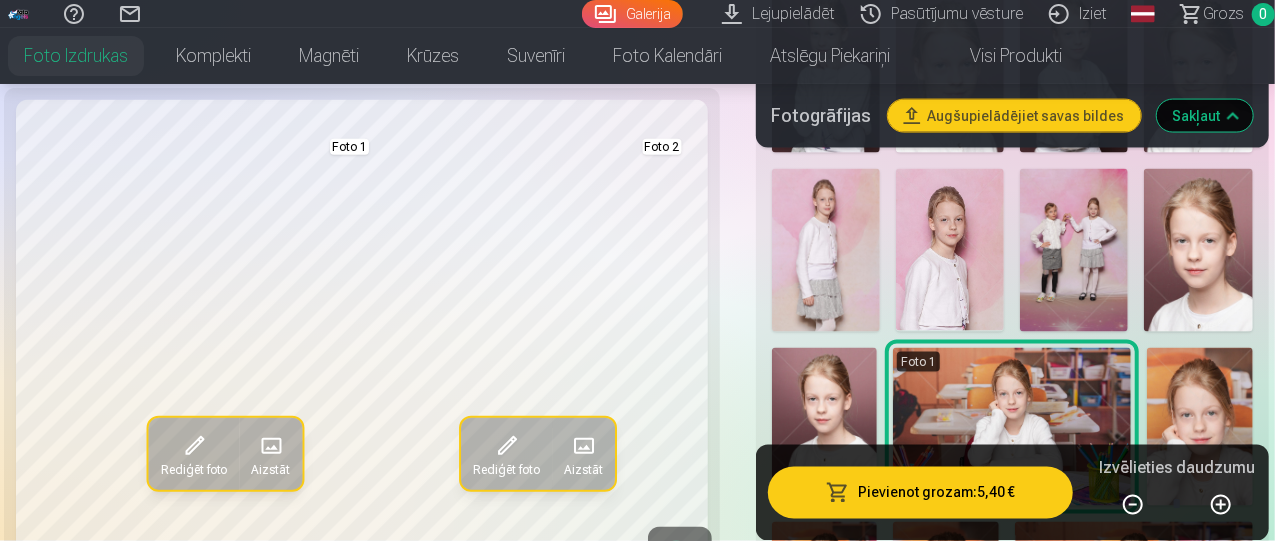 scroll, scrollTop: 1533, scrollLeft: 0, axis: vertical 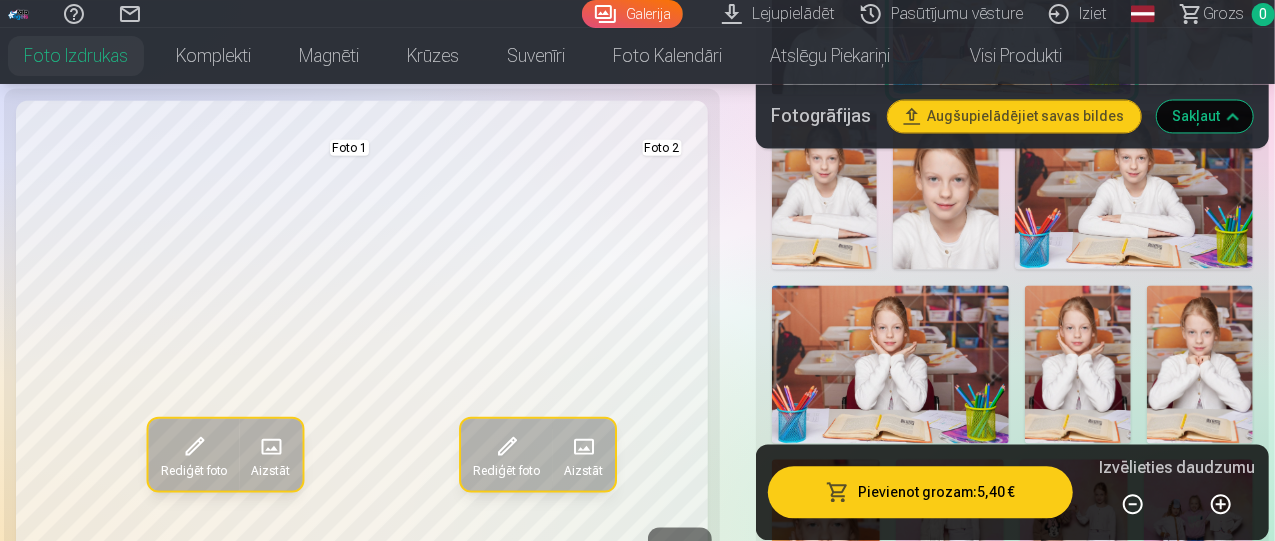 click on "Sakļaut" at bounding box center (1205, 116) 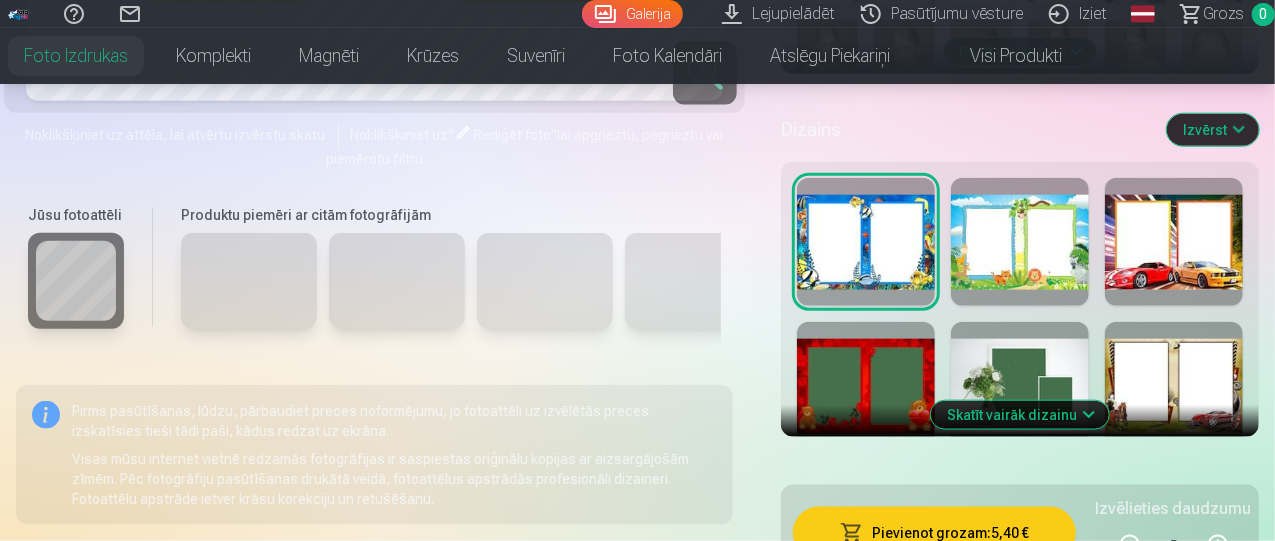 scroll, scrollTop: 625, scrollLeft: 0, axis: vertical 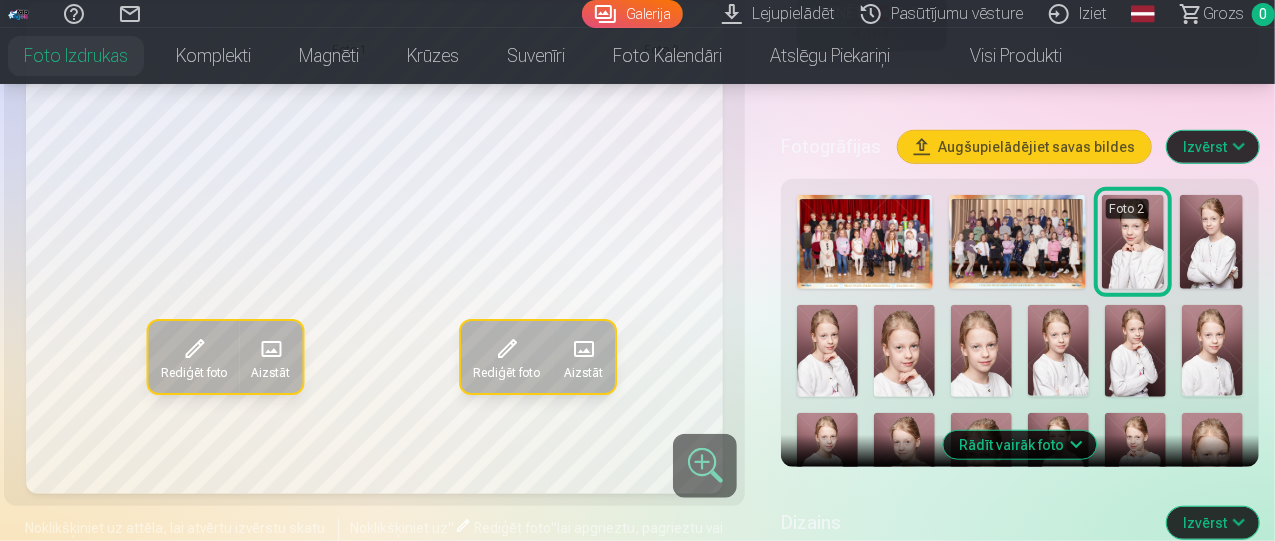click on "Izvērst" at bounding box center (1213, 147) 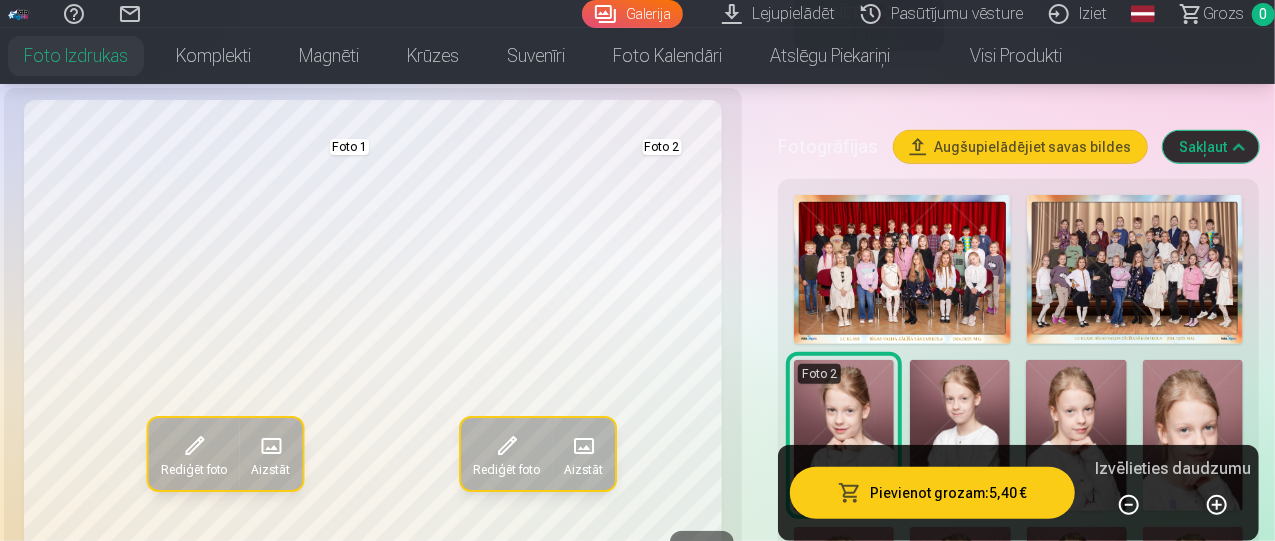 type 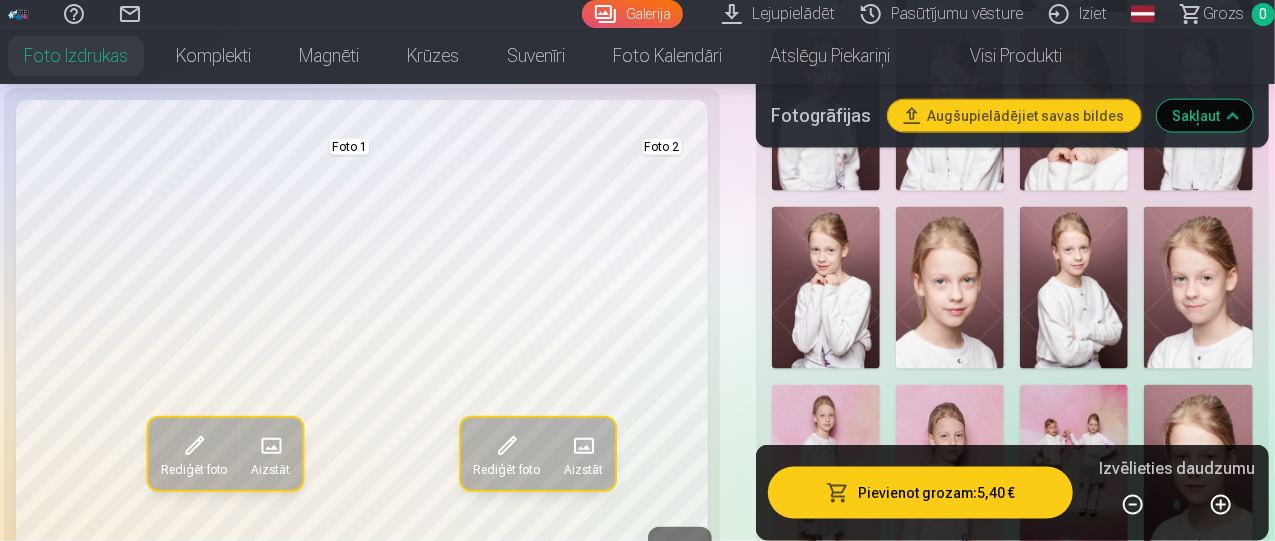 scroll, scrollTop: 1345, scrollLeft: 0, axis: vertical 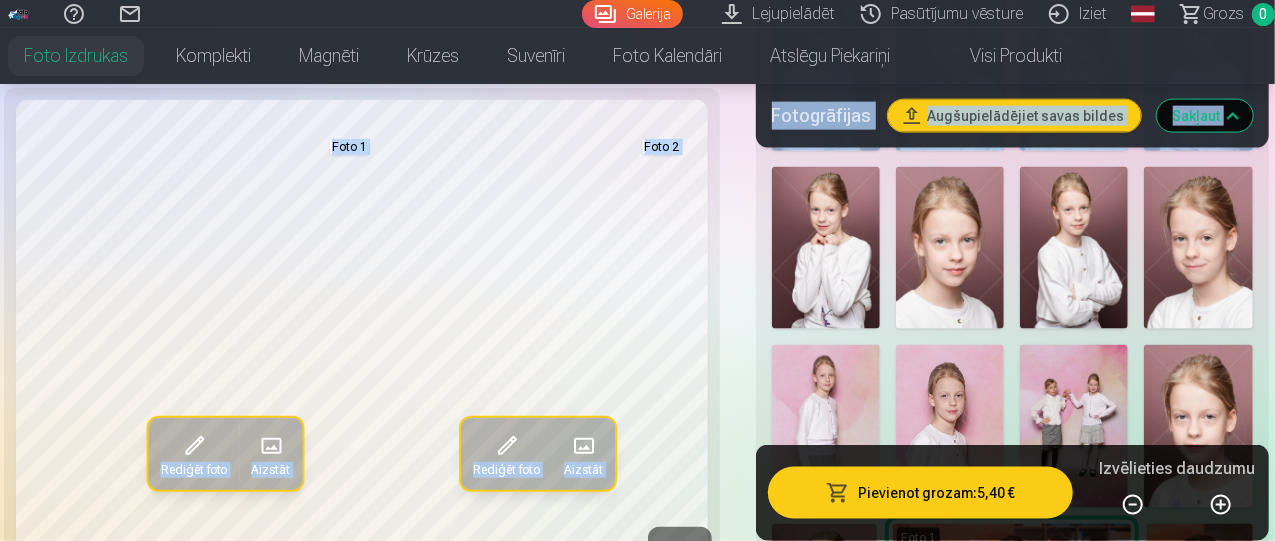 drag, startPoint x: 1273, startPoint y: 82, endPoint x: 1279, endPoint y: 110, distance: 28.635643 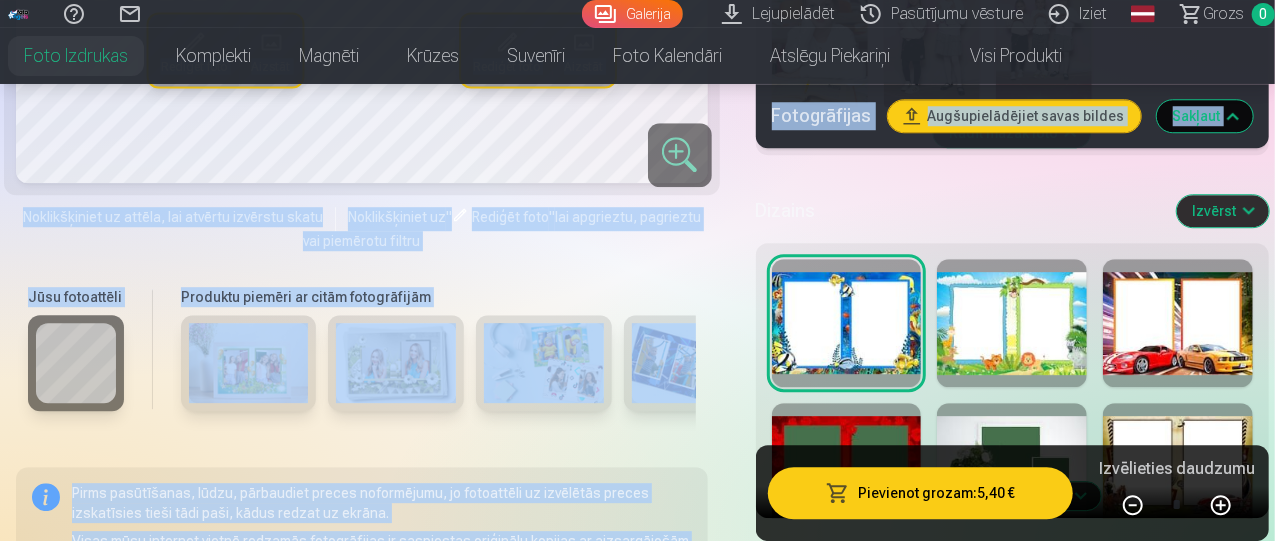 scroll, scrollTop: 2832, scrollLeft: 0, axis: vertical 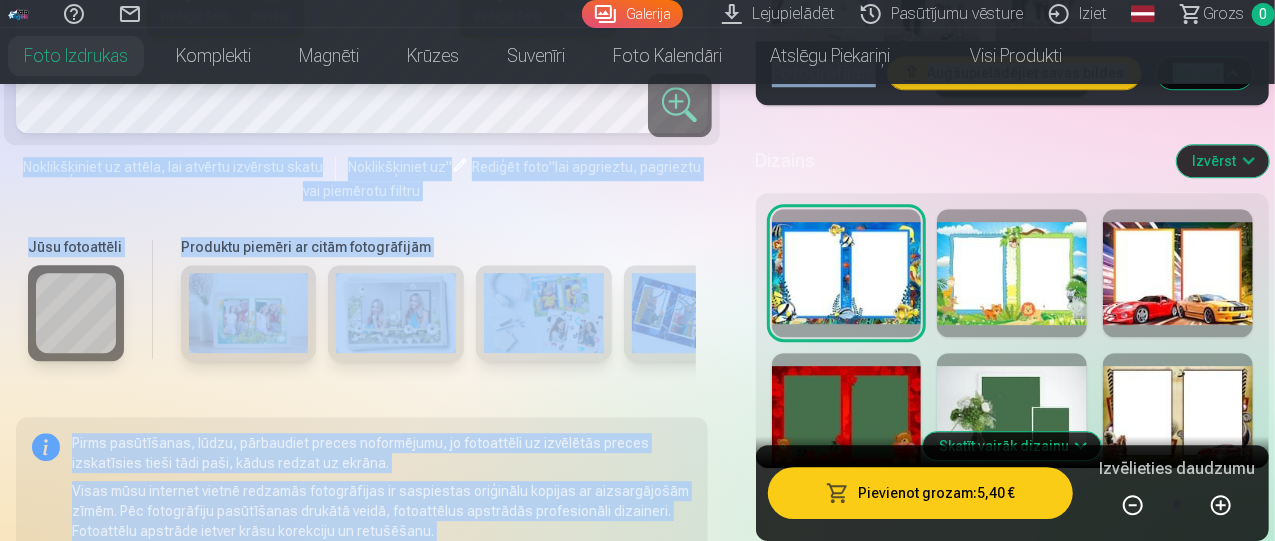 click on "Skatīt vairāk dizainu" at bounding box center [1012, 446] 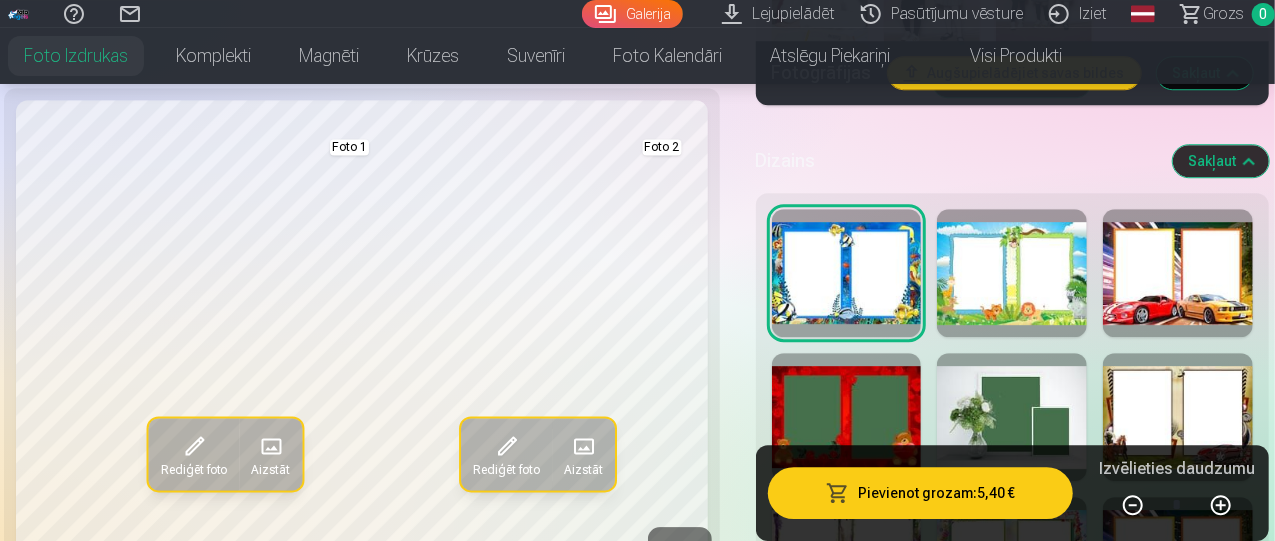 click at bounding box center [1012, 417] 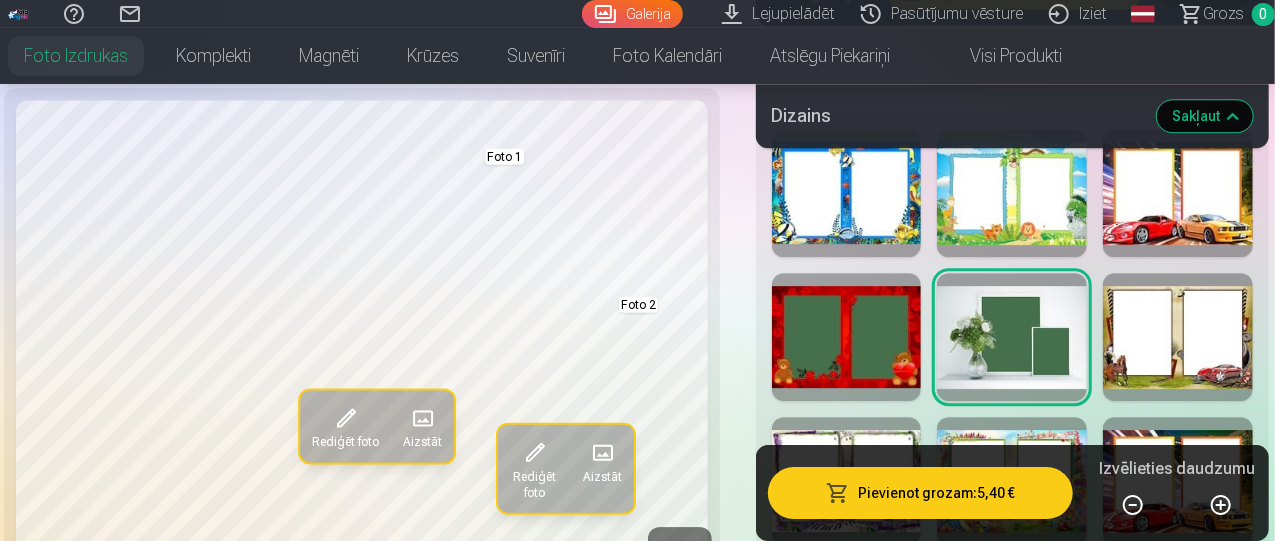 scroll, scrollTop: 2952, scrollLeft: 0, axis: vertical 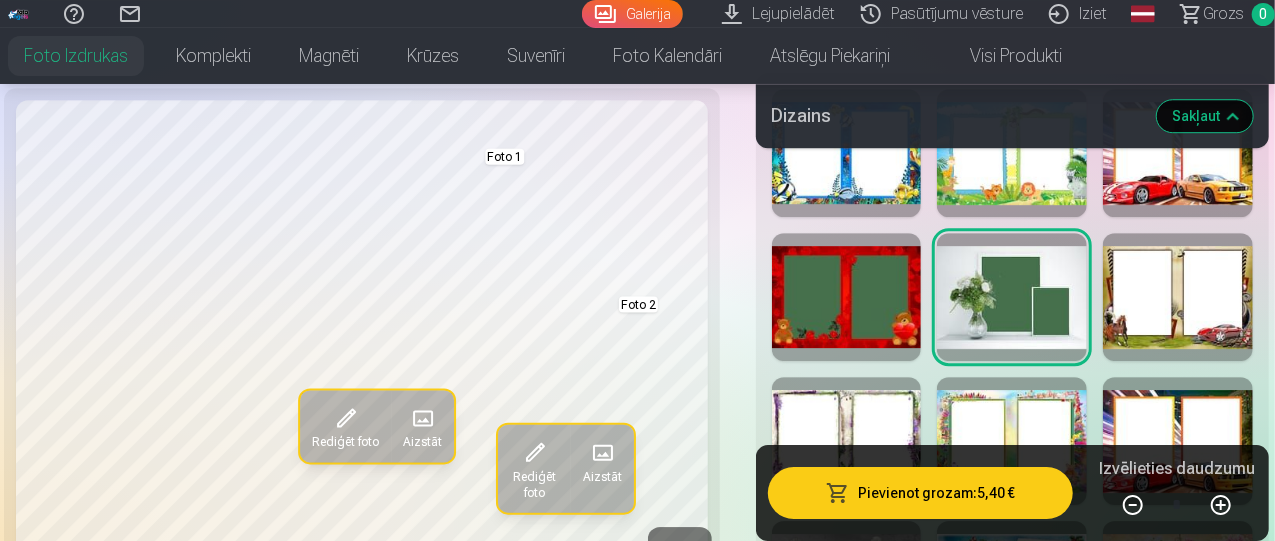 click at bounding box center [1012, 441] 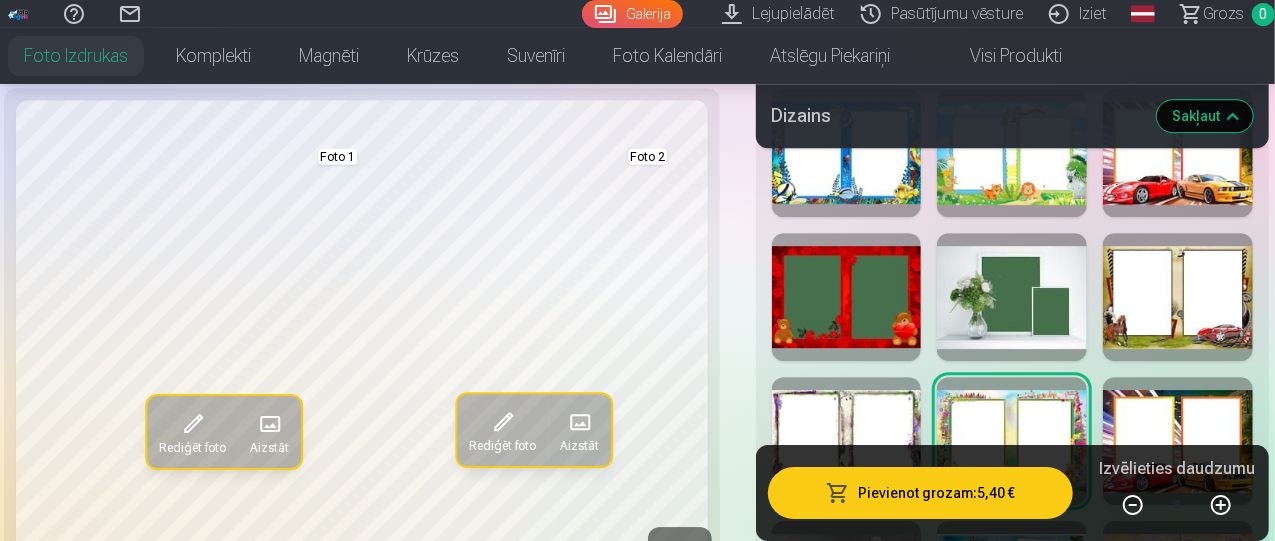 click at bounding box center [847, 441] 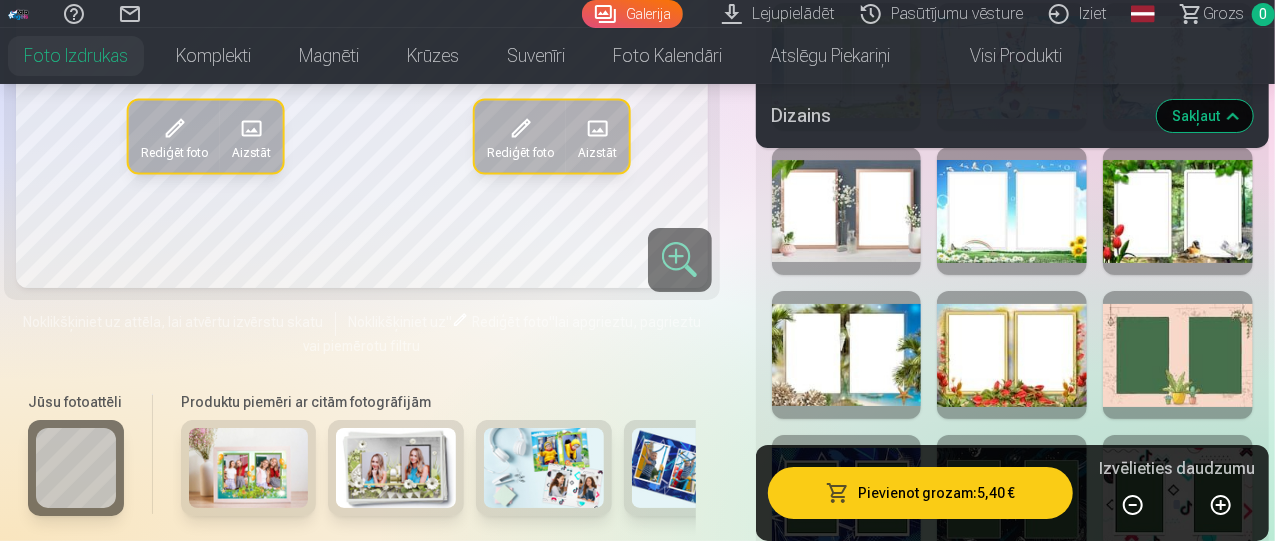scroll, scrollTop: 3752, scrollLeft: 0, axis: vertical 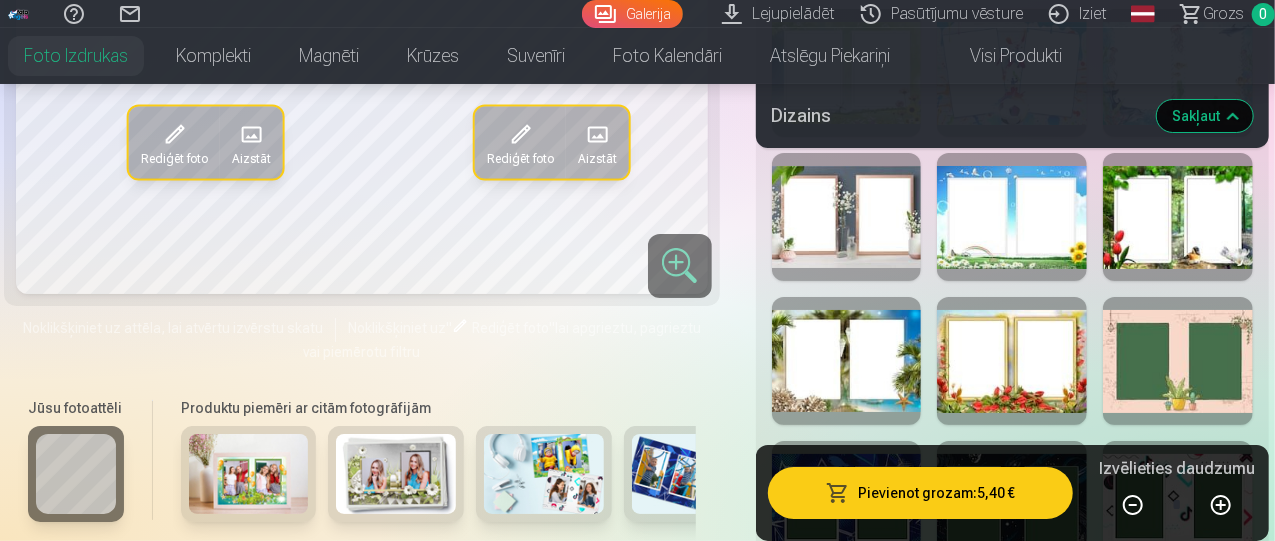 click at bounding box center [847, 361] 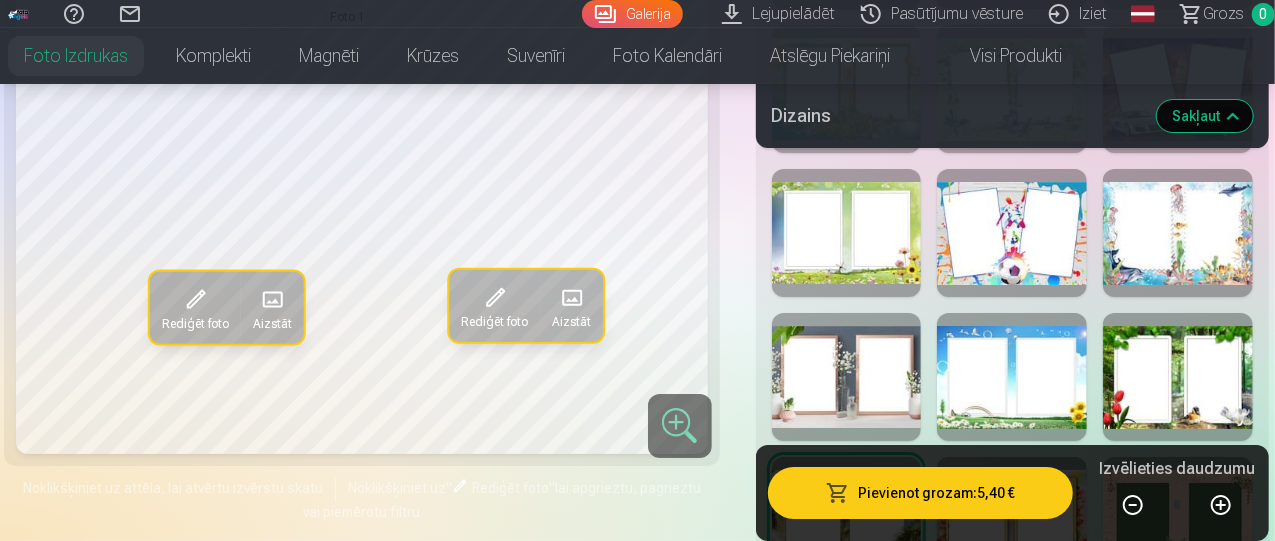 scroll, scrollTop: 3552, scrollLeft: 0, axis: vertical 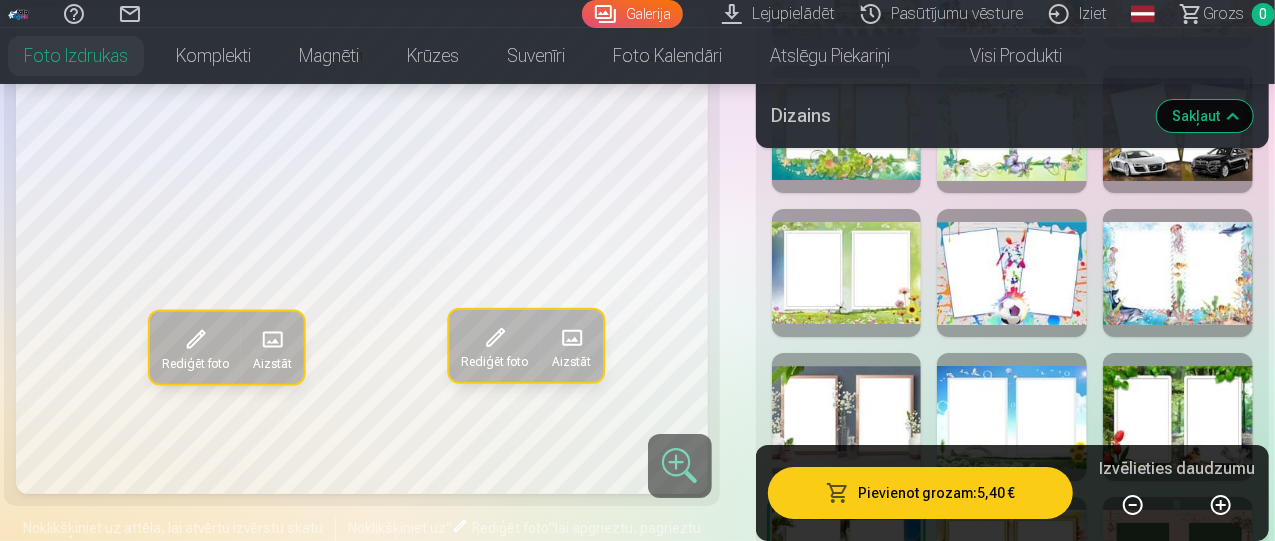 click at bounding box center (1178, 273) 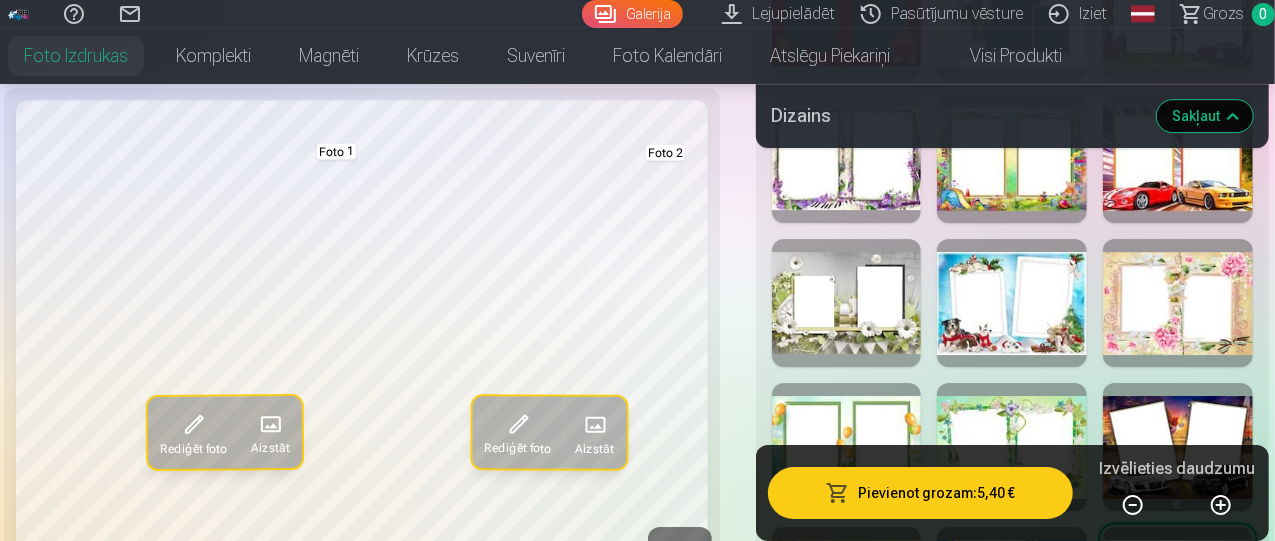 scroll, scrollTop: 3232, scrollLeft: 0, axis: vertical 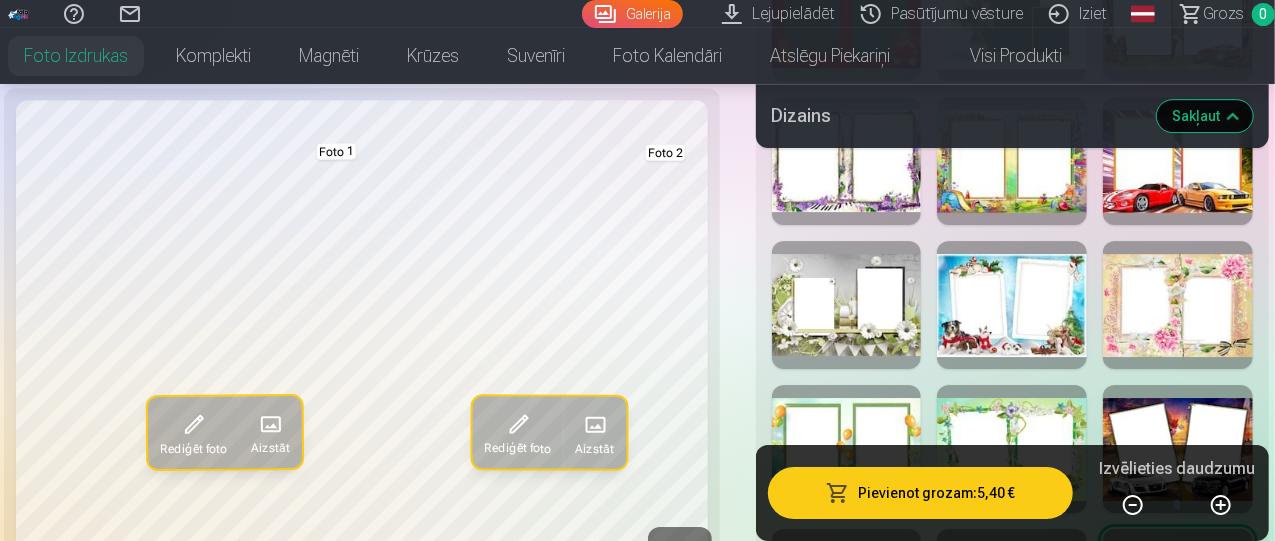 click at bounding box center [1012, 305] 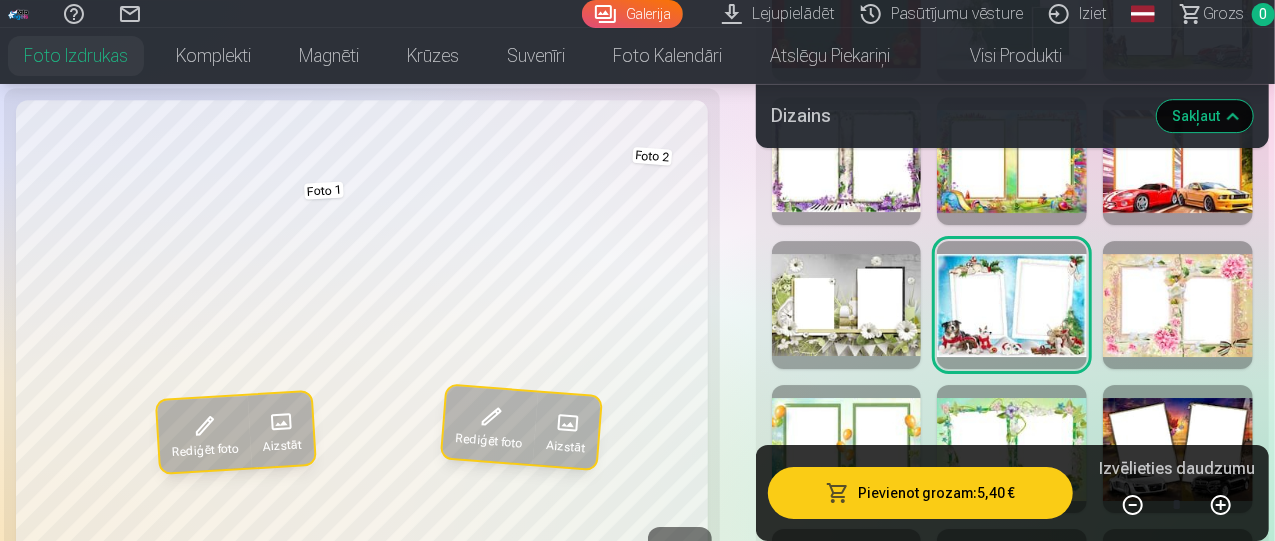 click at bounding box center (1178, 305) 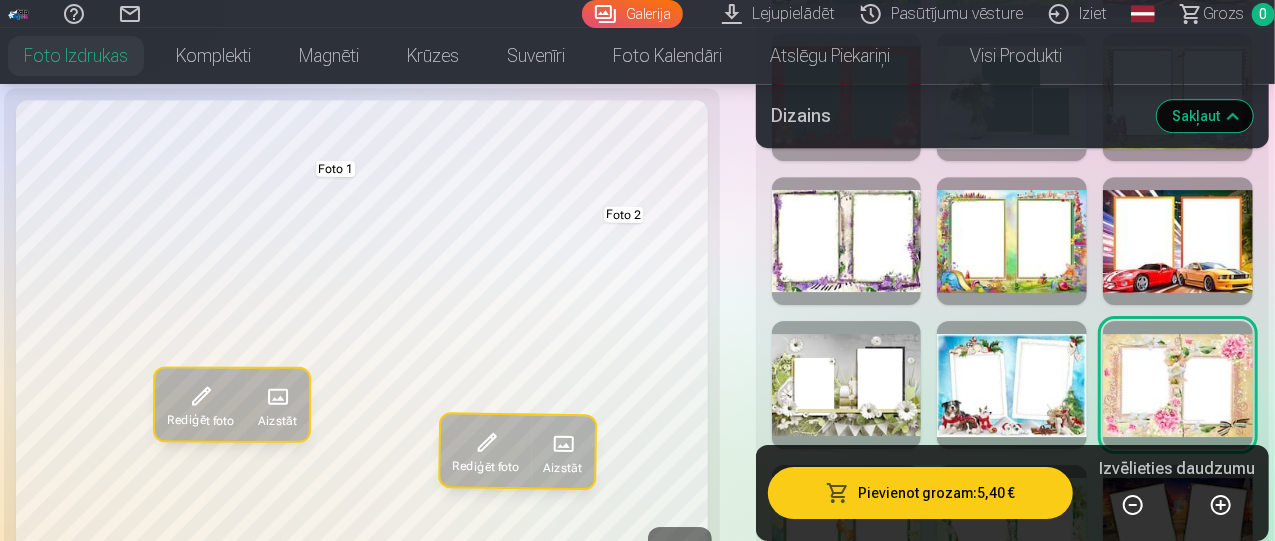 scroll, scrollTop: 3112, scrollLeft: 0, axis: vertical 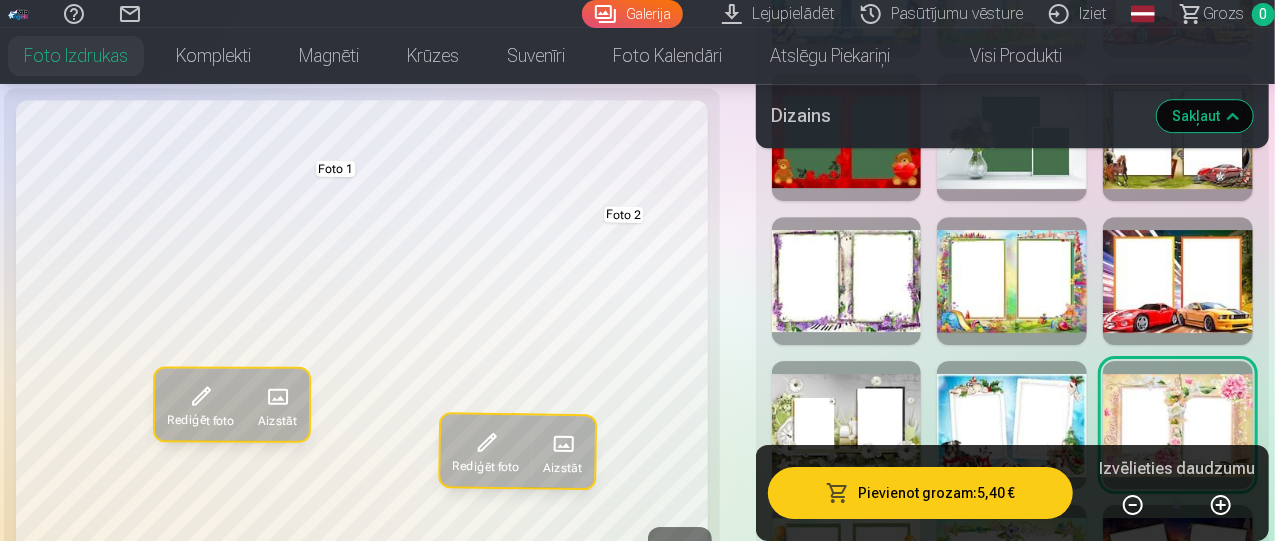 click at bounding box center [847, 281] 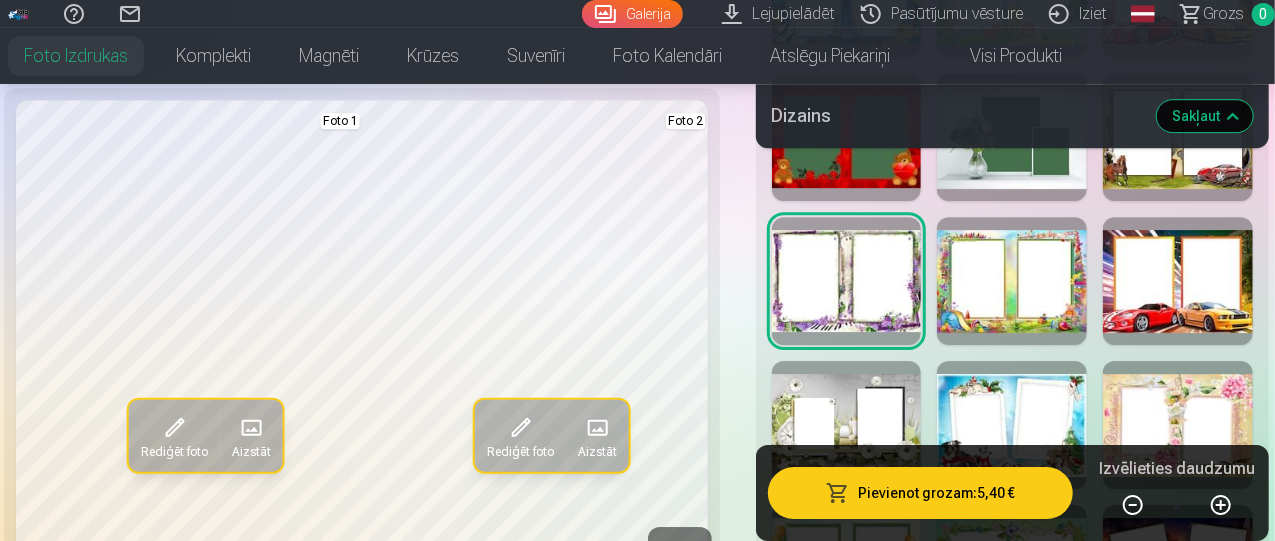 click at bounding box center (1012, 281) 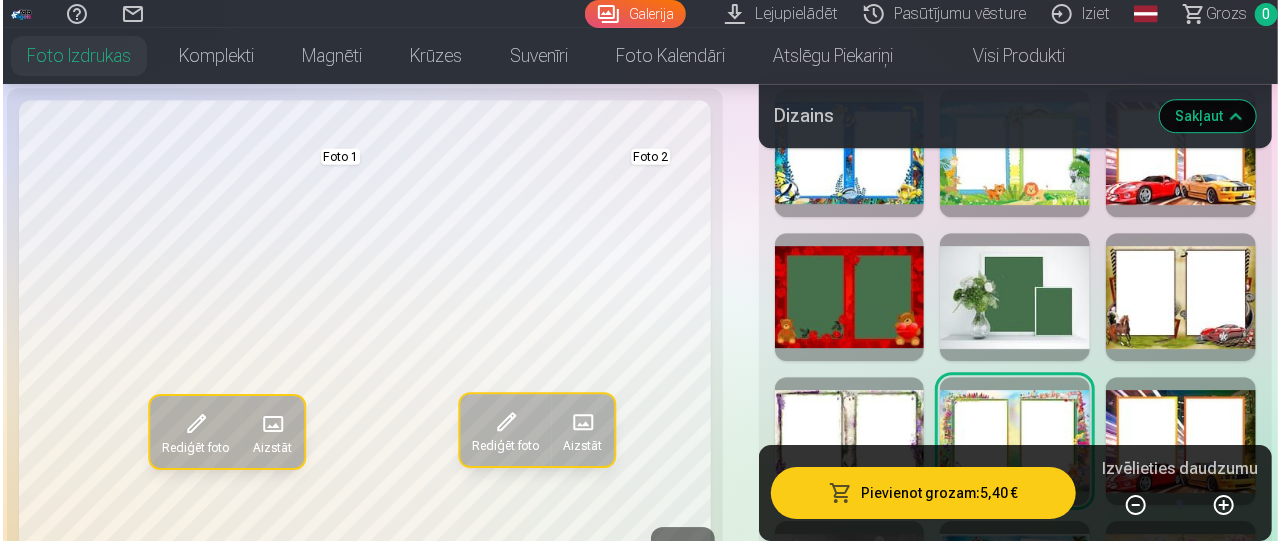 scroll, scrollTop: 2992, scrollLeft: 0, axis: vertical 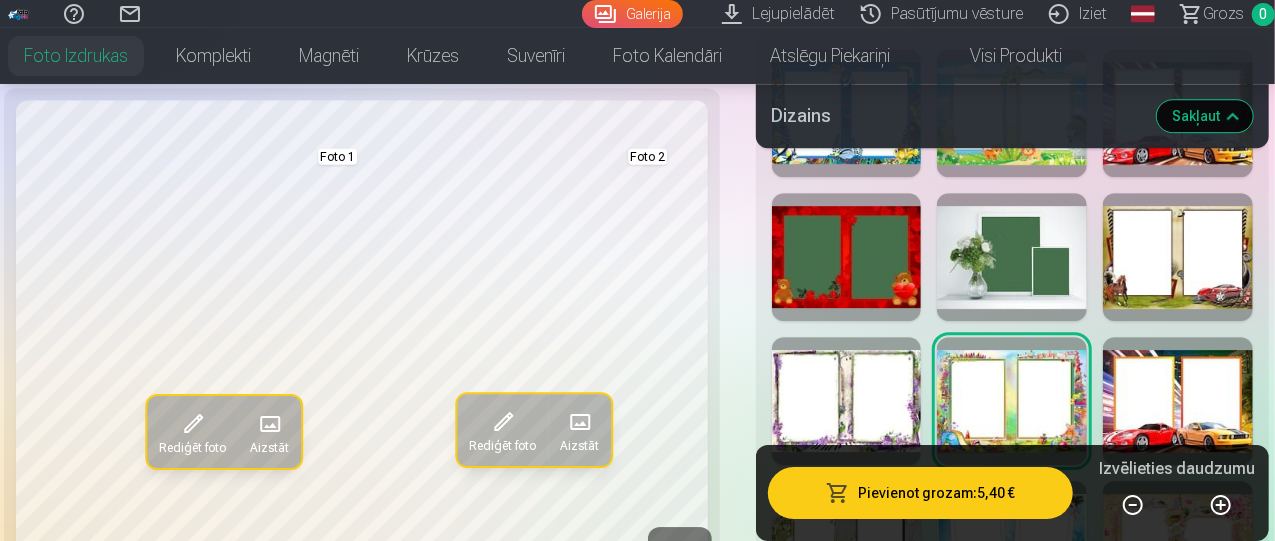 click at bounding box center [847, 401] 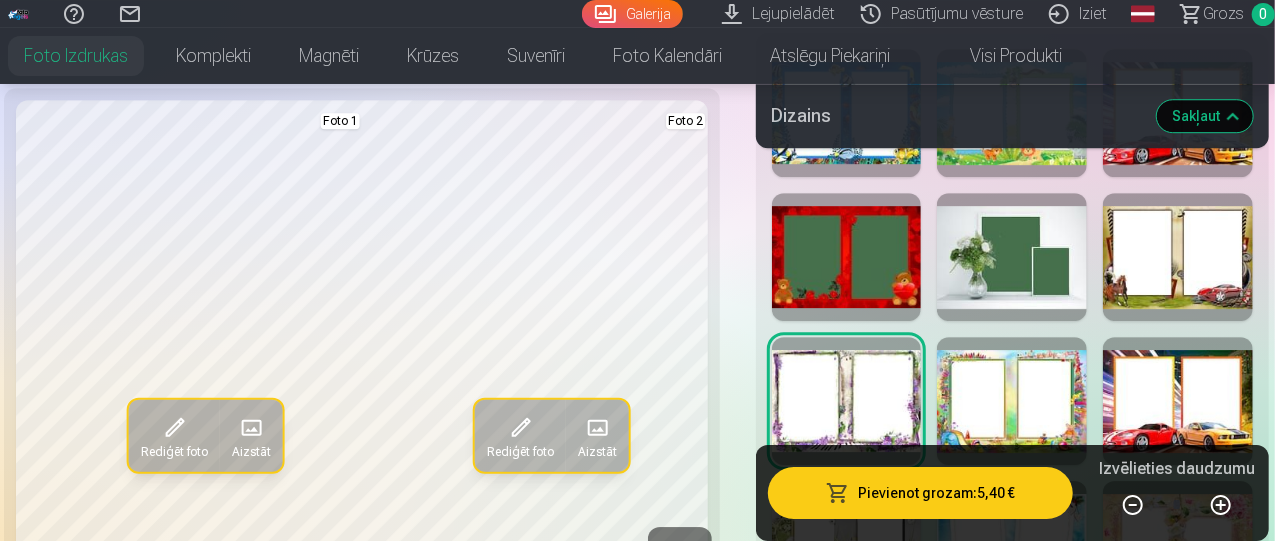 click on "Pievienot grozam :  5,40 €" at bounding box center [921, 493] 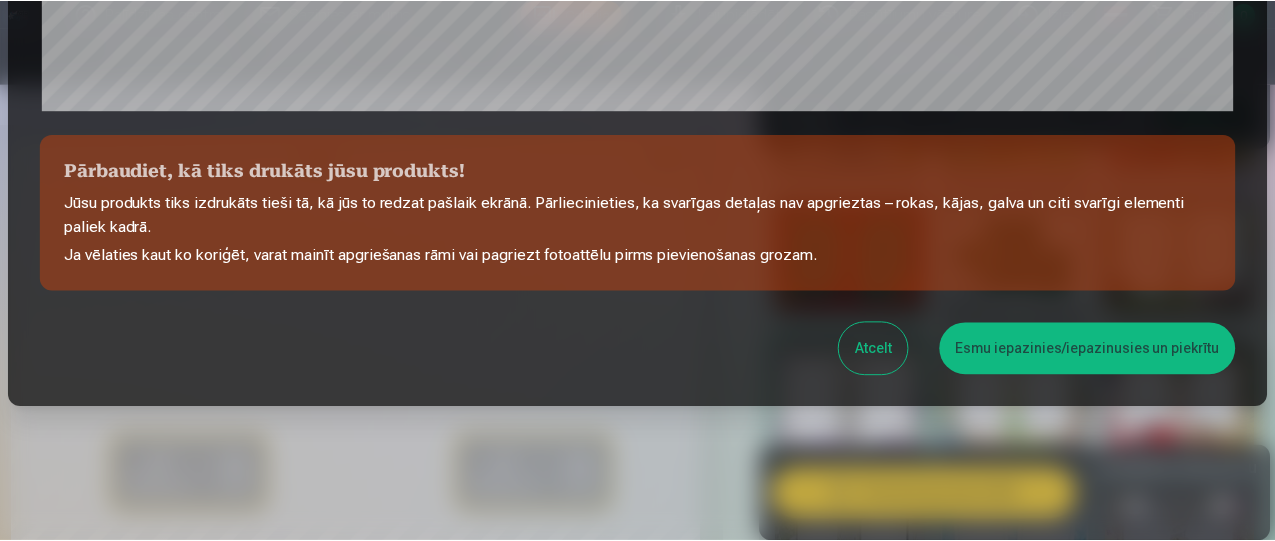 scroll, scrollTop: 883, scrollLeft: 0, axis: vertical 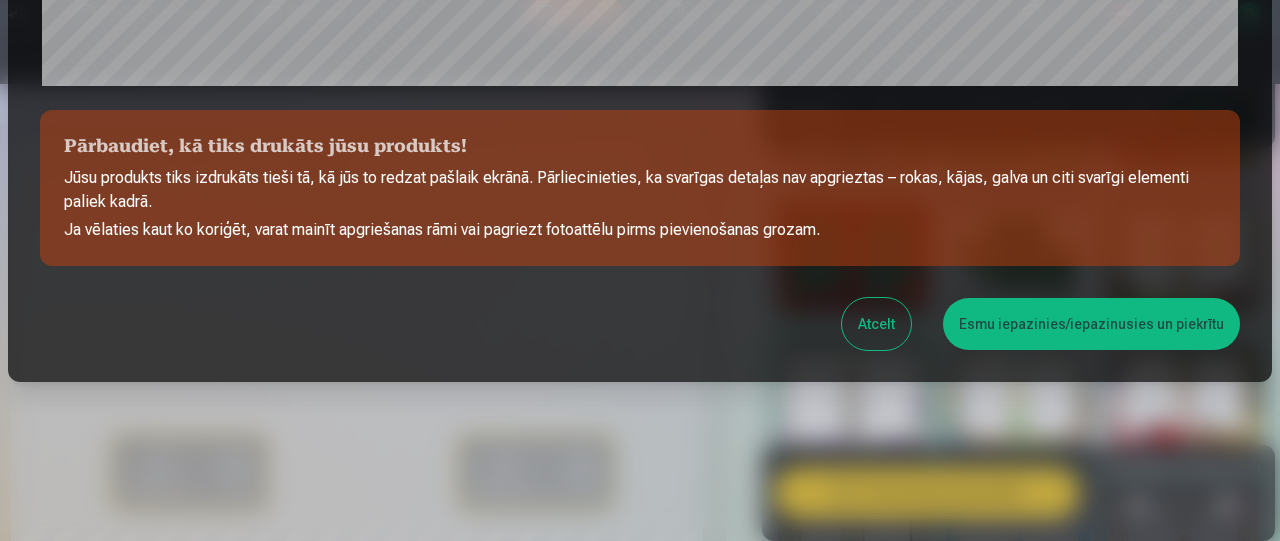 click on "Esmu iepazinies/iepazinusies un piekrītu" at bounding box center (1091, 324) 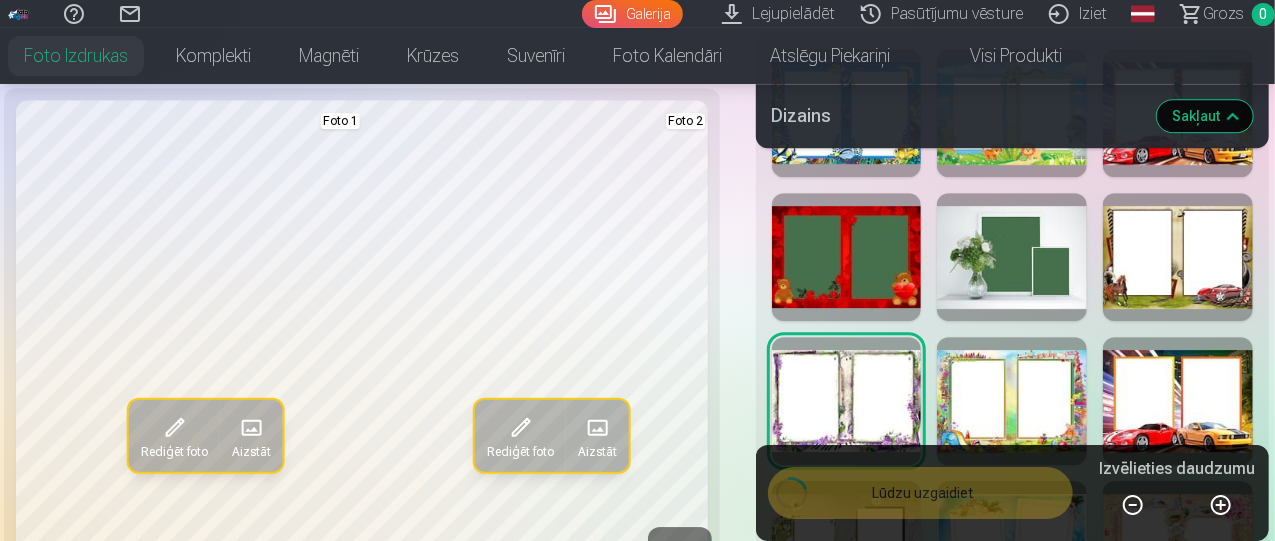 scroll, scrollTop: 880, scrollLeft: 0, axis: vertical 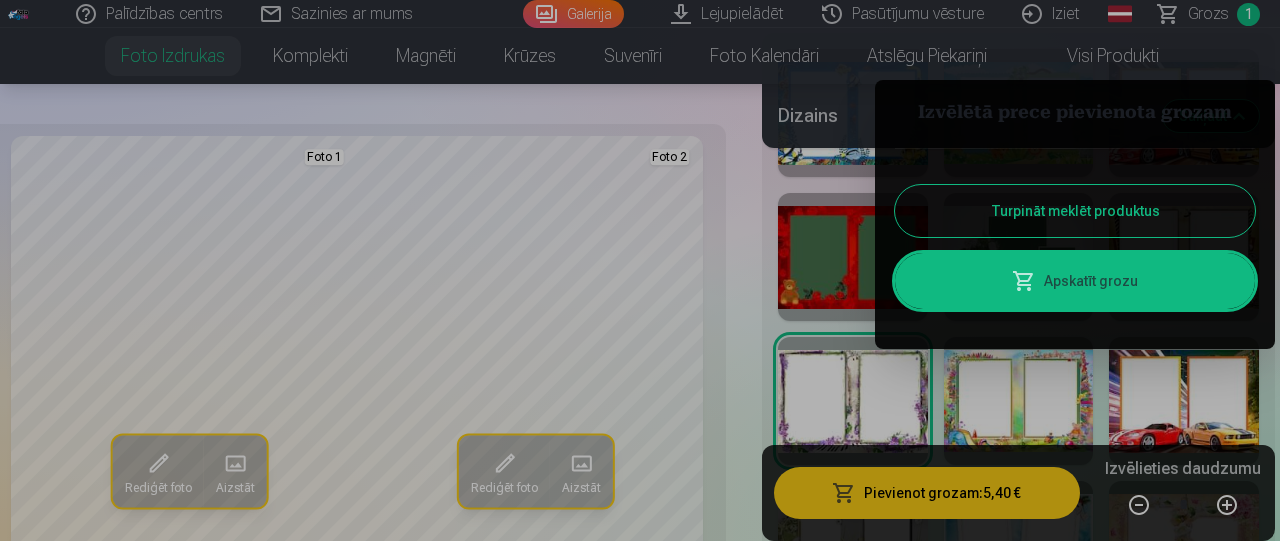 click on "Turpināt meklēt produktus" at bounding box center (1075, 211) 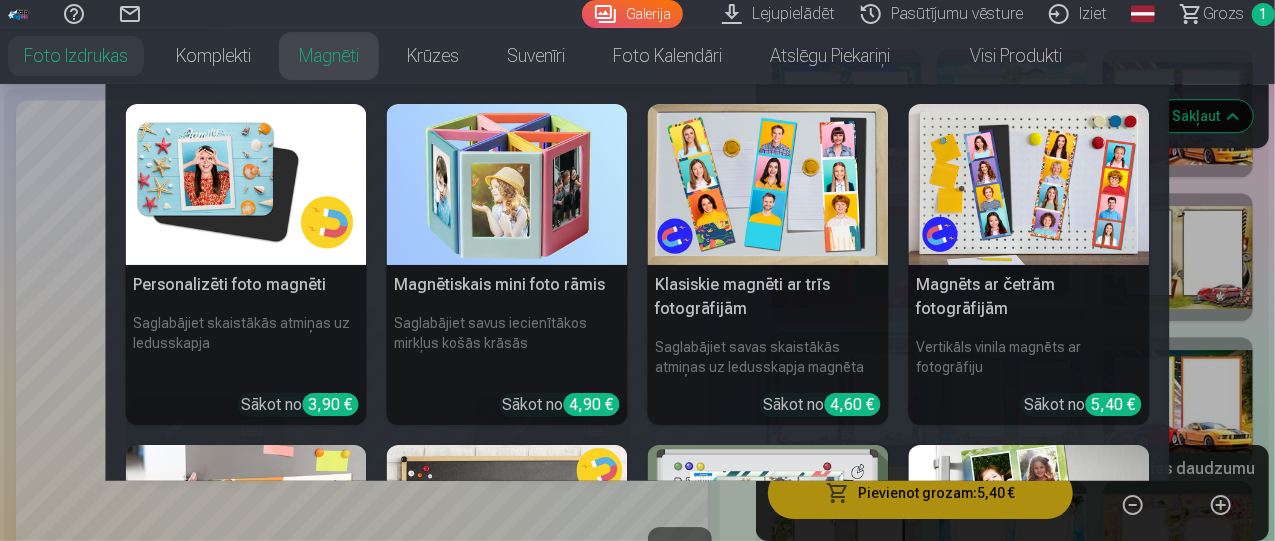 click on "Magnēti" at bounding box center [329, 56] 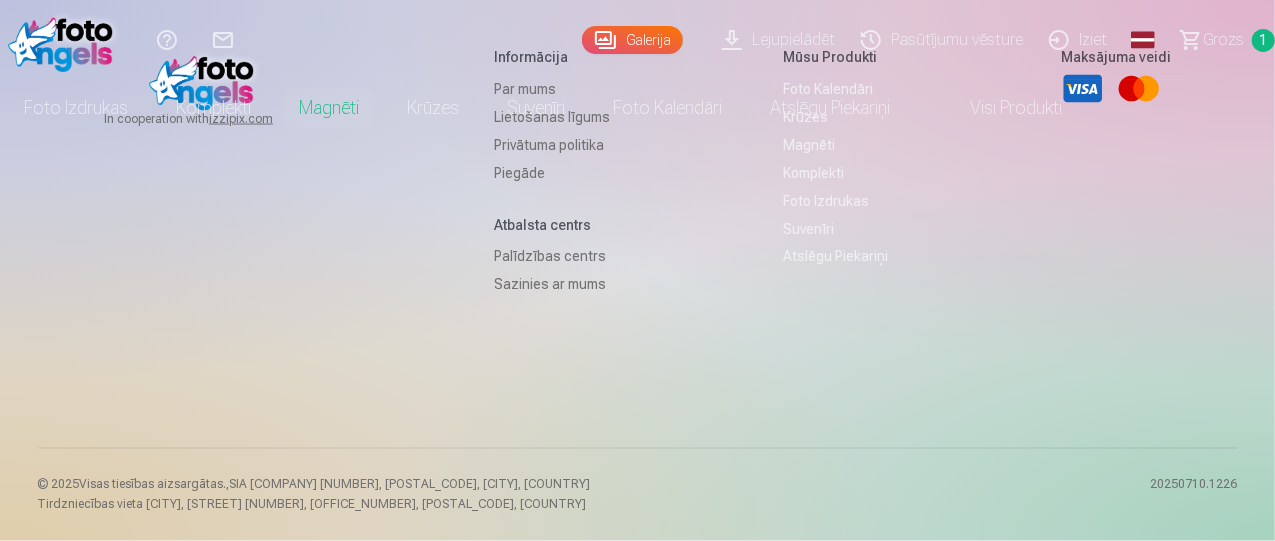 scroll, scrollTop: 0, scrollLeft: 0, axis: both 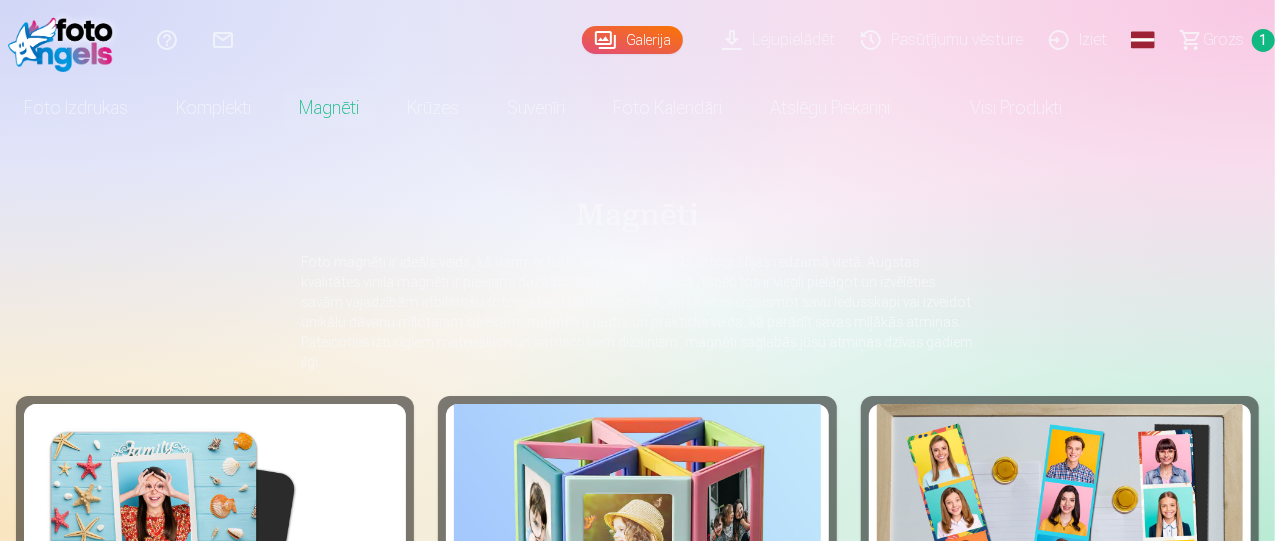 click at bounding box center [215, 526] 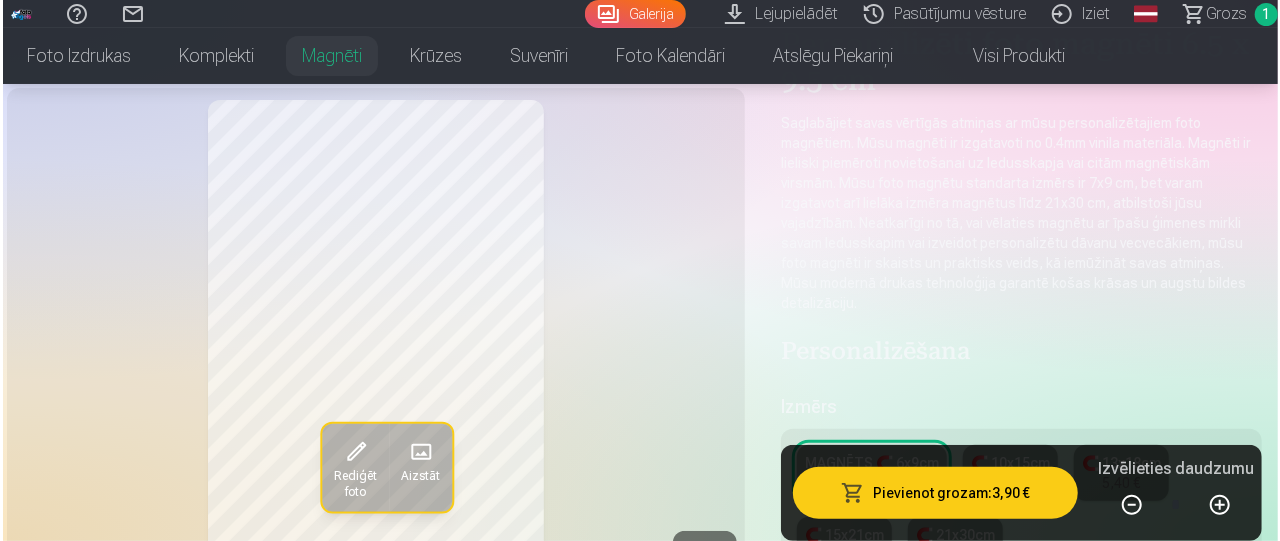 scroll, scrollTop: 200, scrollLeft: 0, axis: vertical 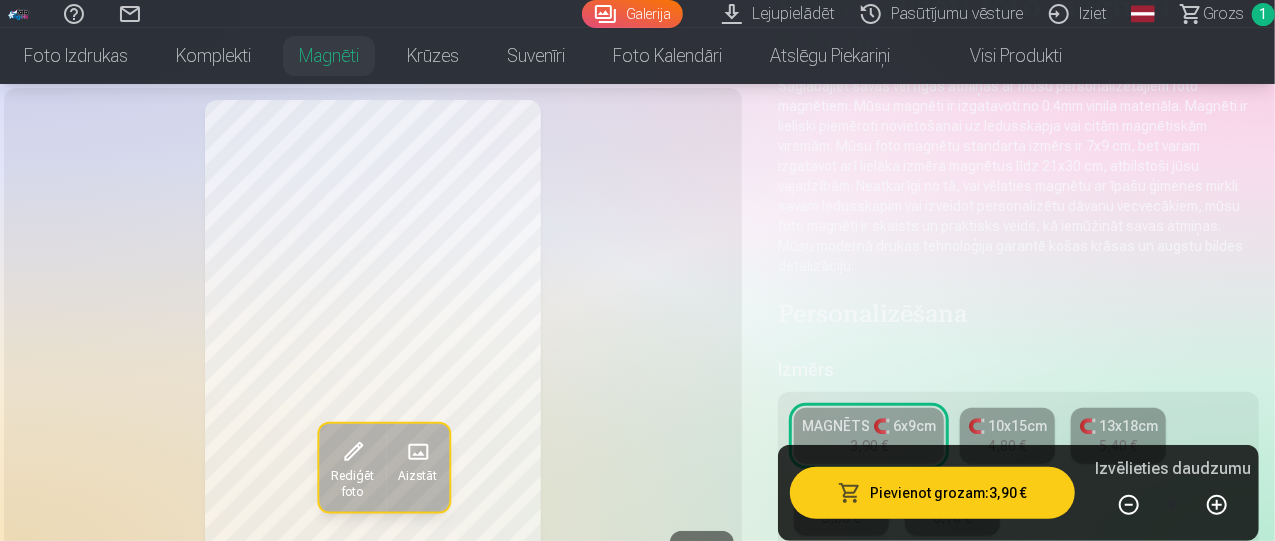 click at bounding box center [353, 452] 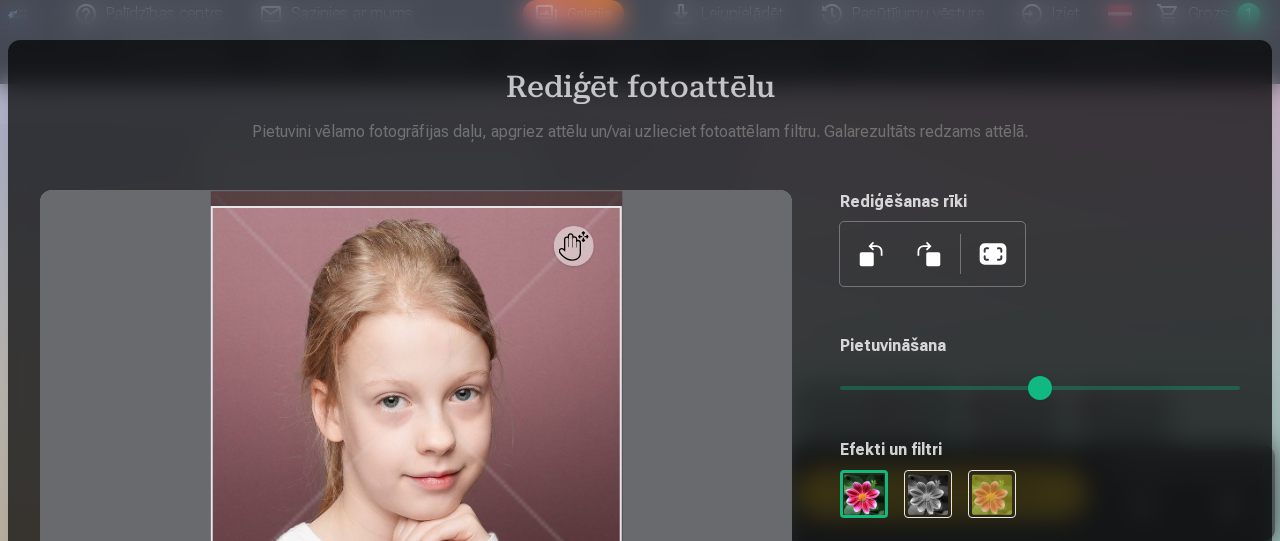 type 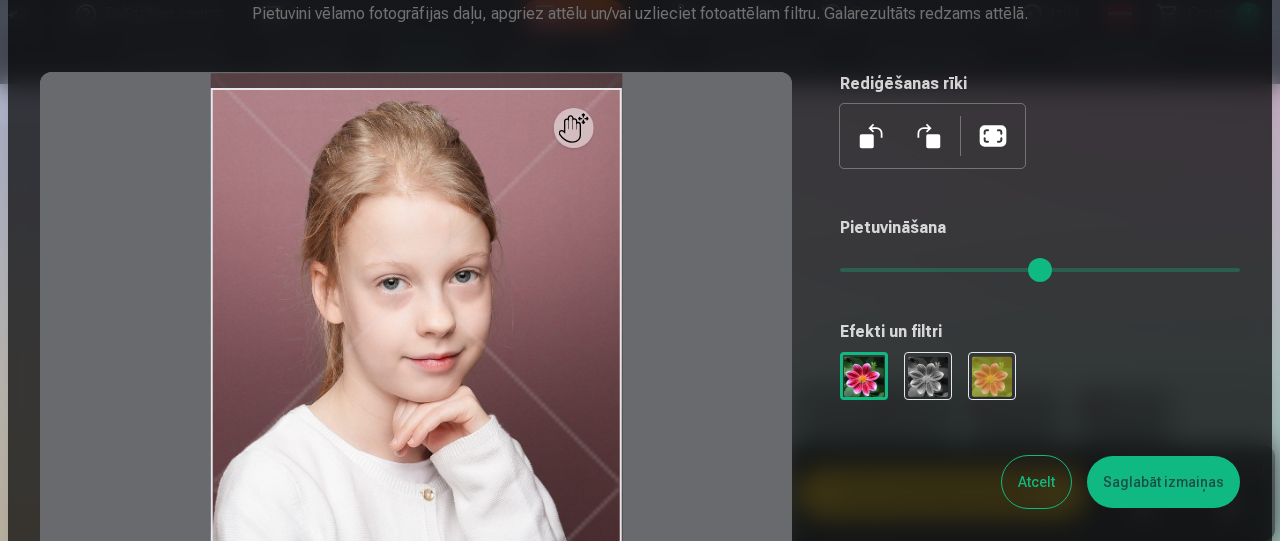 scroll, scrollTop: 160, scrollLeft: 0, axis: vertical 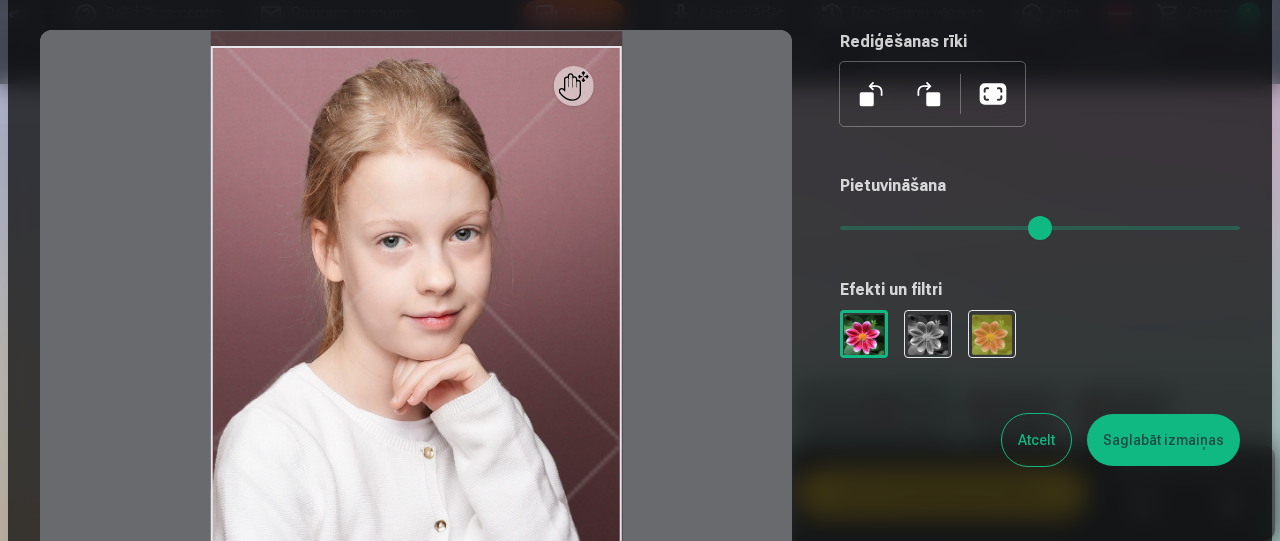 click on "Atcelt" at bounding box center (1036, 440) 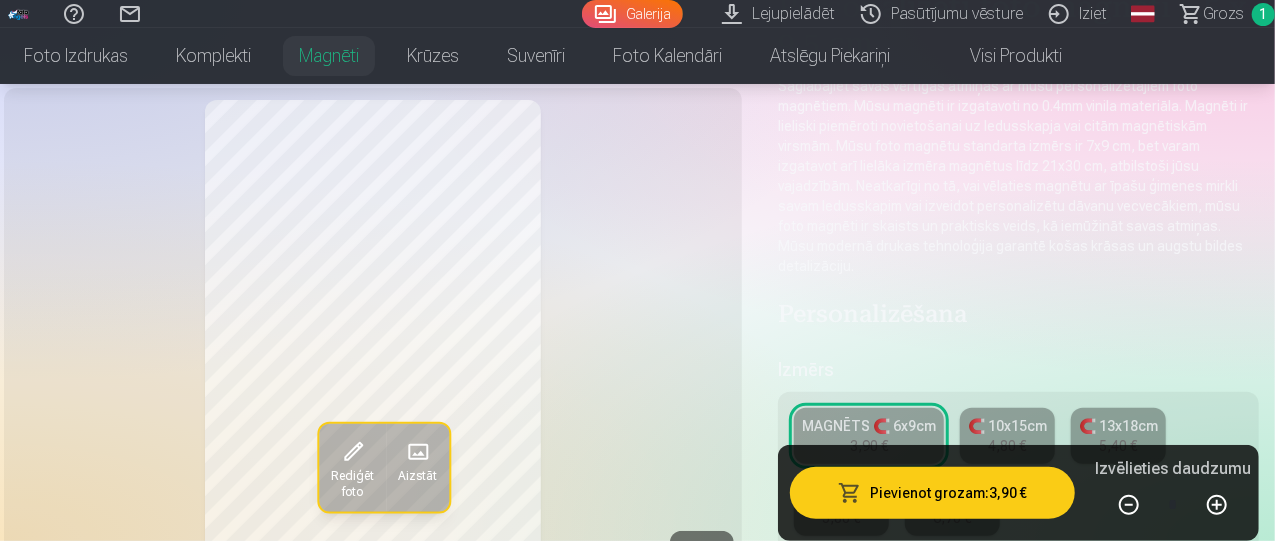 click at bounding box center (418, 452) 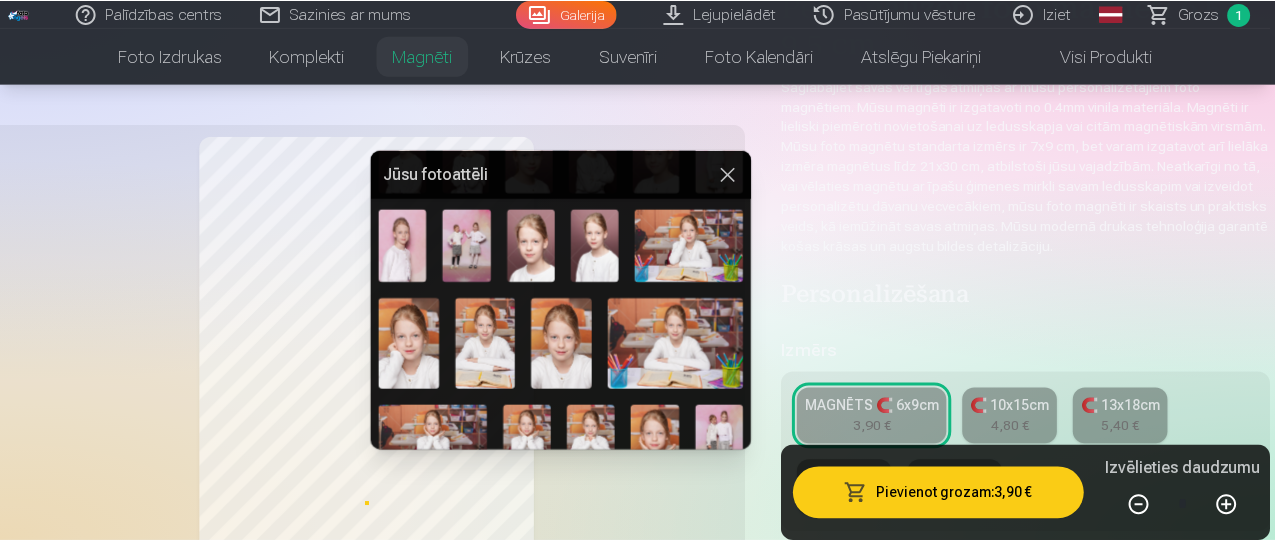 scroll, scrollTop: 289, scrollLeft: 0, axis: vertical 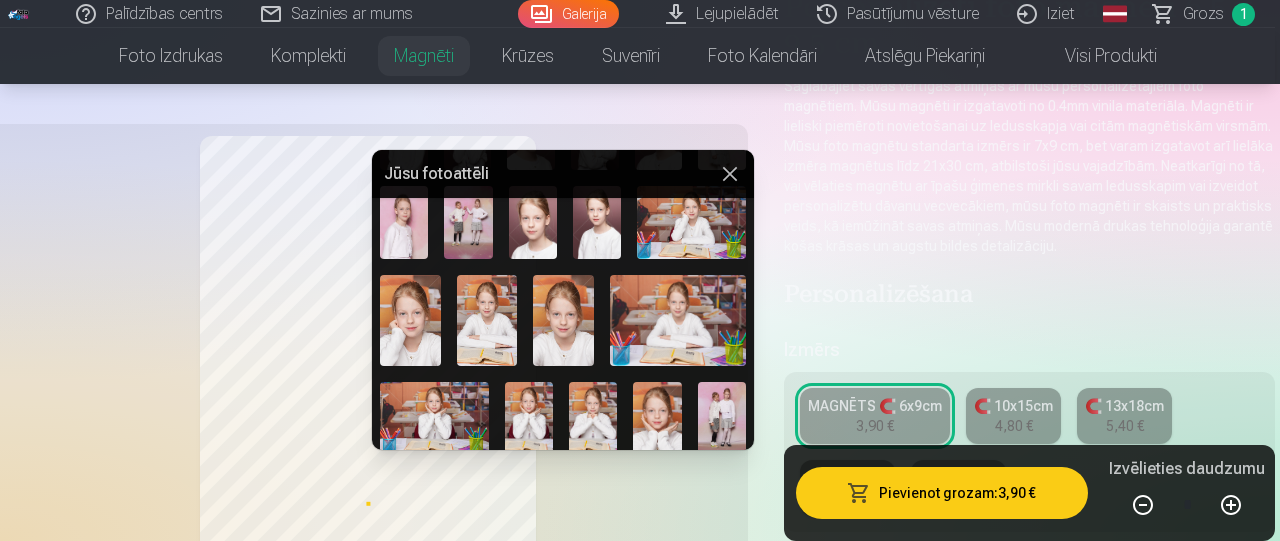 click at bounding box center [640, 270] 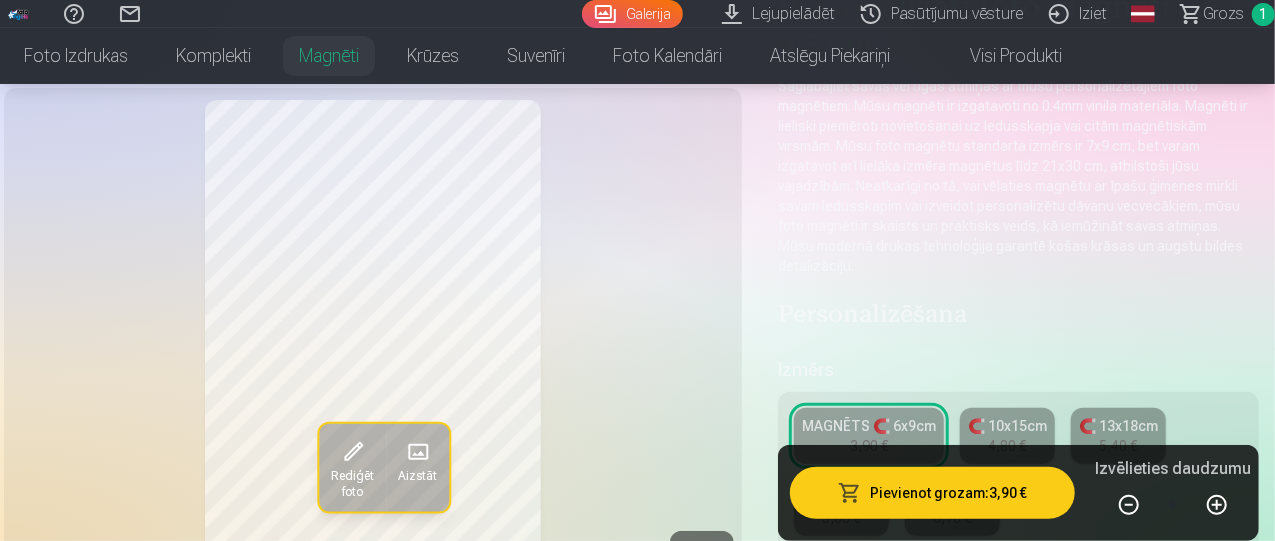 click on "Personalizēšana" at bounding box center [1018, 316] 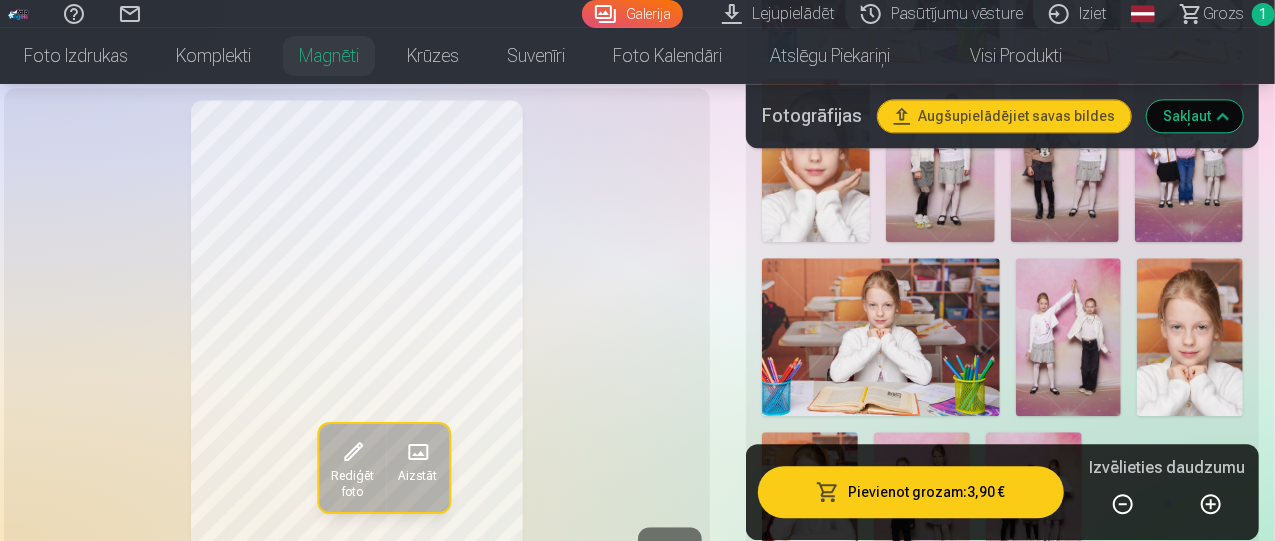 scroll, scrollTop: 2480, scrollLeft: 0, axis: vertical 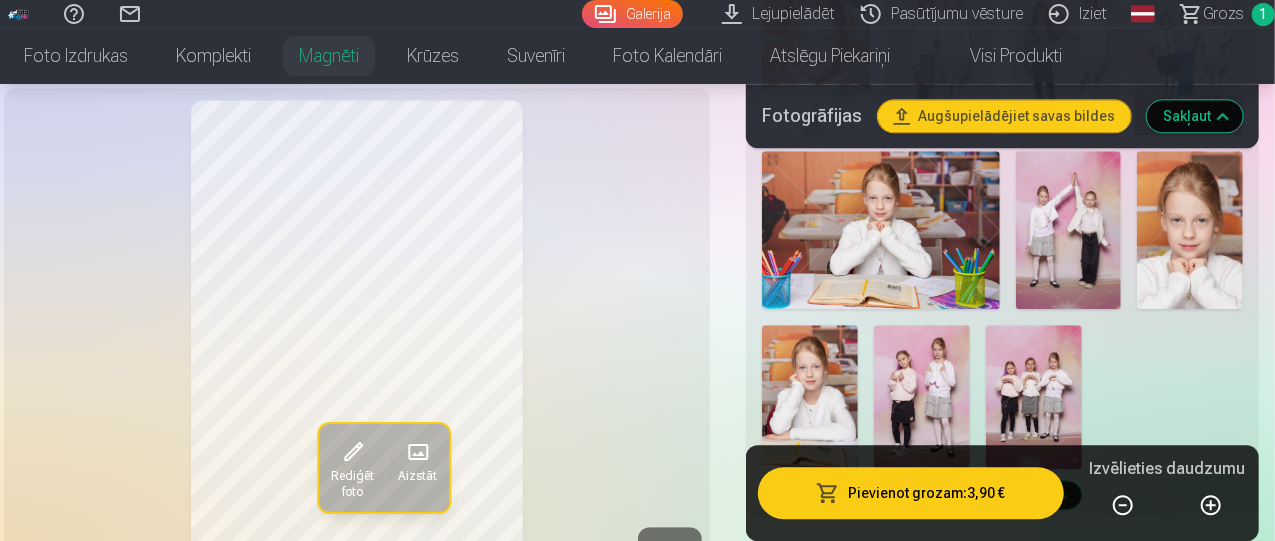 click at bounding box center [810, 397] 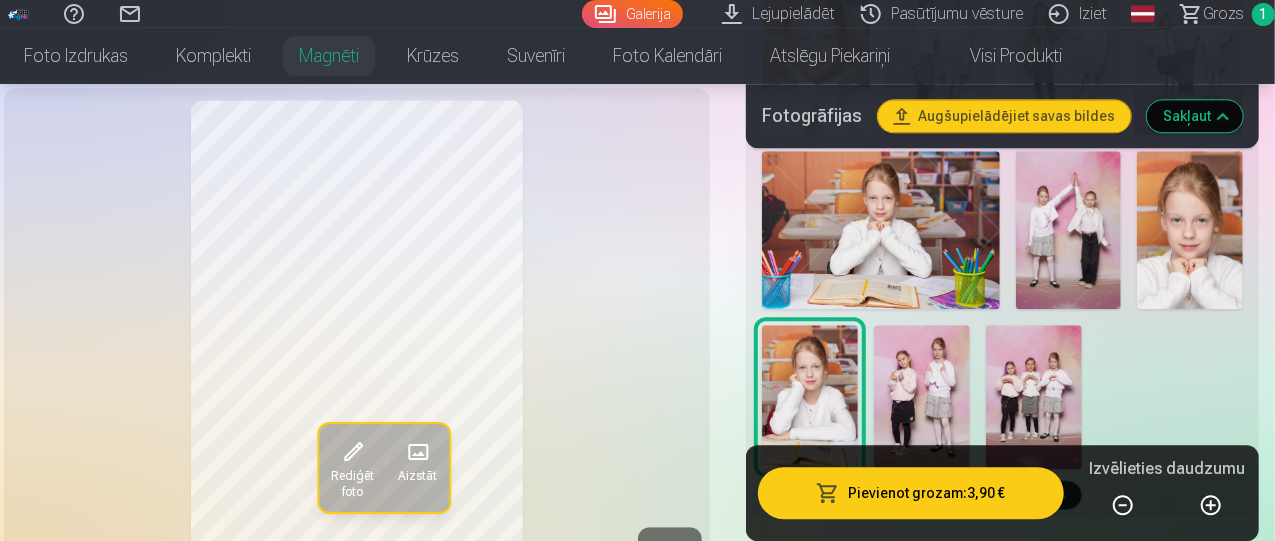 click at bounding box center [1190, 230] 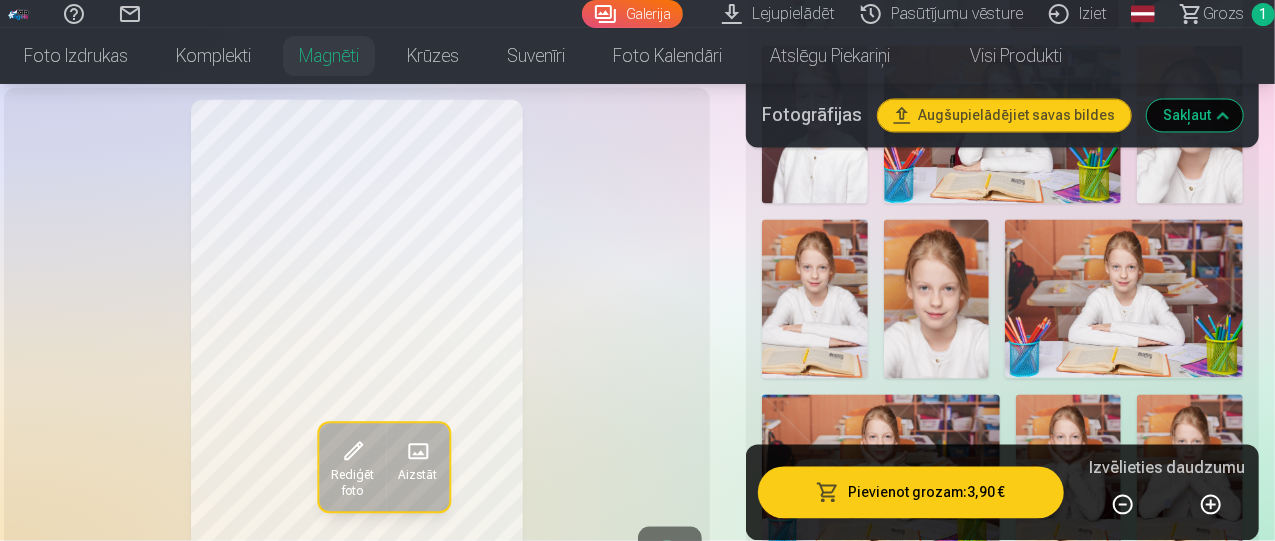 scroll, scrollTop: 1880, scrollLeft: 0, axis: vertical 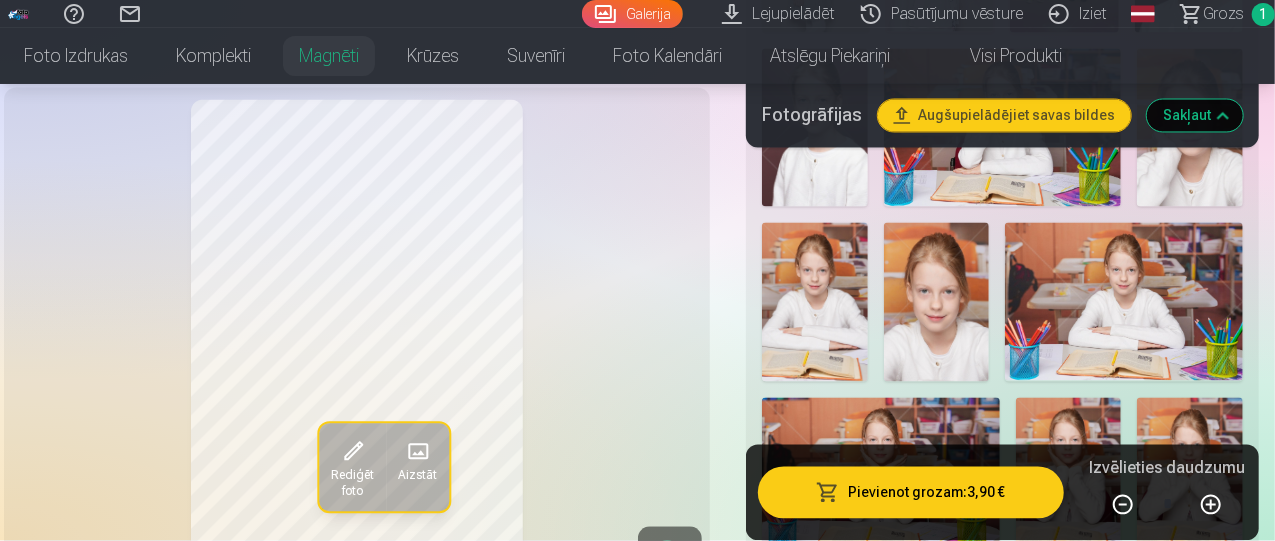 click at bounding box center [937, 302] 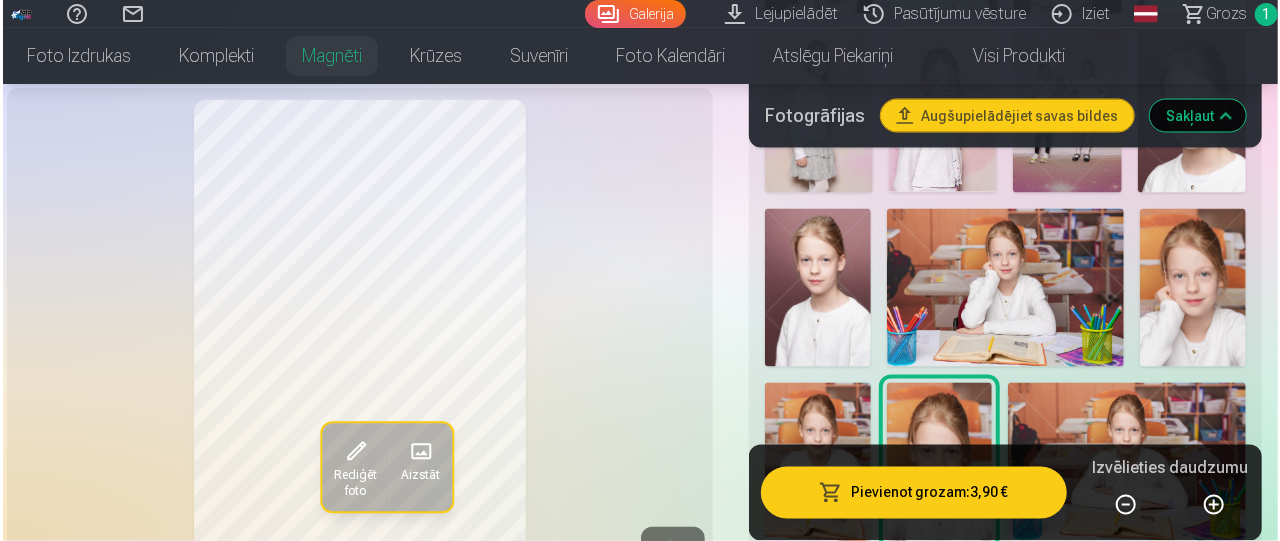 scroll, scrollTop: 1680, scrollLeft: 0, axis: vertical 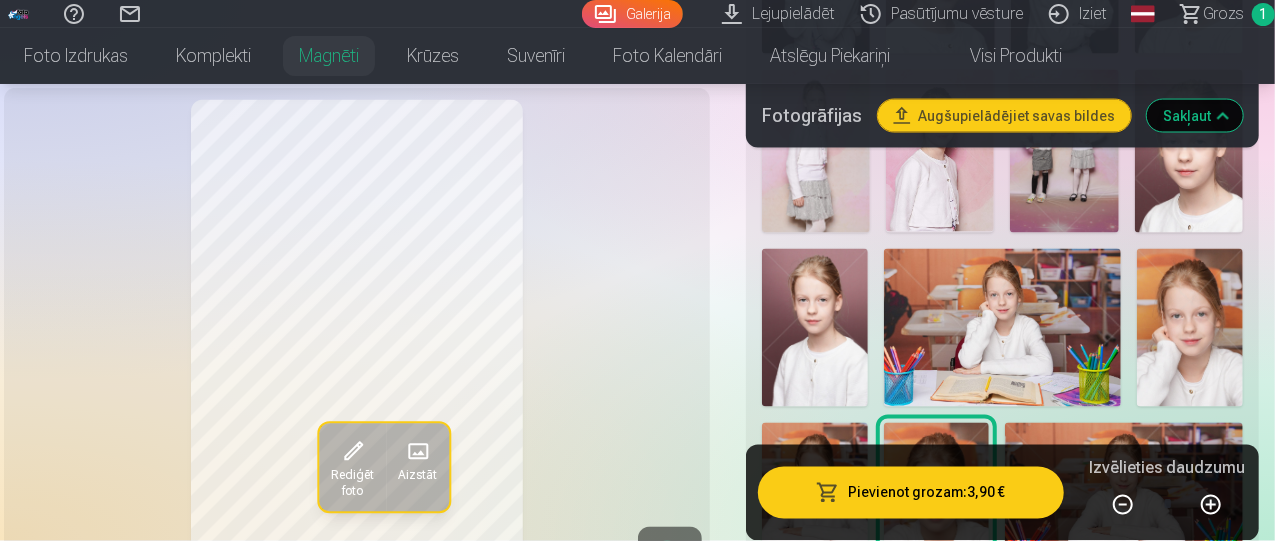 click at bounding box center [1190, 328] 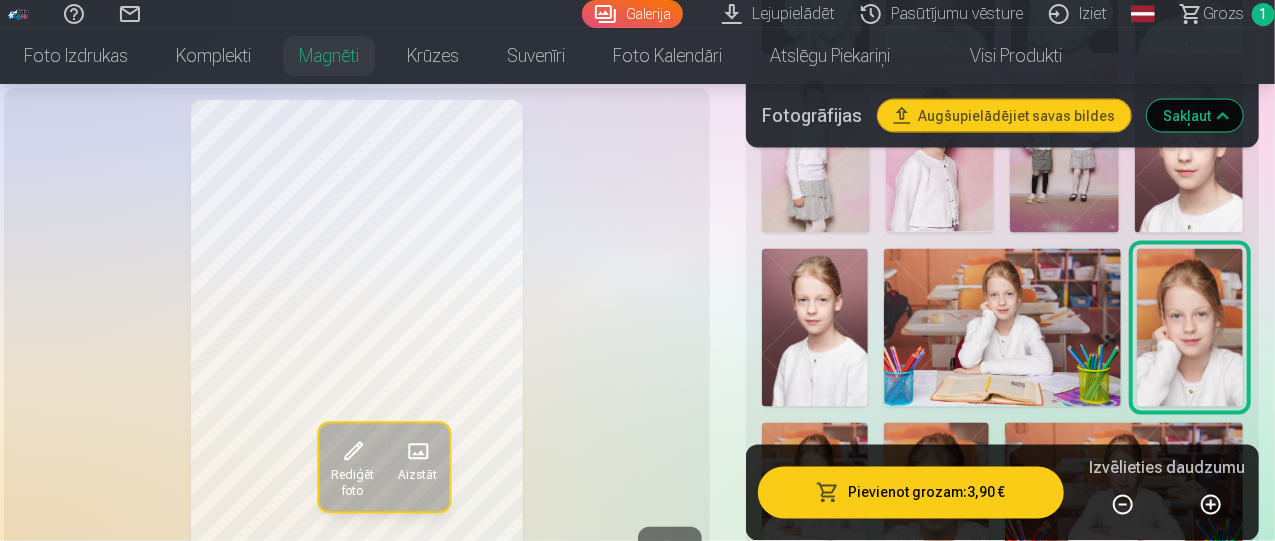 click at bounding box center (1211, 505) 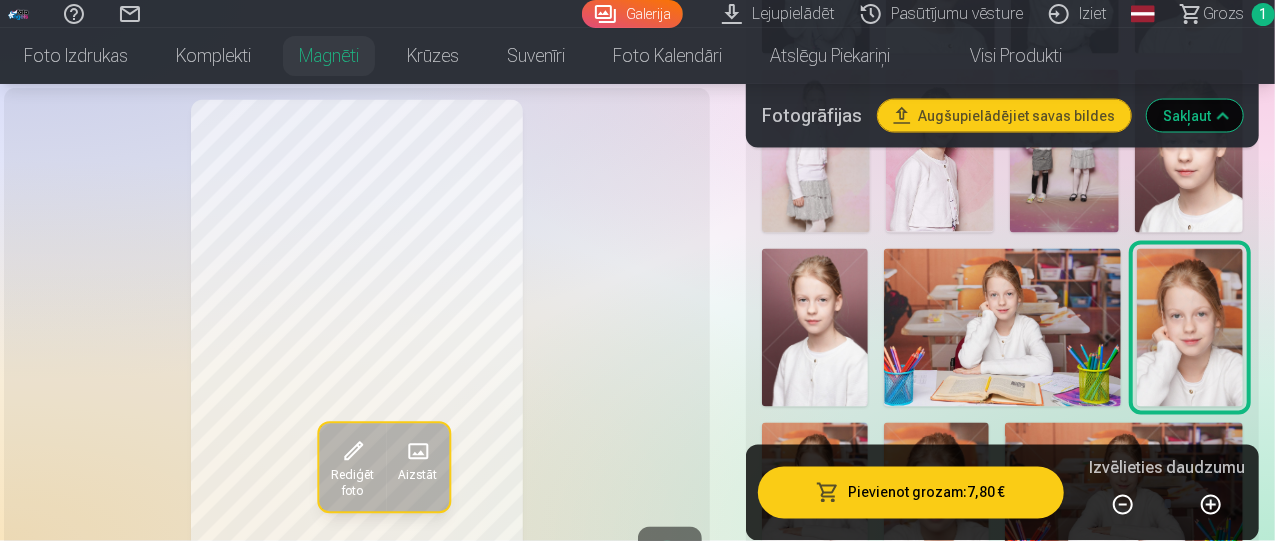 click on "Pievienot grozam :  7,80 €" at bounding box center (911, 493) 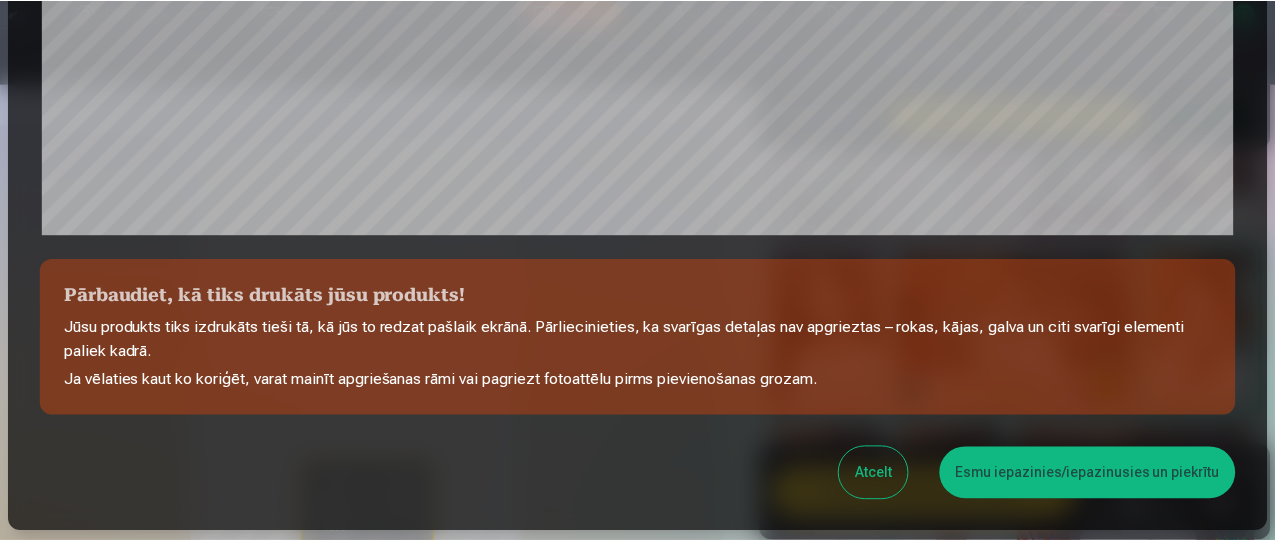 scroll, scrollTop: 883, scrollLeft: 0, axis: vertical 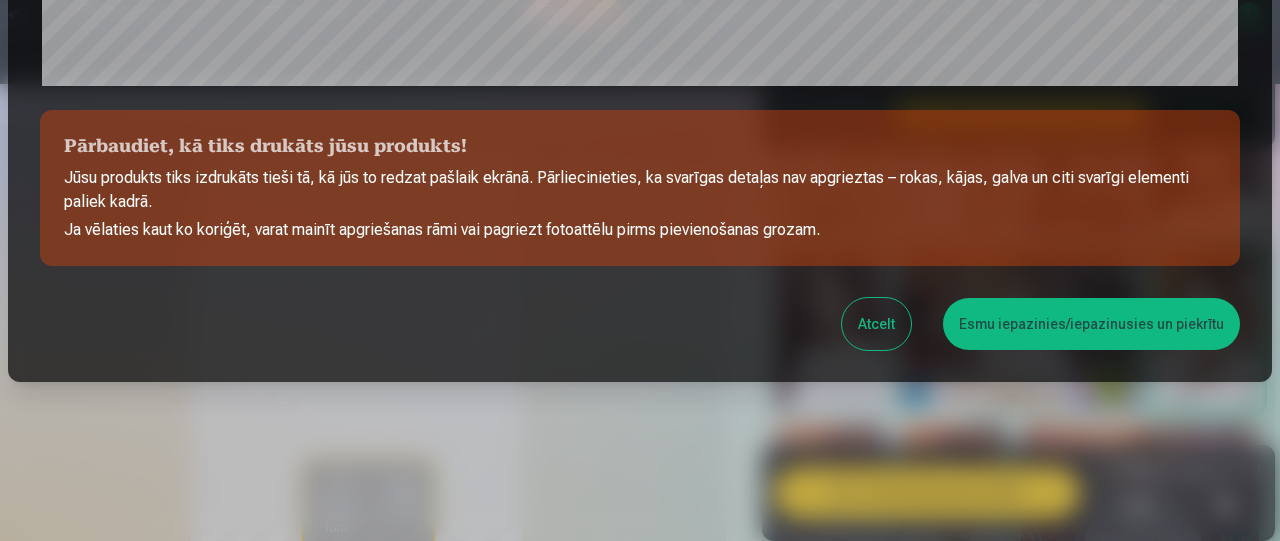click on "Atcelt" at bounding box center (876, 324) 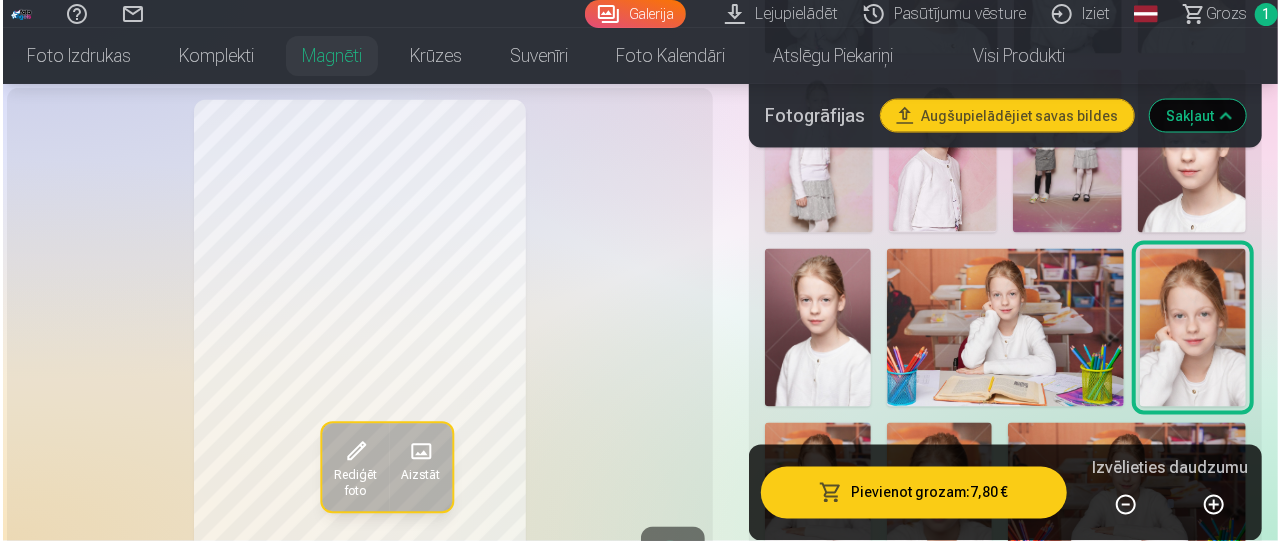 scroll, scrollTop: 880, scrollLeft: 0, axis: vertical 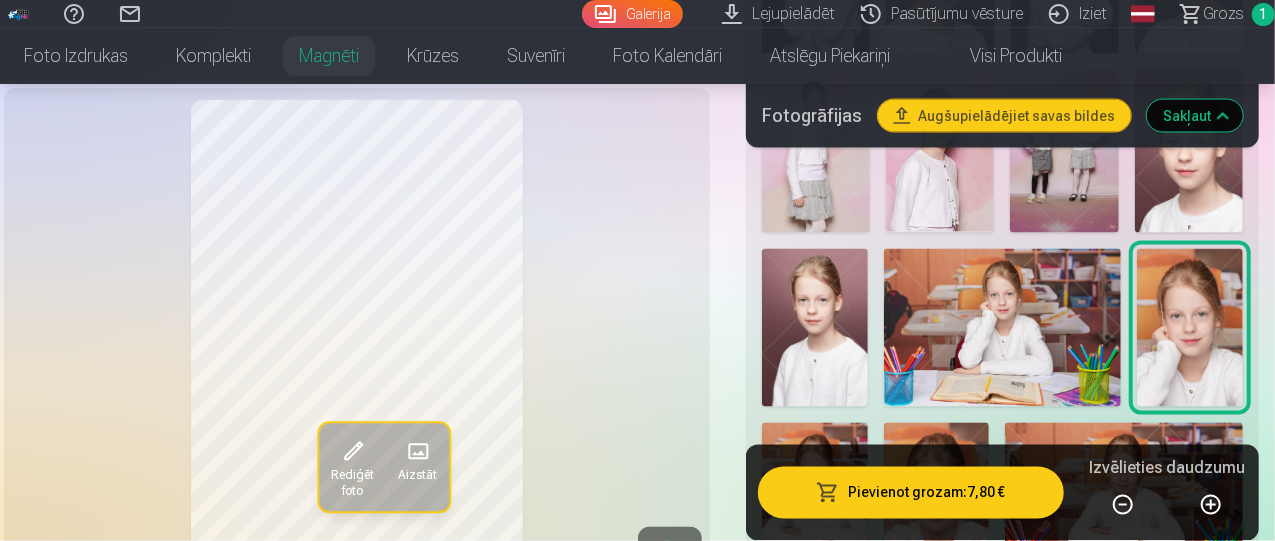 click on "Pievienot grozam :  7,80 €" at bounding box center (911, 493) 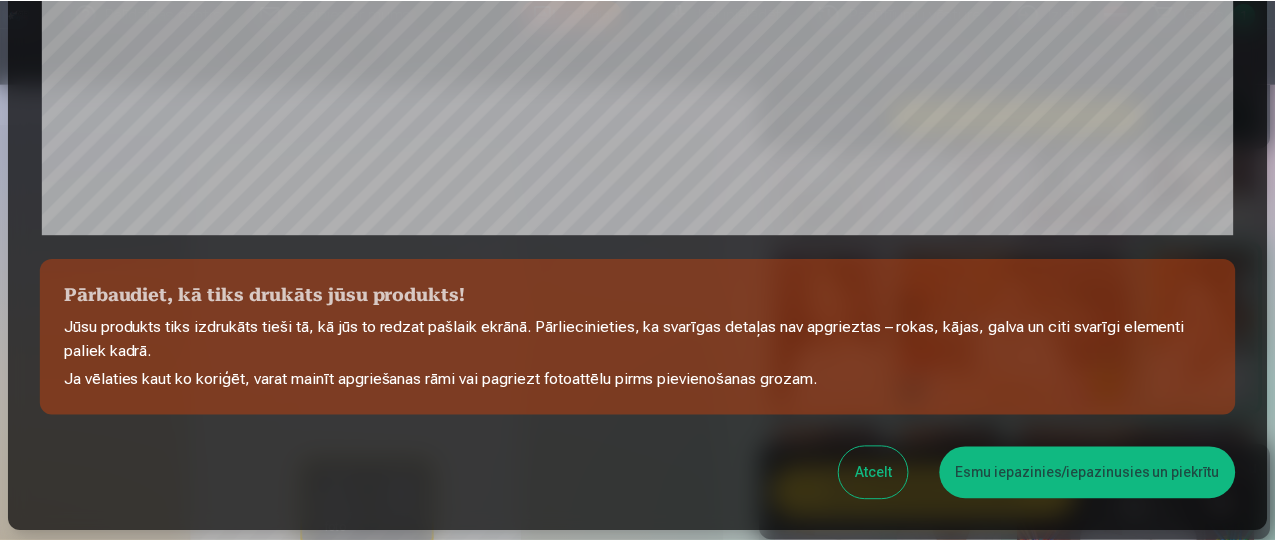 scroll, scrollTop: 883, scrollLeft: 0, axis: vertical 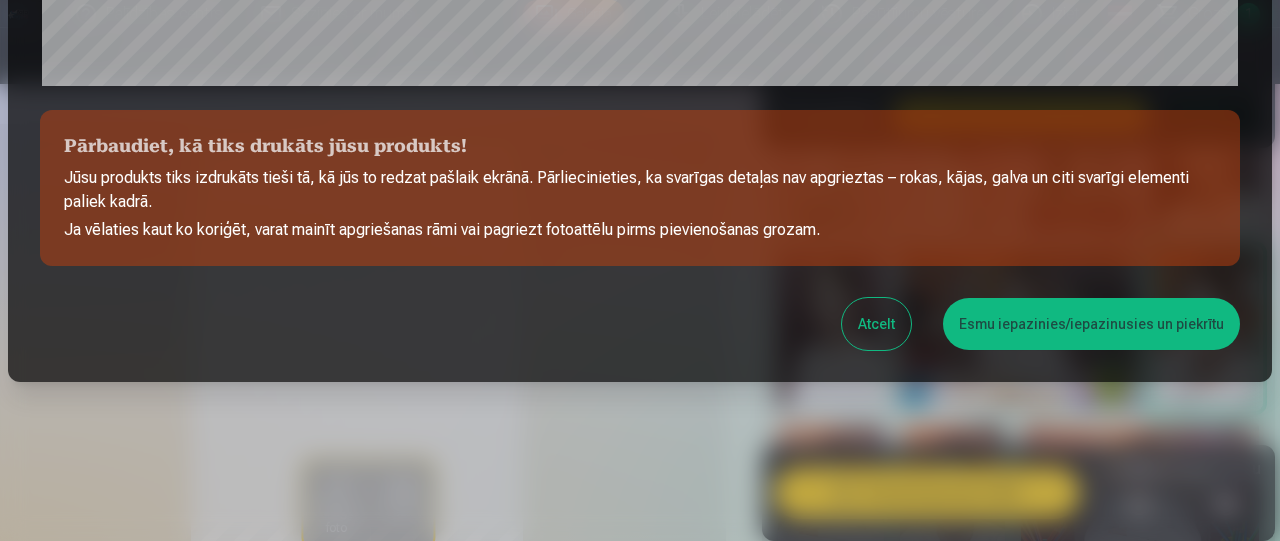 click on "Esmu iepazinies/iepazinusies un piekrītu" at bounding box center [1091, 324] 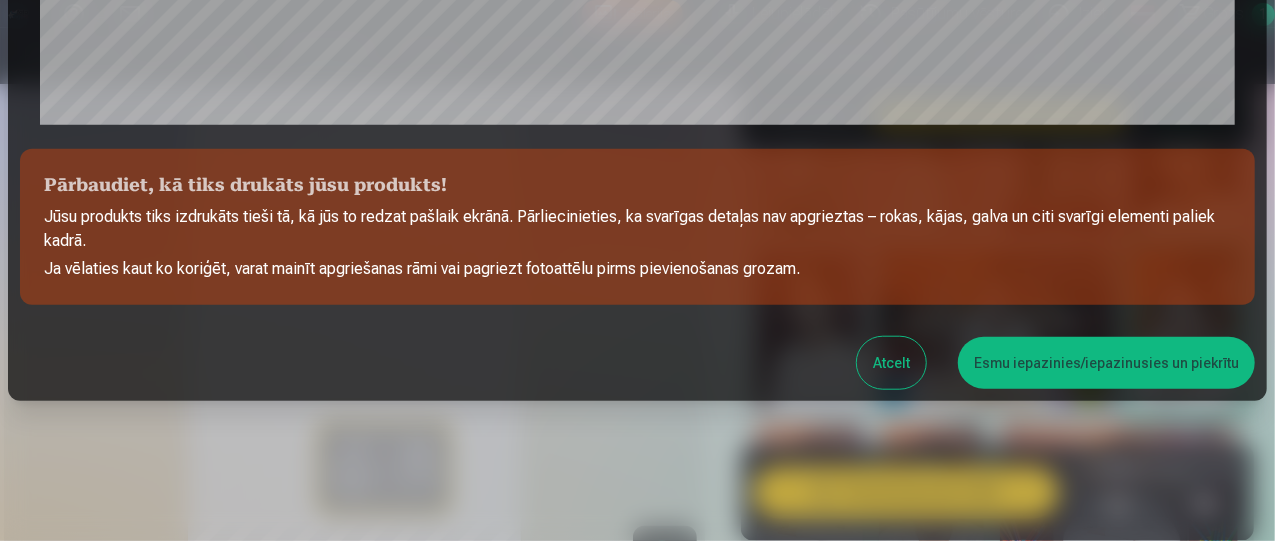 scroll, scrollTop: 880, scrollLeft: 0, axis: vertical 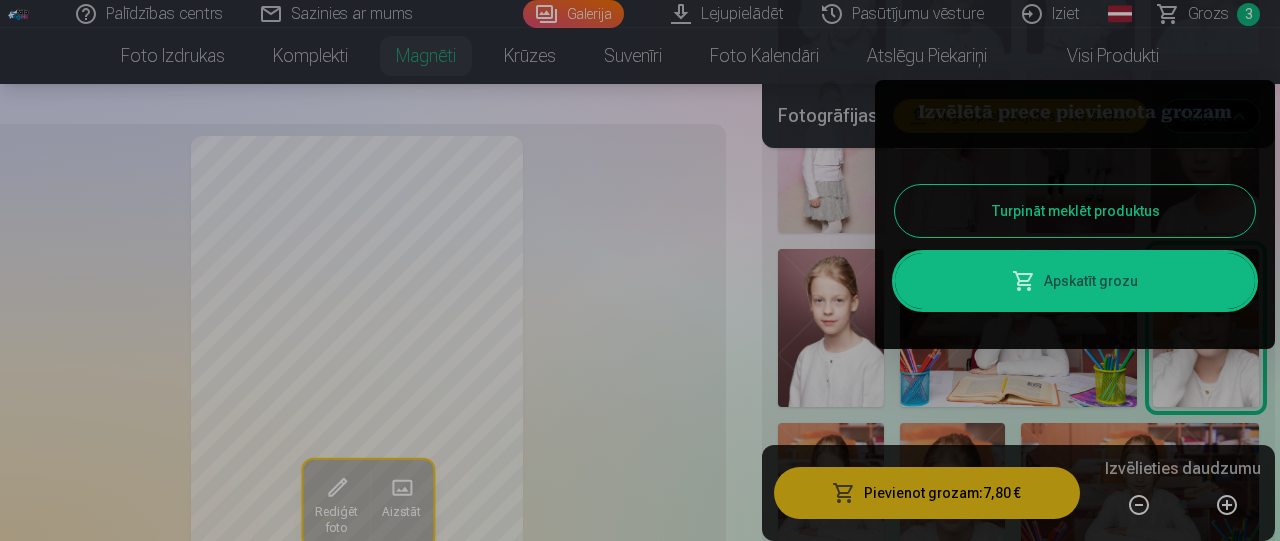click on "Turpināt meklēt produktus" at bounding box center [1075, 211] 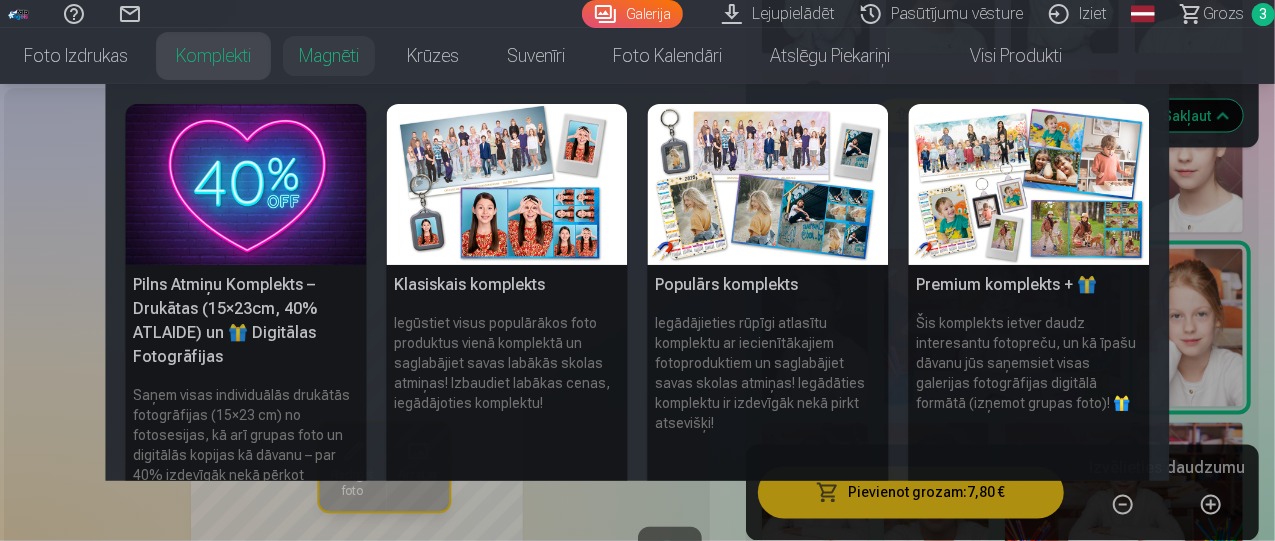 click on "Komplekti" at bounding box center (213, 56) 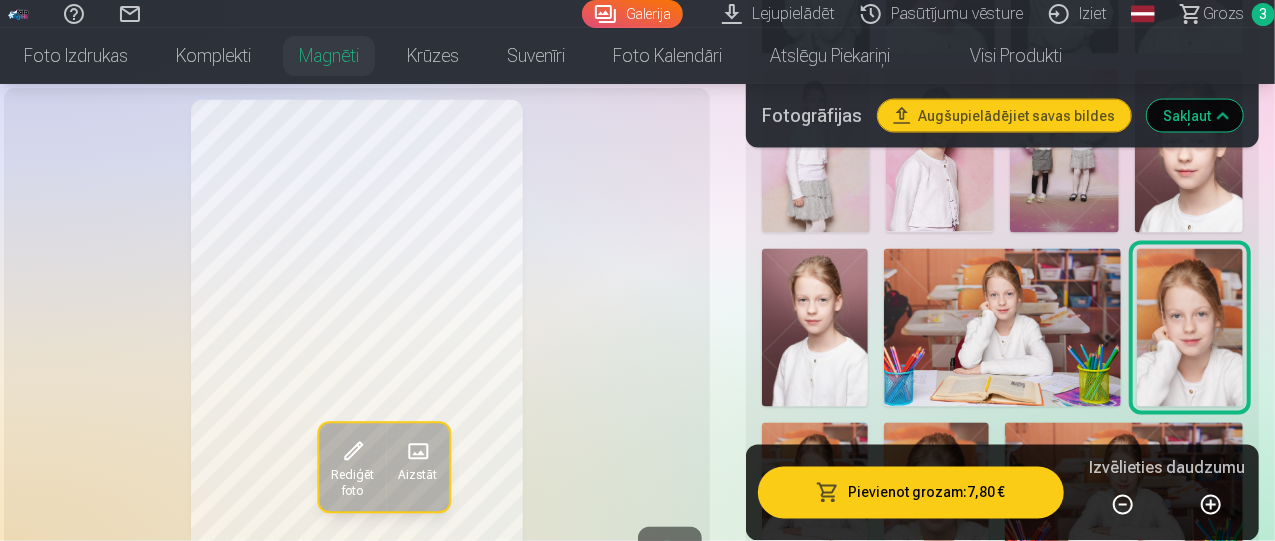 scroll, scrollTop: 0, scrollLeft: 0, axis: both 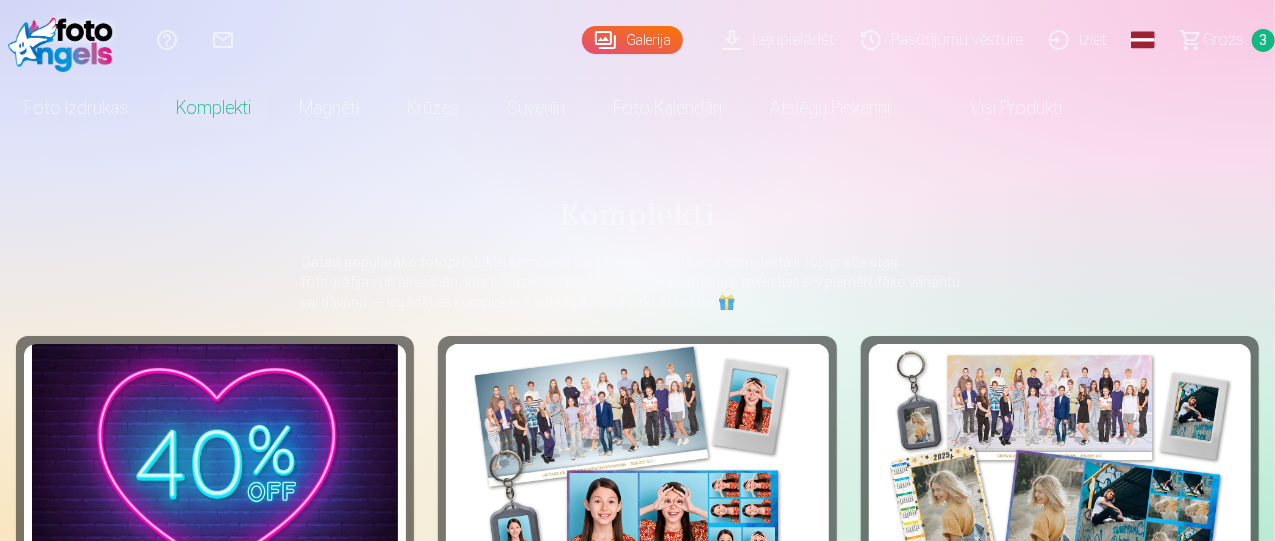 click on "Grozs" at bounding box center (1223, 40) 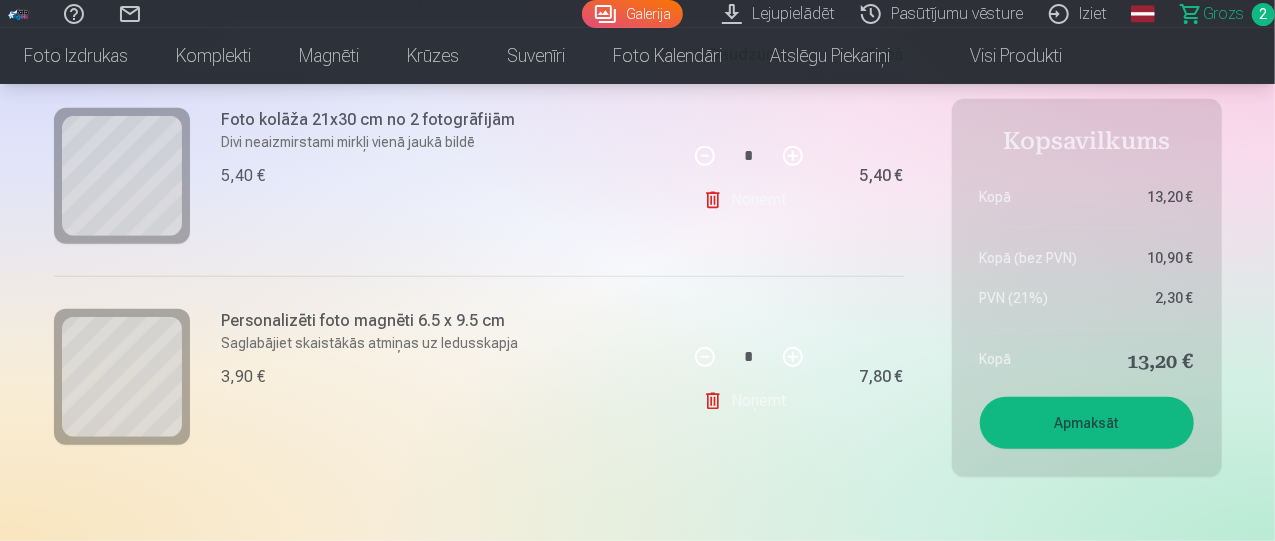 scroll, scrollTop: 400, scrollLeft: 0, axis: vertical 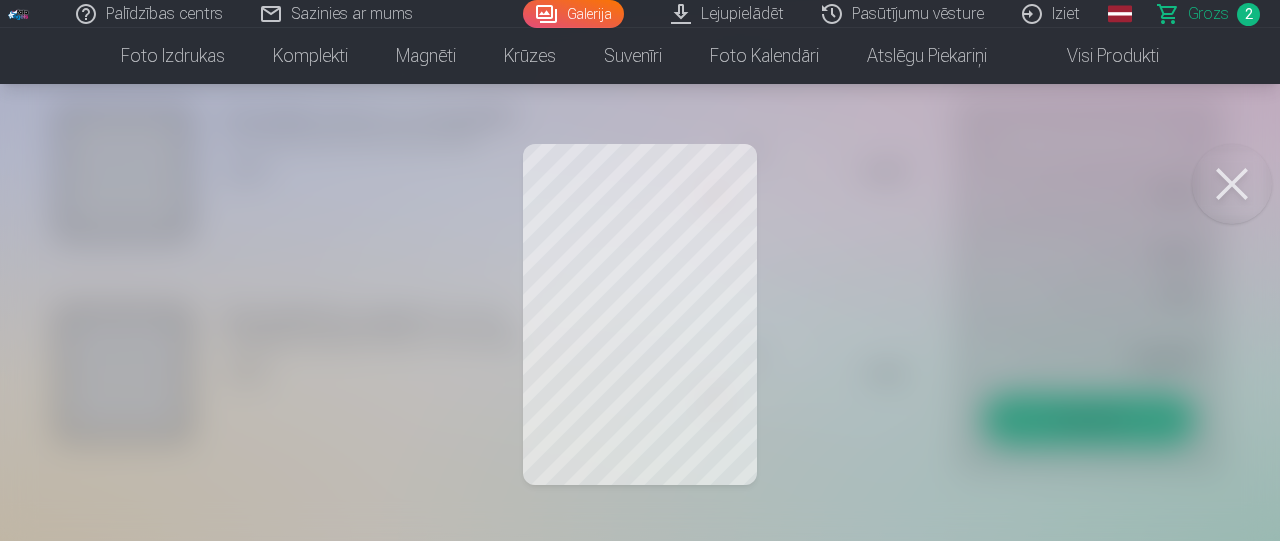 click at bounding box center [1232, 184] 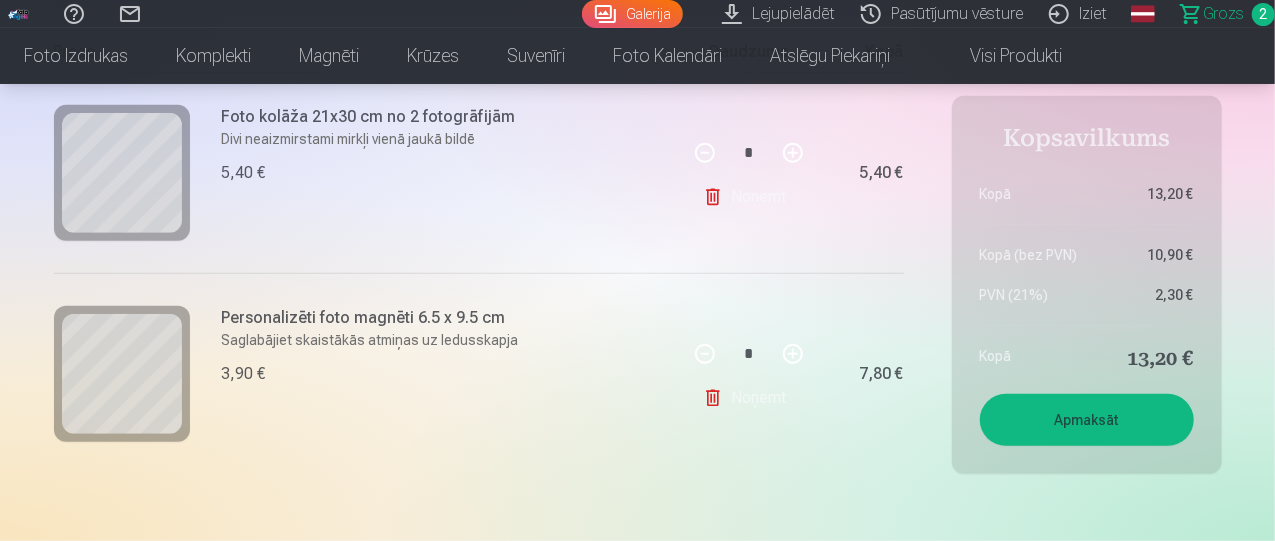 click on "Personalizēti foto magnēti 6.5 x 9.5 cm Saglabājiet skaistākās atmiņas uz ledusskapja 3,90 €" at bounding box center [364, 373] 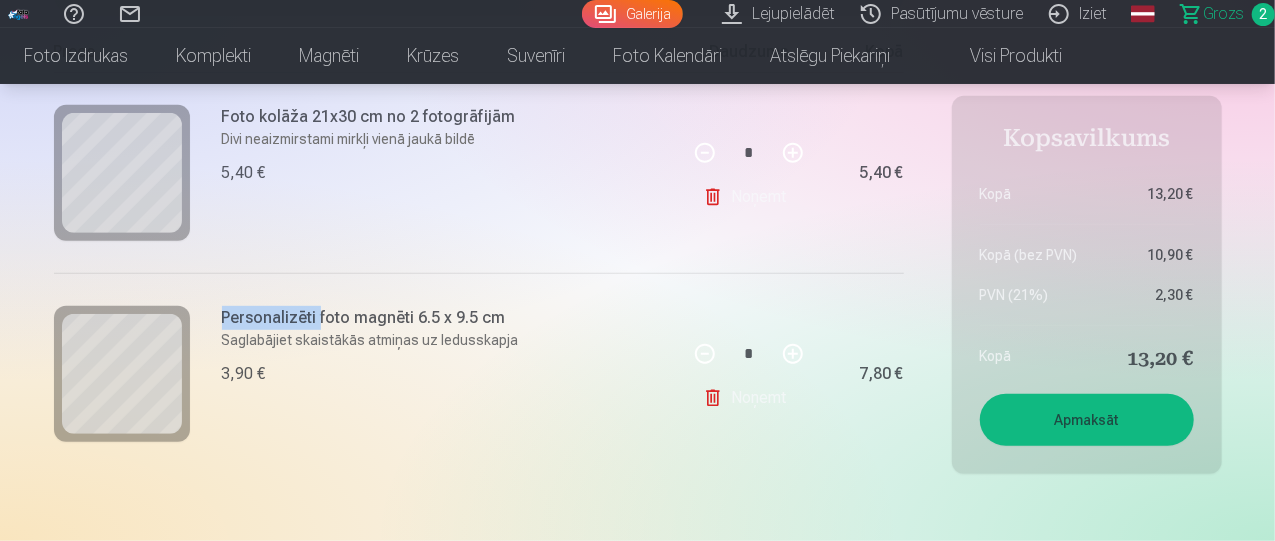 click on "Personalizēti foto magnēti 6.5 x 9.5 cm Saglabājiet skaistākās atmiņas uz ledusskapja 3,90 €" at bounding box center [364, 373] 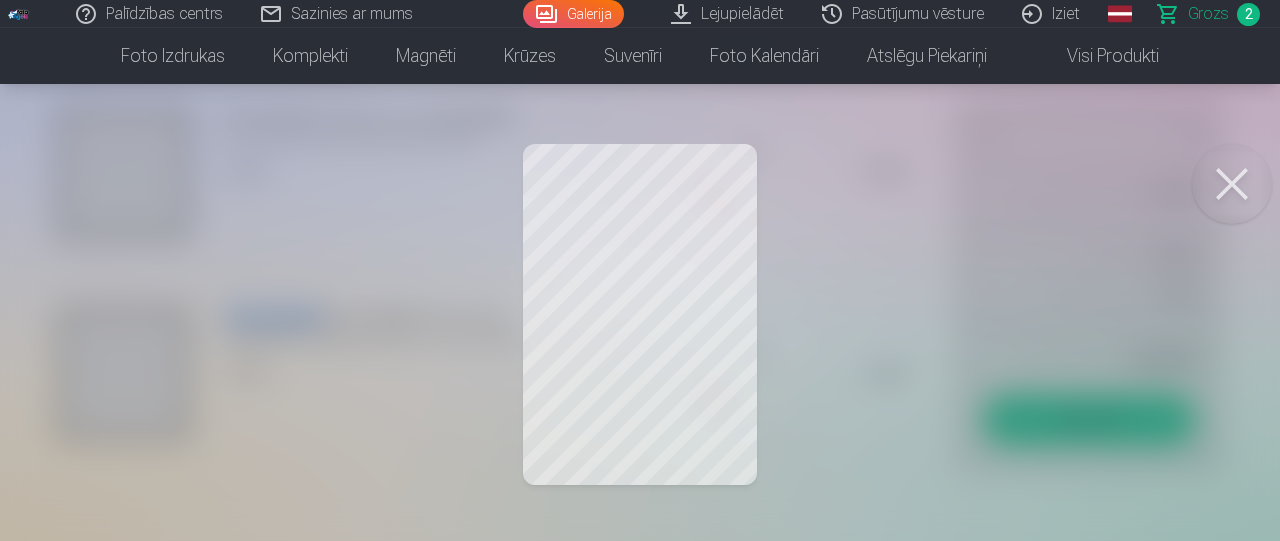 click at bounding box center (1232, 184) 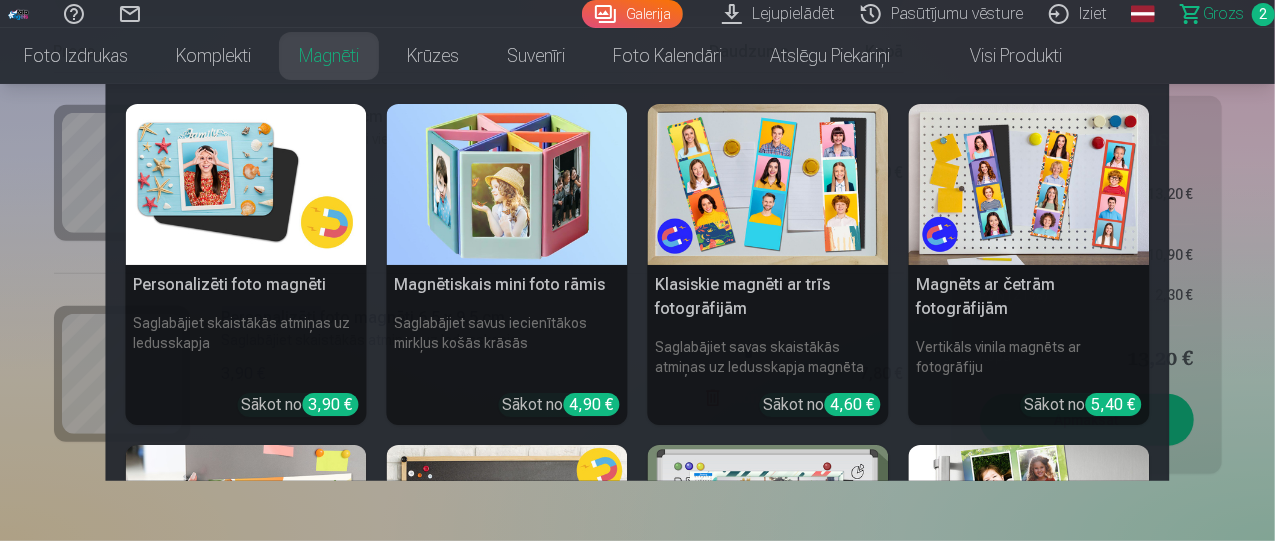 click on "Magnēti" at bounding box center (329, 56) 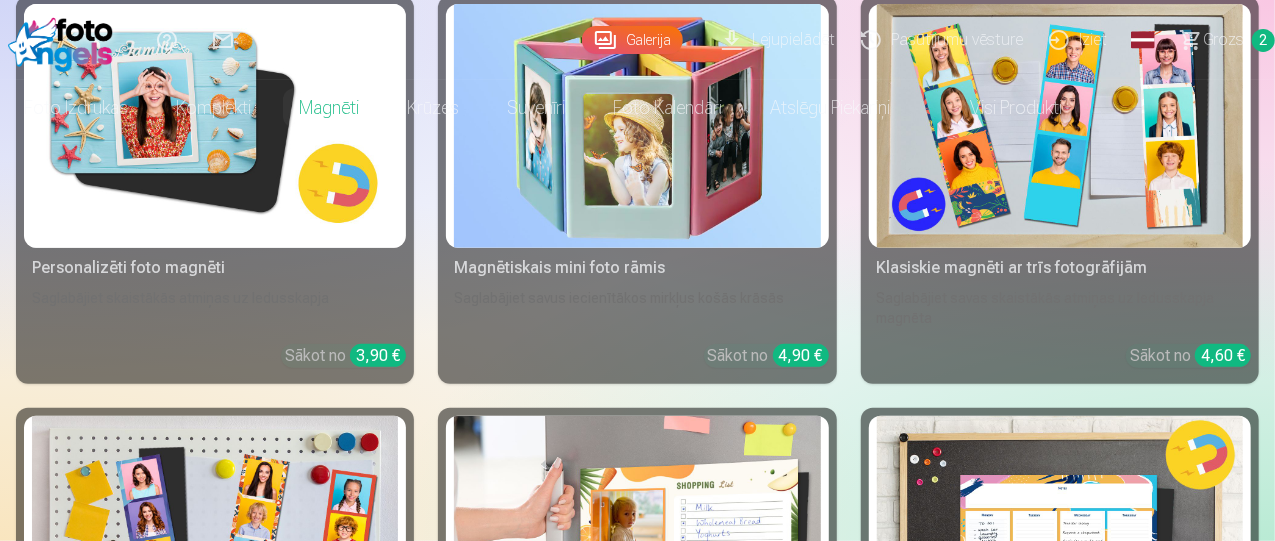 scroll, scrollTop: 0, scrollLeft: 0, axis: both 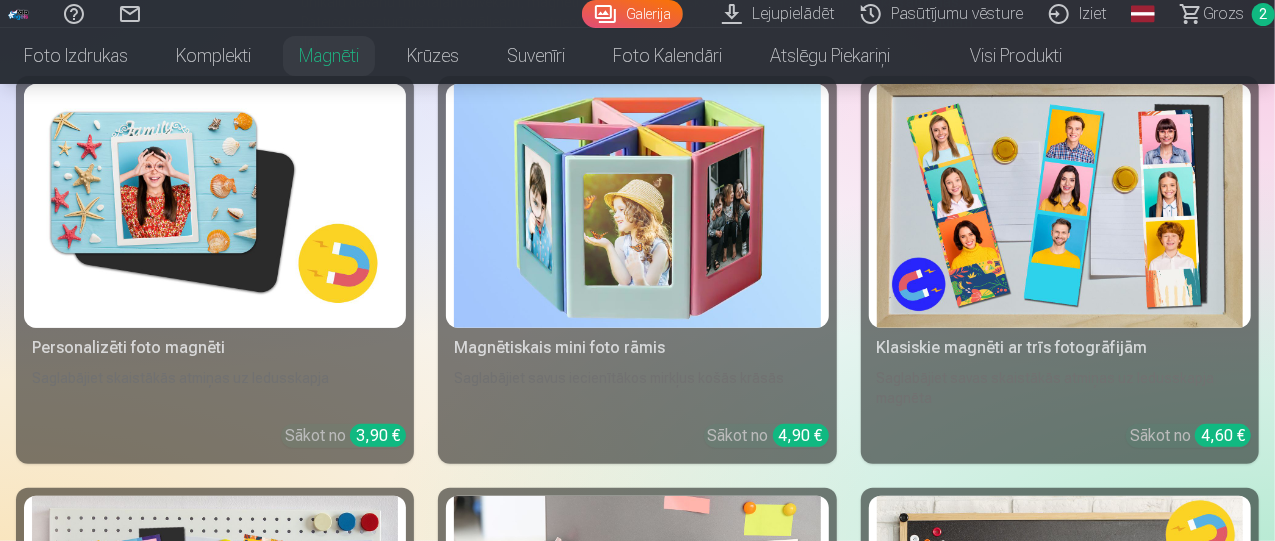 click at bounding box center [215, 206] 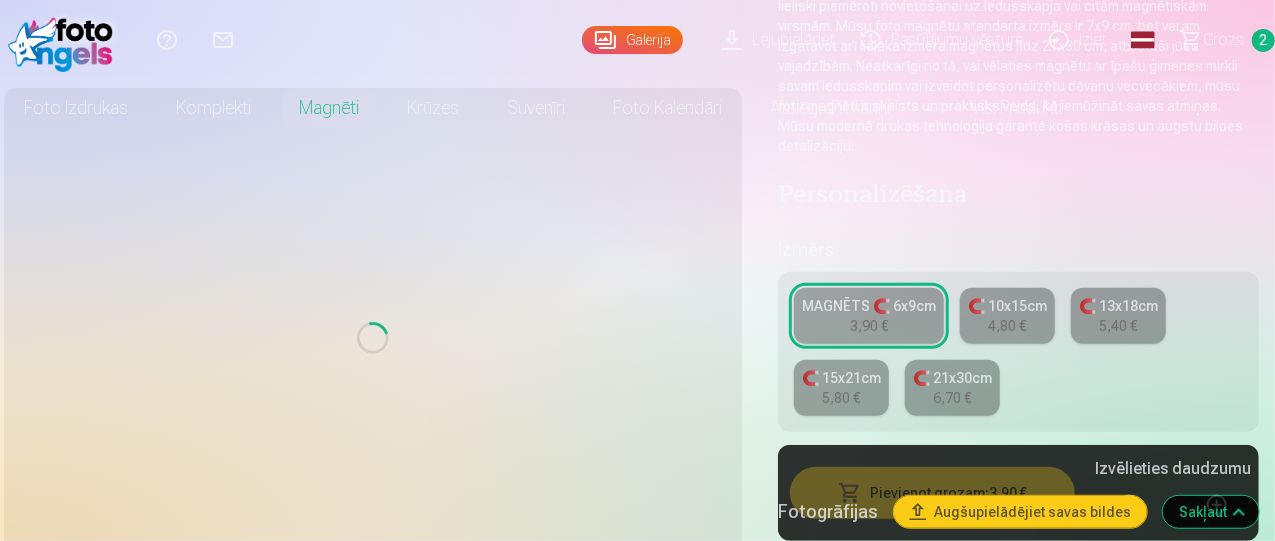 type on "*" 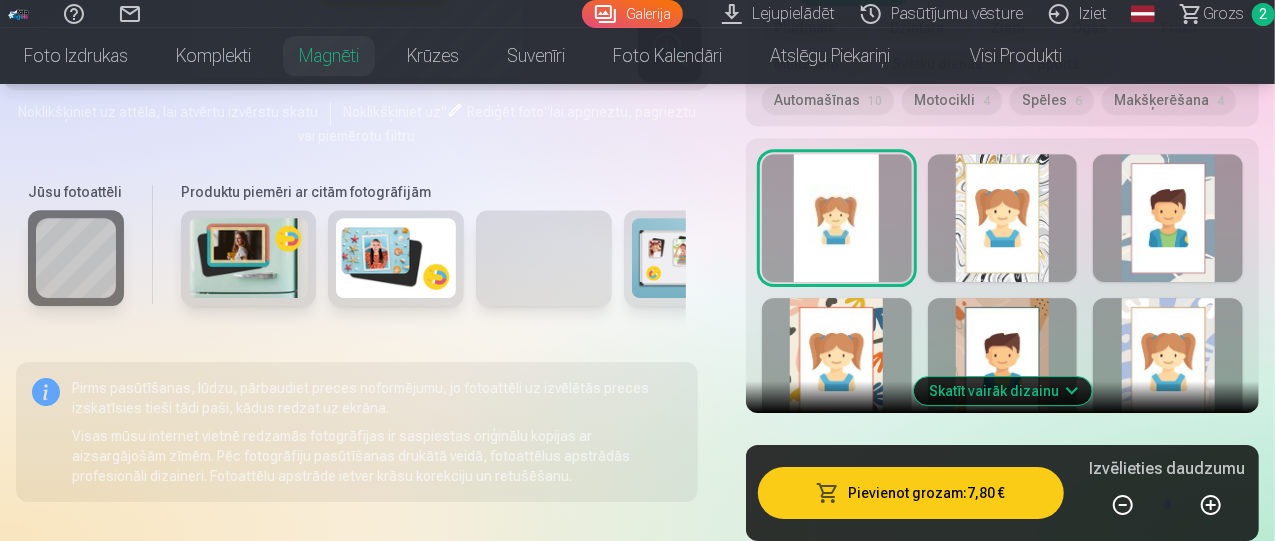 scroll, scrollTop: 3156, scrollLeft: 0, axis: vertical 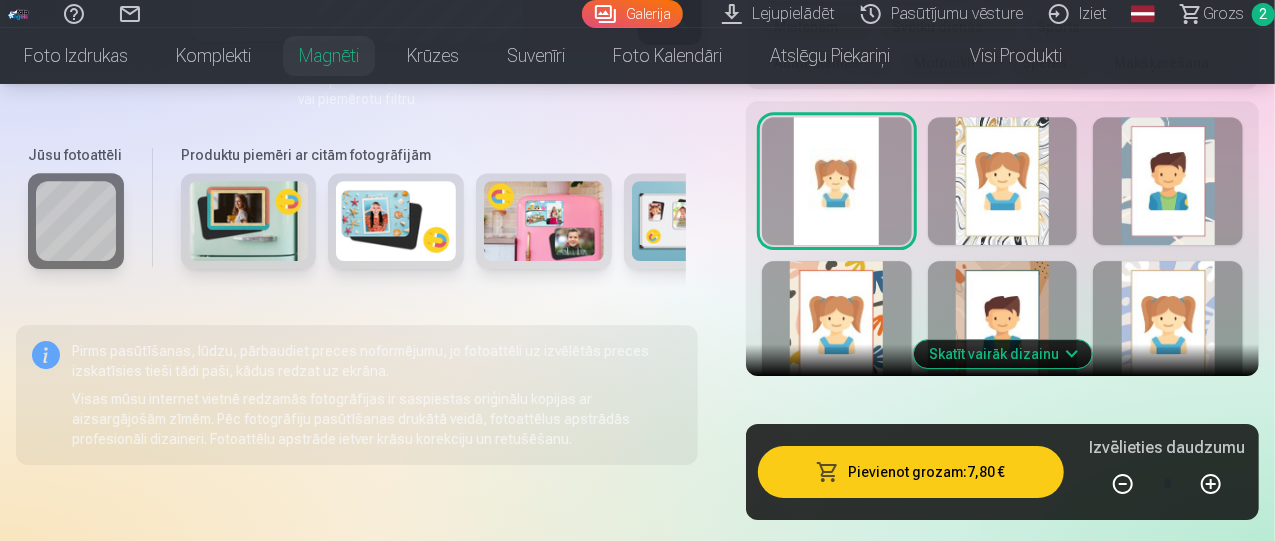 click on "Skatīt vairāk dizainu" at bounding box center [1003, 354] 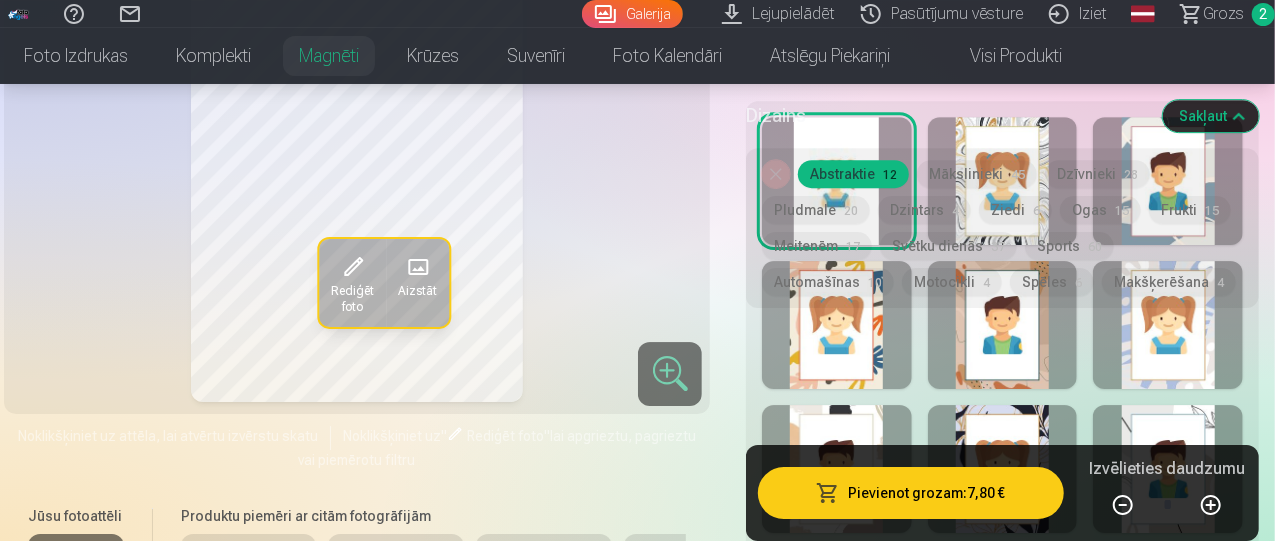 click at bounding box center (1003, 469) 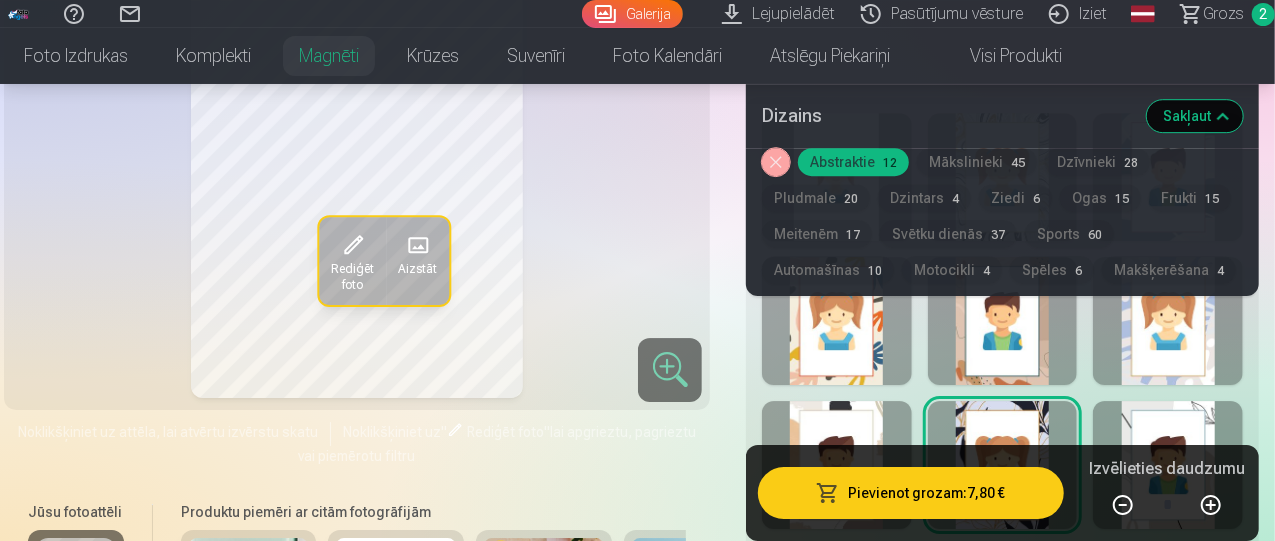 scroll, scrollTop: 3134, scrollLeft: 0, axis: vertical 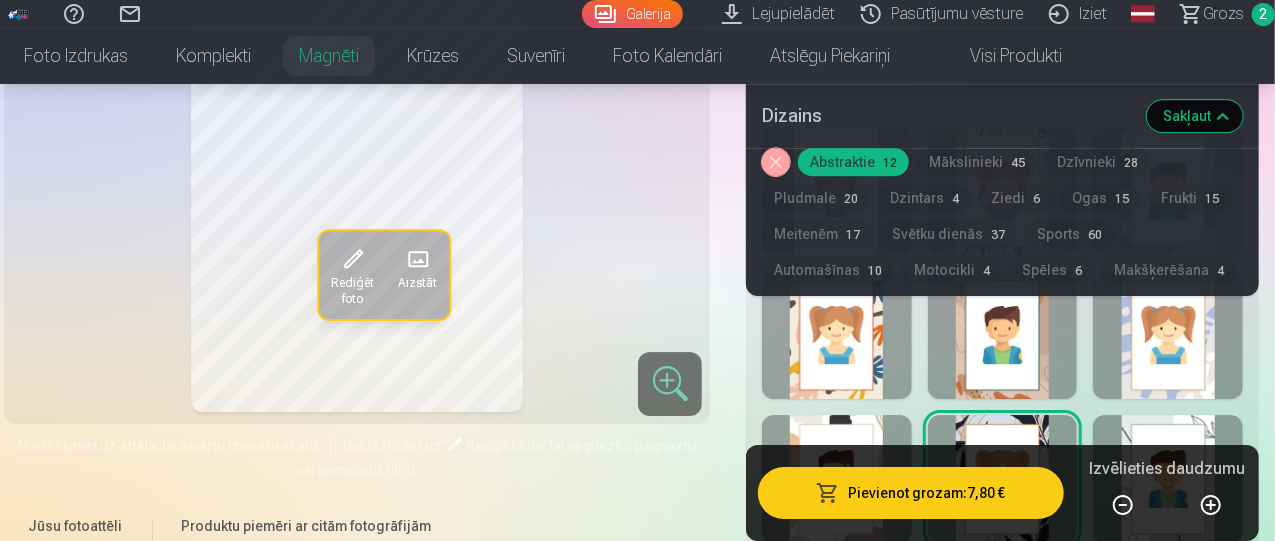 click on "Meitenēm 17" at bounding box center [817, 234] 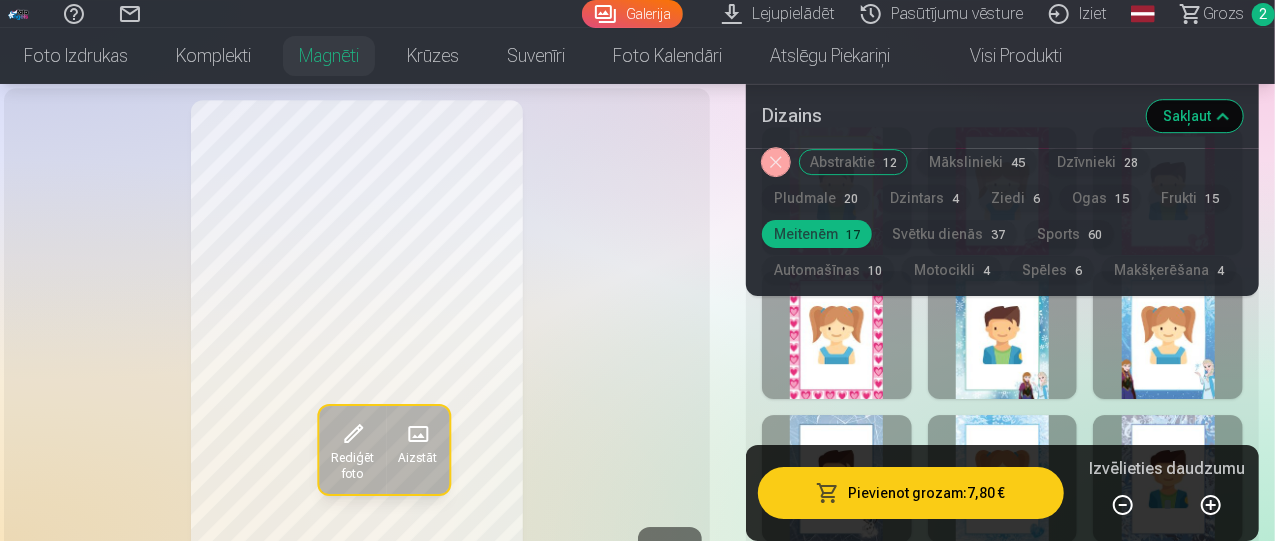 click on "Rādīt mazāk dizainu" at bounding box center [1002, 573] 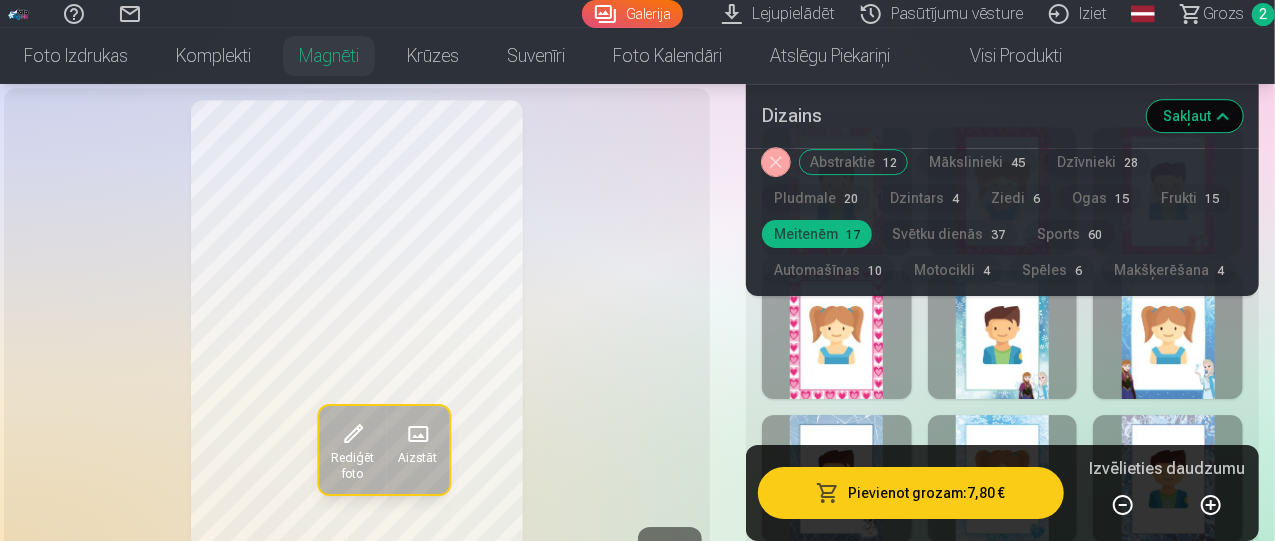 click at bounding box center [837, 335] 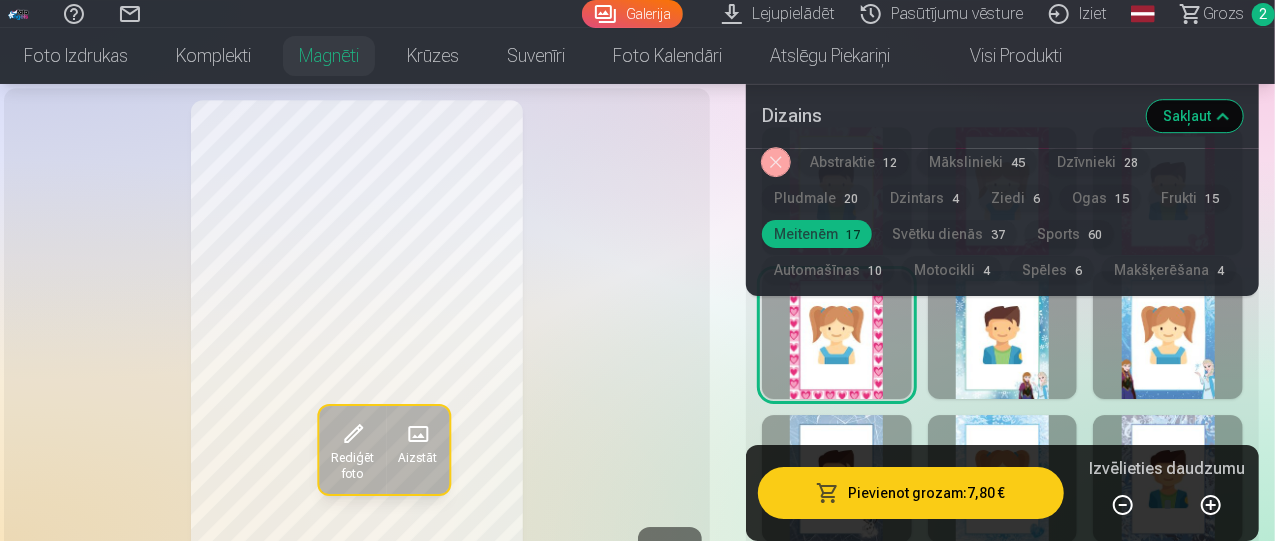 click on "Noņemiet dizainu" at bounding box center [776, 162] 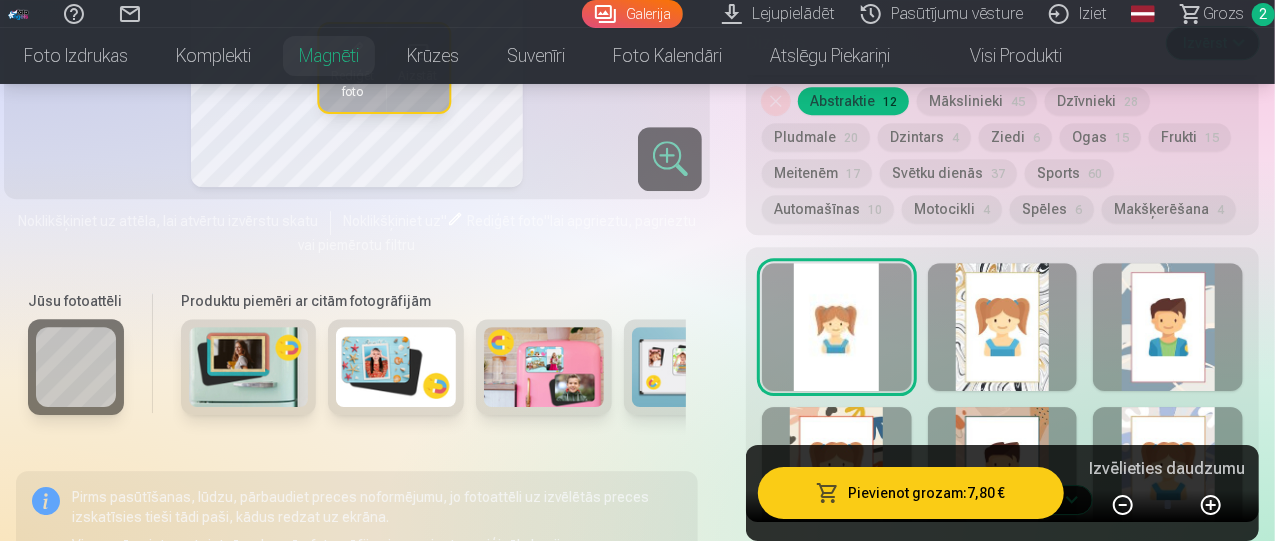 scroll, scrollTop: 2949, scrollLeft: 0, axis: vertical 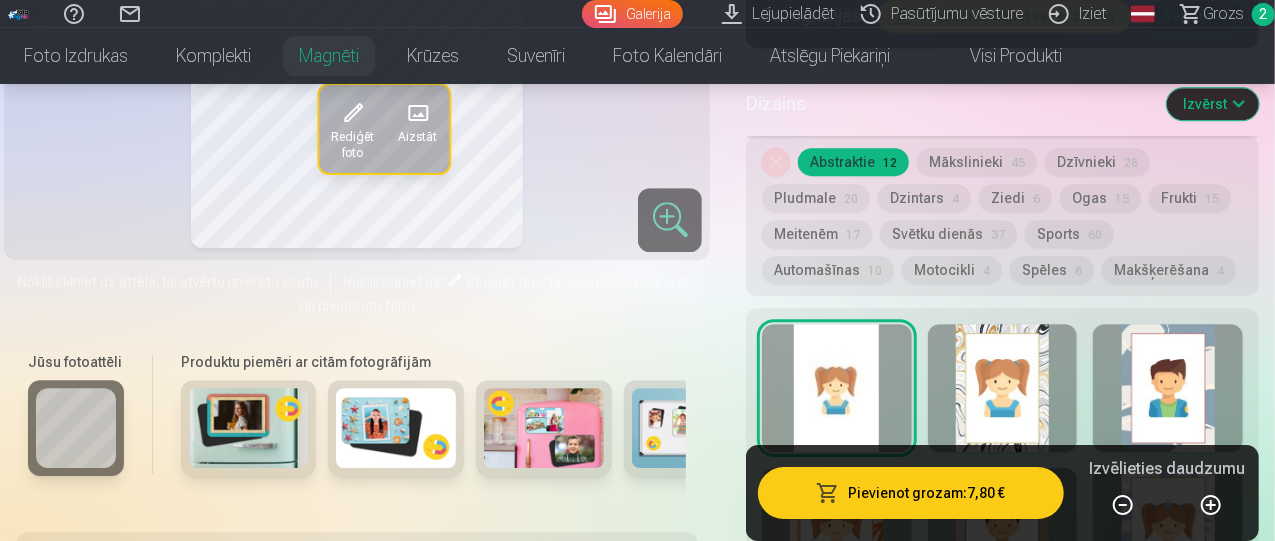 click at bounding box center (1003, 388) 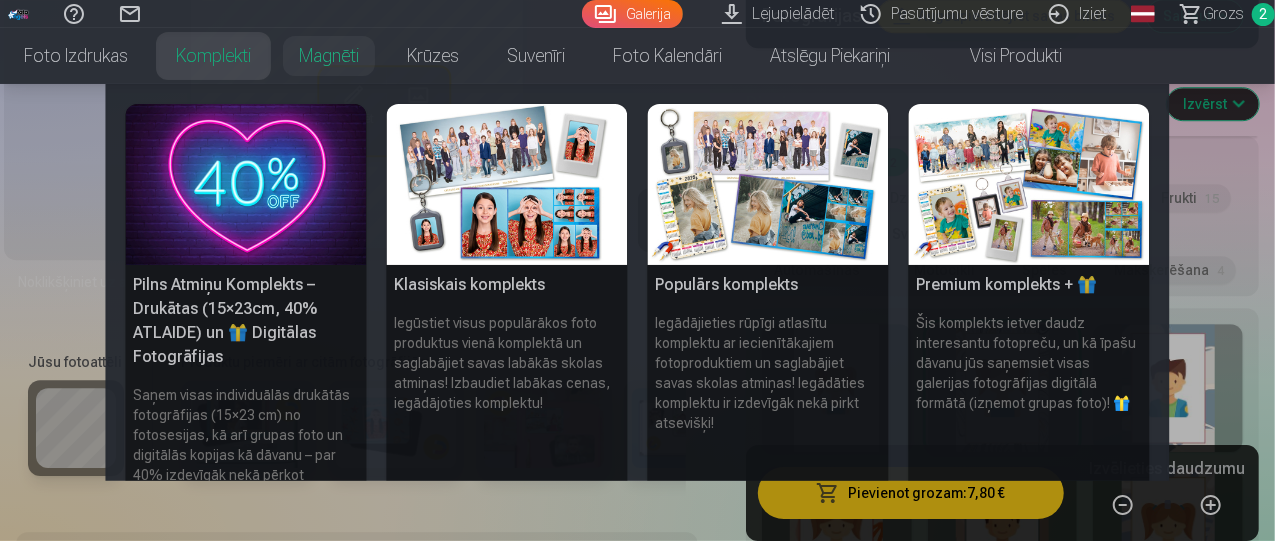 click on "Komplekti" at bounding box center (213, 56) 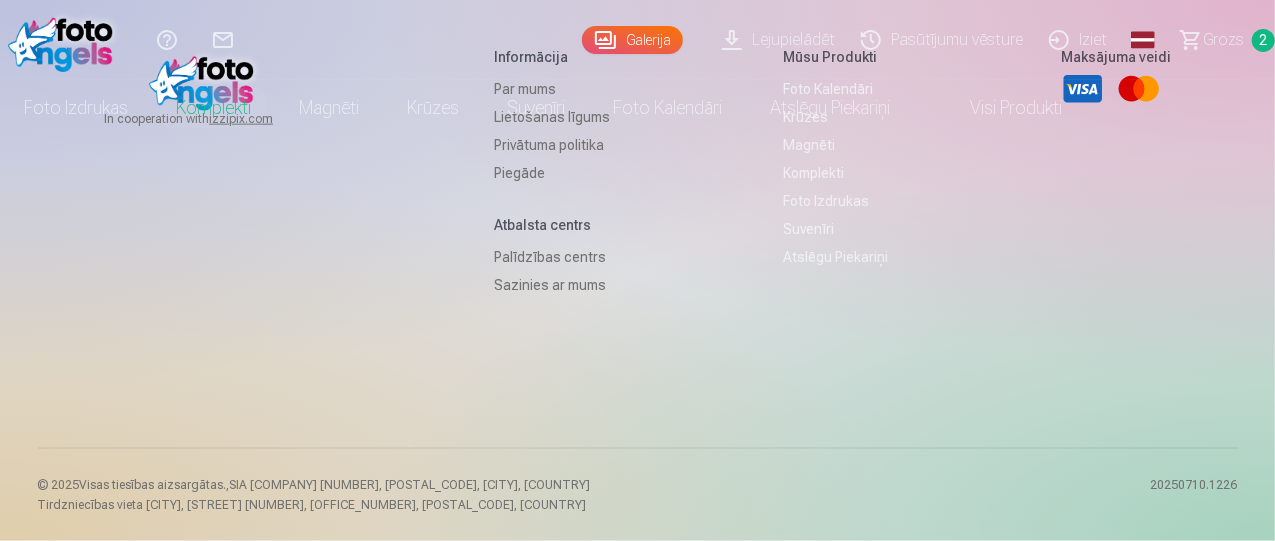 scroll, scrollTop: 0, scrollLeft: 0, axis: both 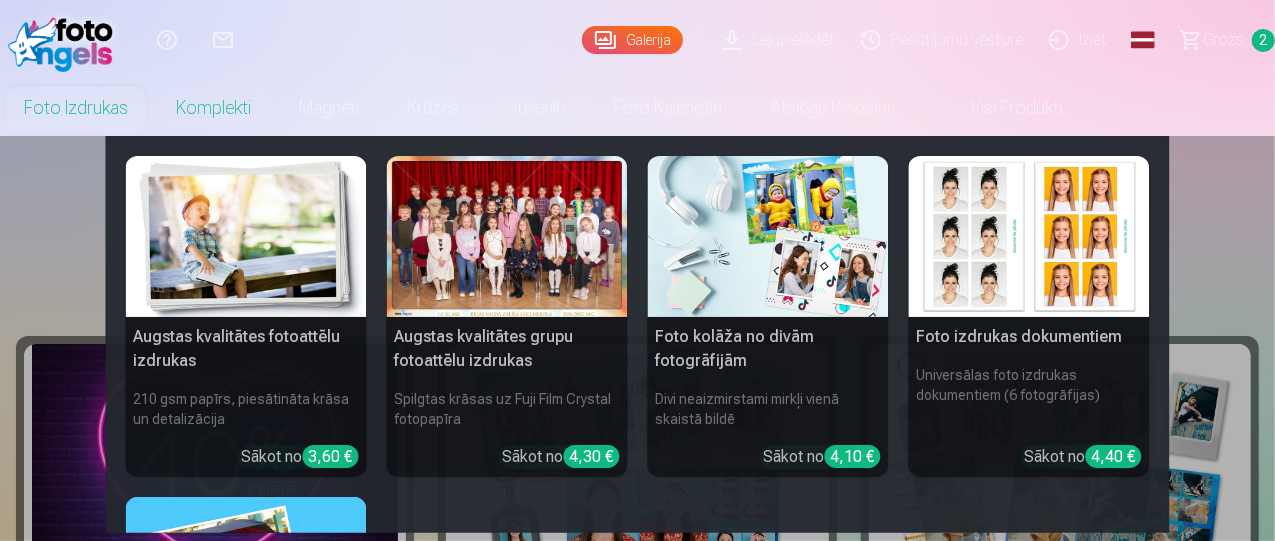 click on "Foto izdrukas" at bounding box center [76, 108] 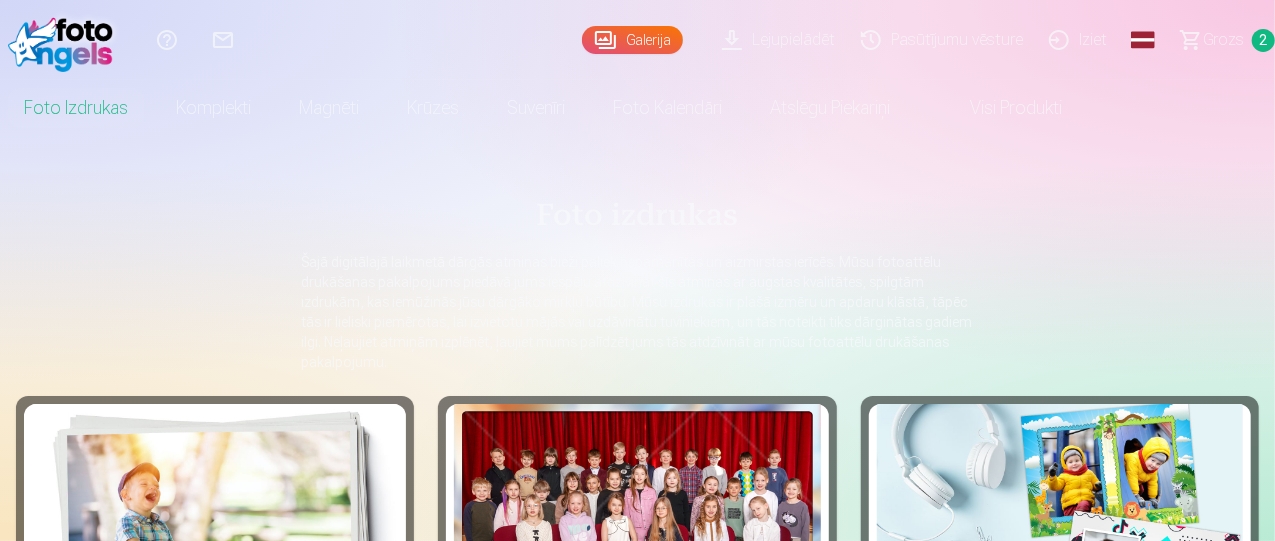 click at bounding box center [637, 526] 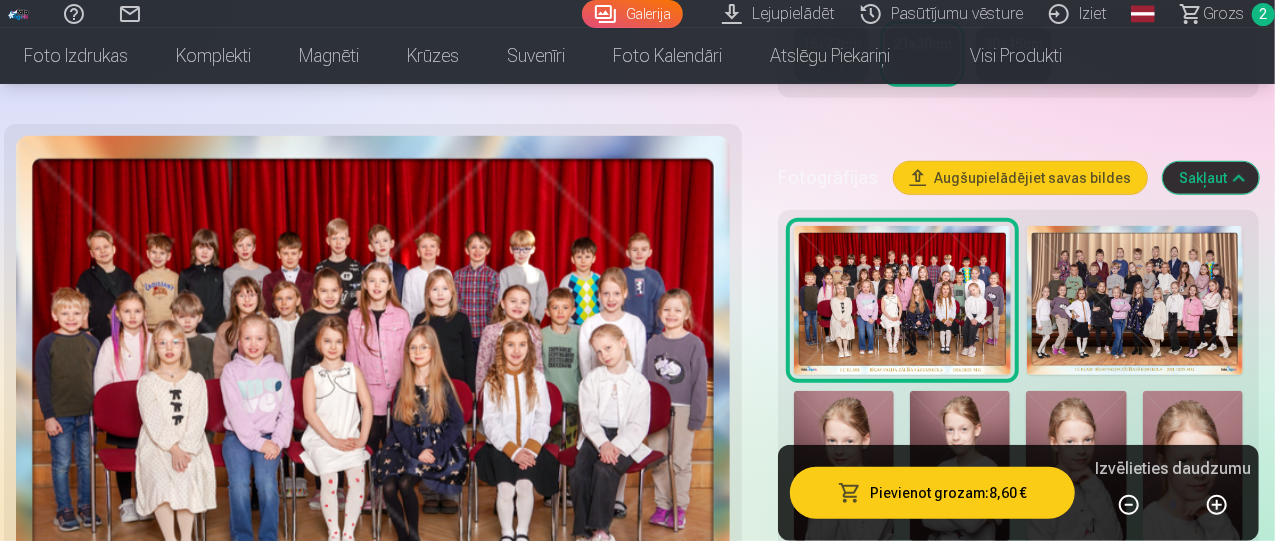 scroll, scrollTop: 680, scrollLeft: 0, axis: vertical 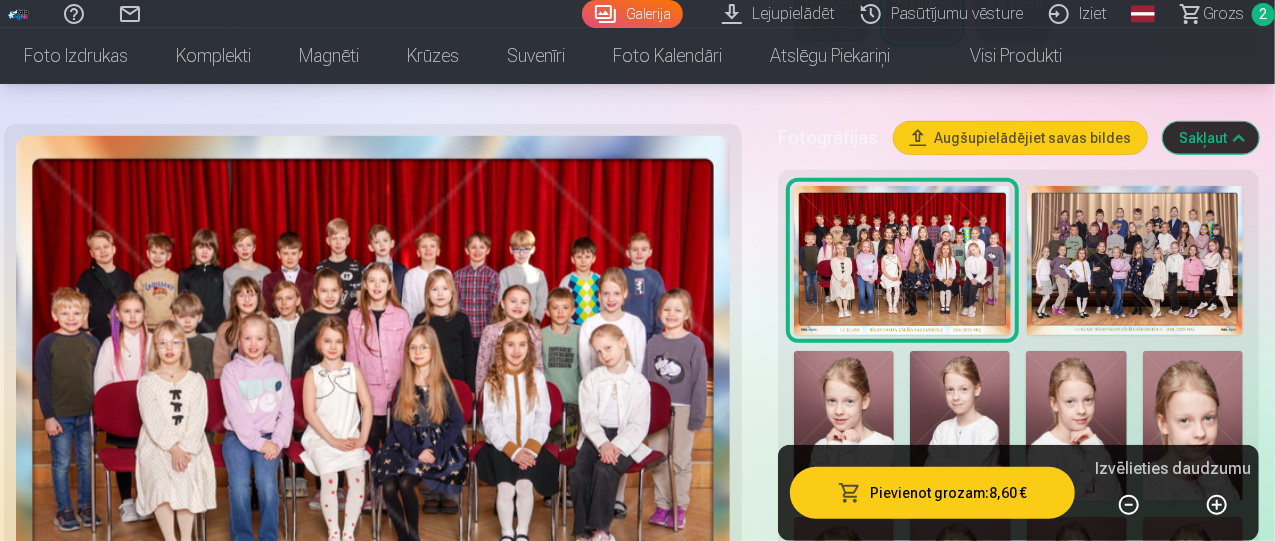 click at bounding box center [1129, 505] 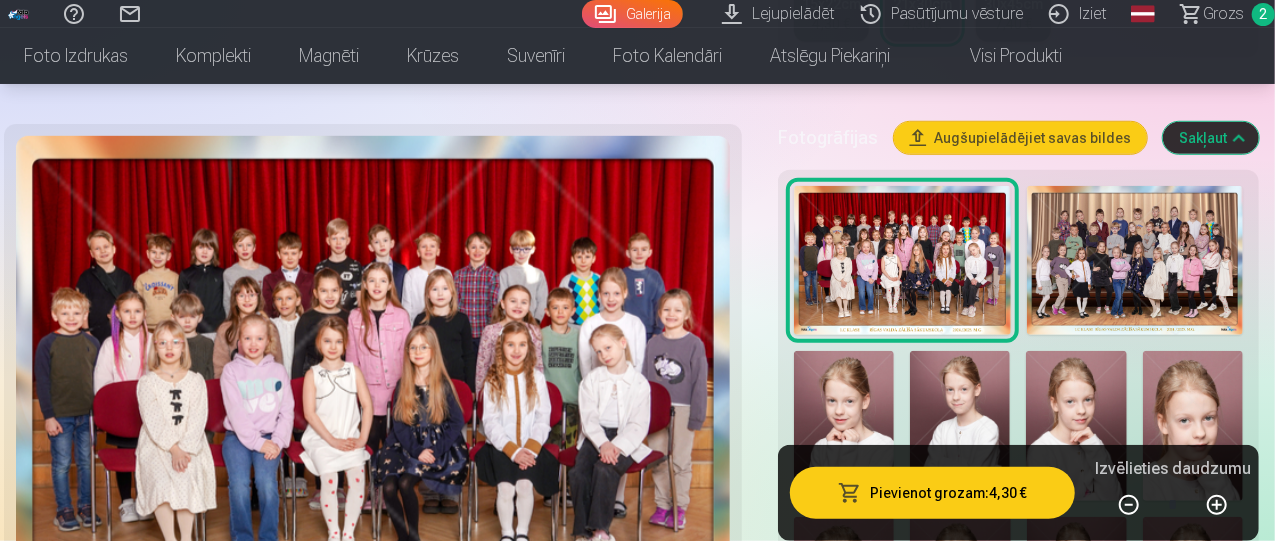 click on "Pievienot grozam :  4,30 €" at bounding box center (932, 493) 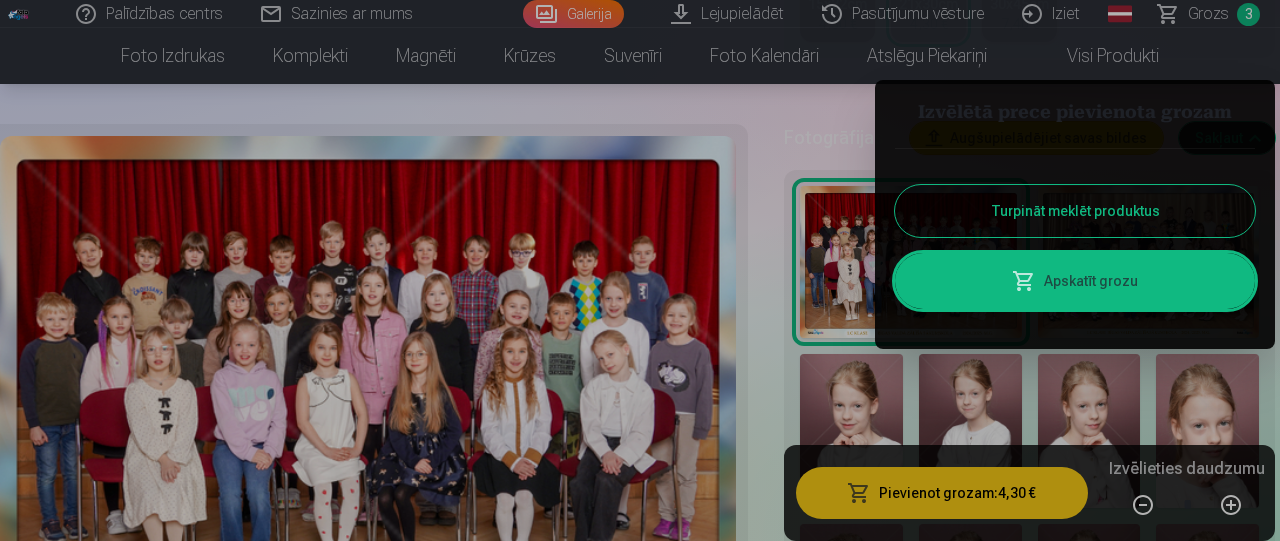 click on "Turpināt meklēt produktus" at bounding box center (1075, 211) 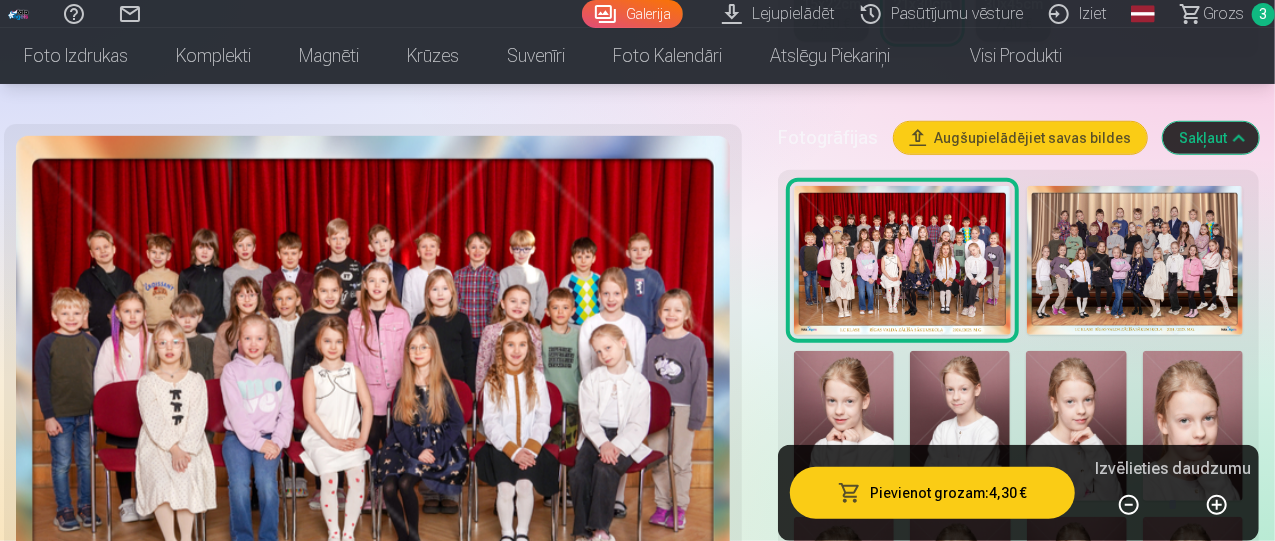 click on "Grozs" at bounding box center (1223, 14) 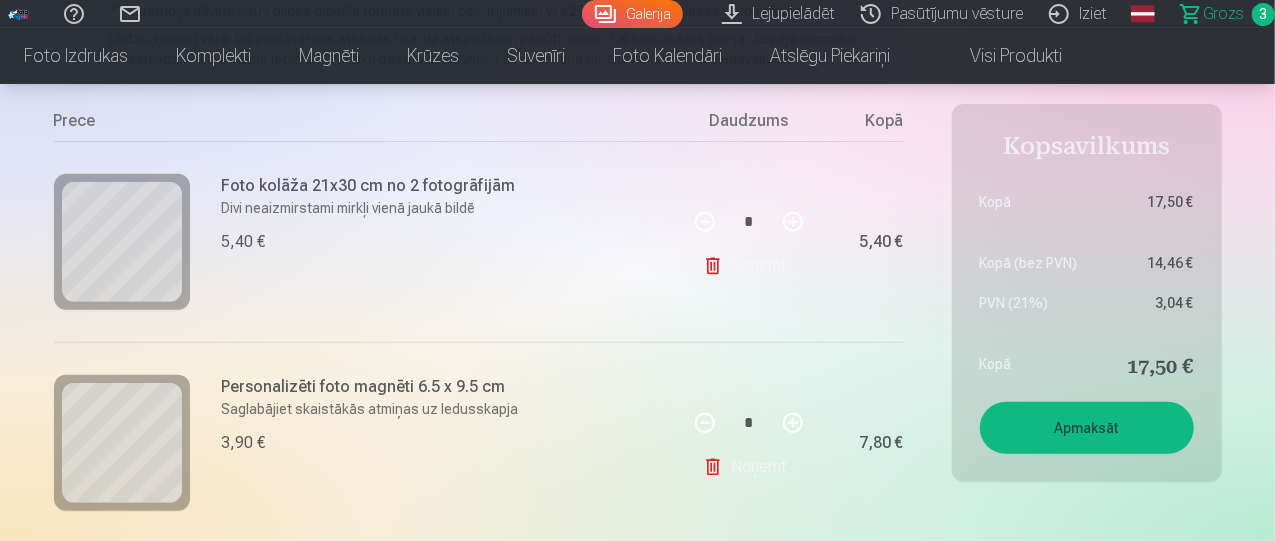 scroll, scrollTop: 358, scrollLeft: 0, axis: vertical 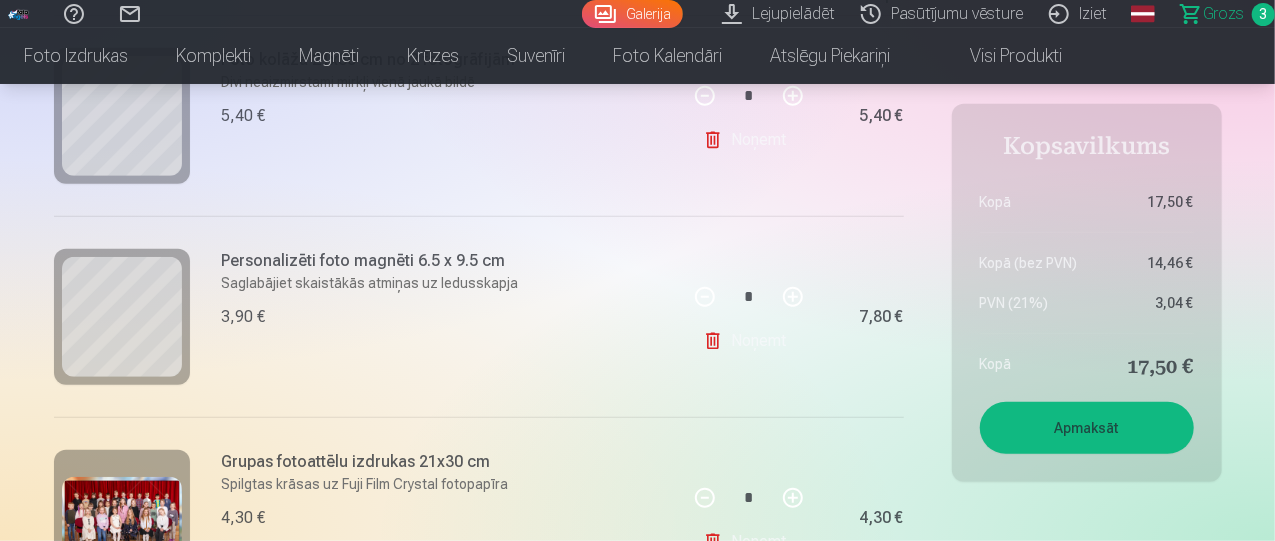 drag, startPoint x: 1274, startPoint y: 61, endPoint x: 1274, endPoint y: 49, distance: 12 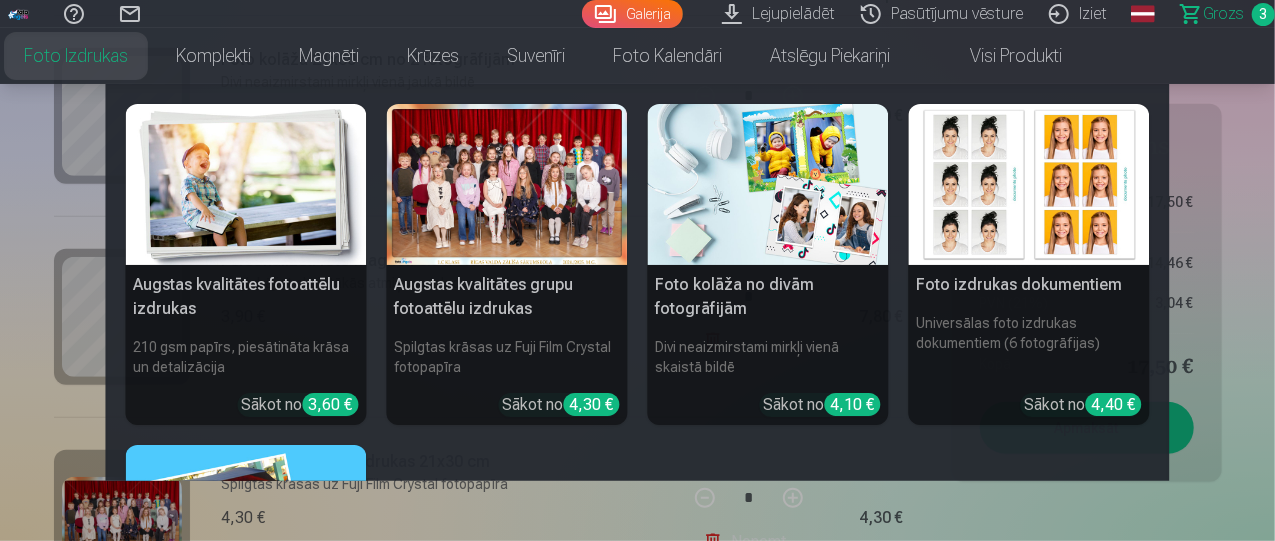 click on "Foto izdrukas" at bounding box center [76, 56] 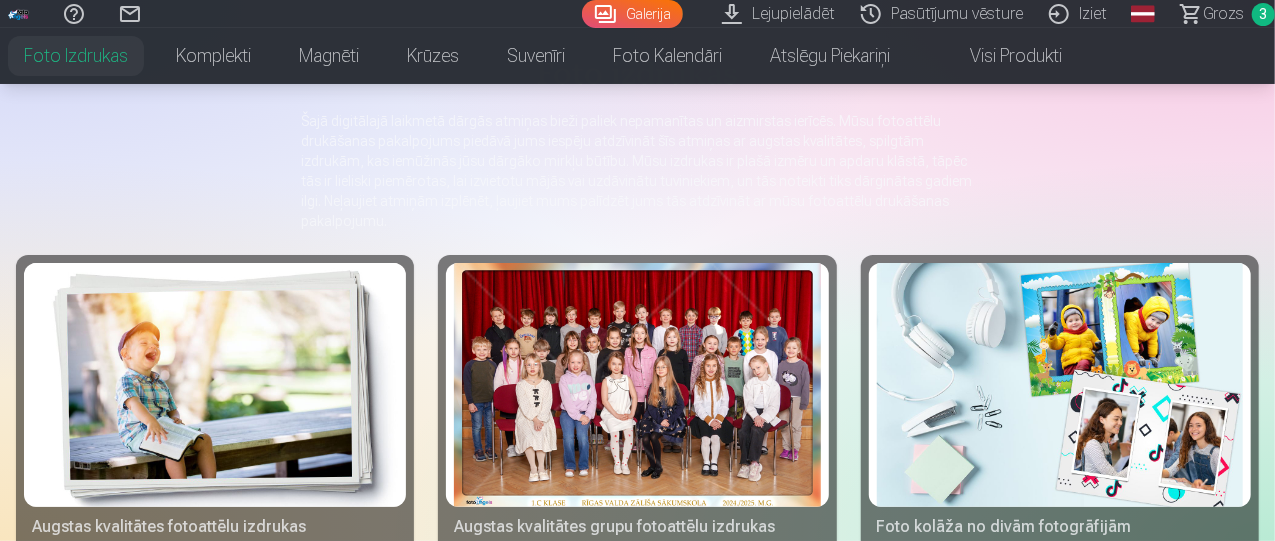 scroll, scrollTop: 202, scrollLeft: 0, axis: vertical 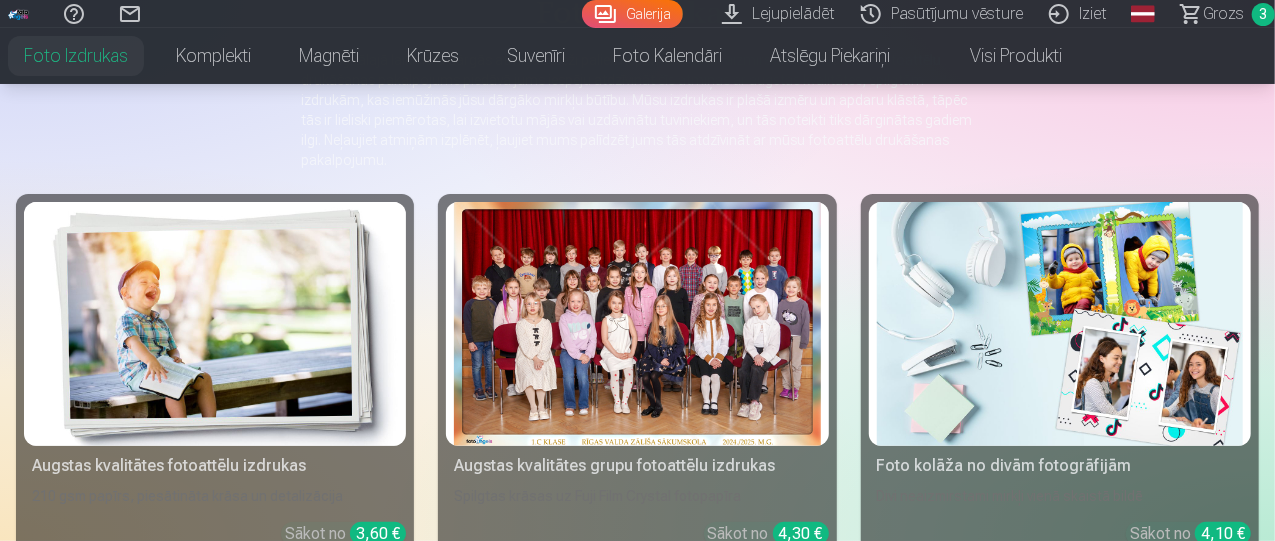 click at bounding box center [215, 324] 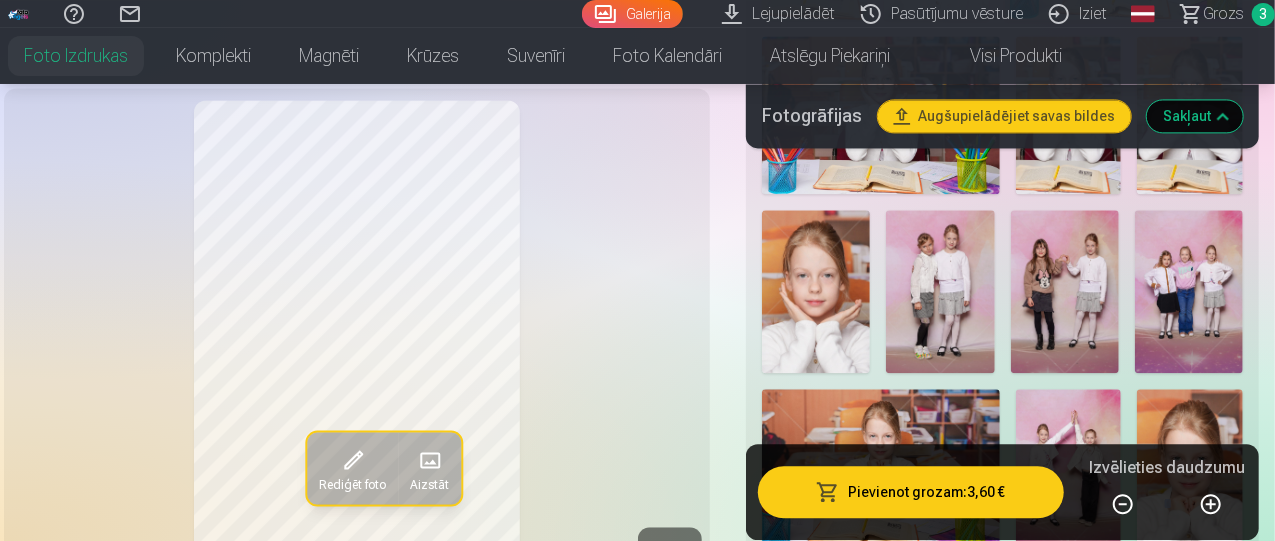 scroll, scrollTop: 2200, scrollLeft: 0, axis: vertical 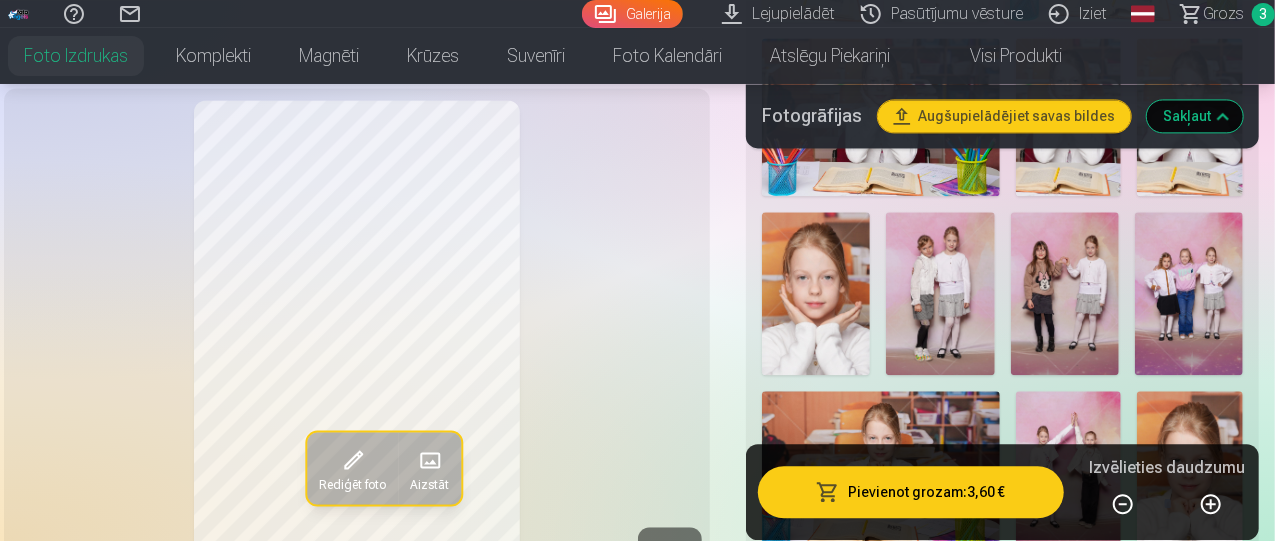 click at bounding box center (940, 293) 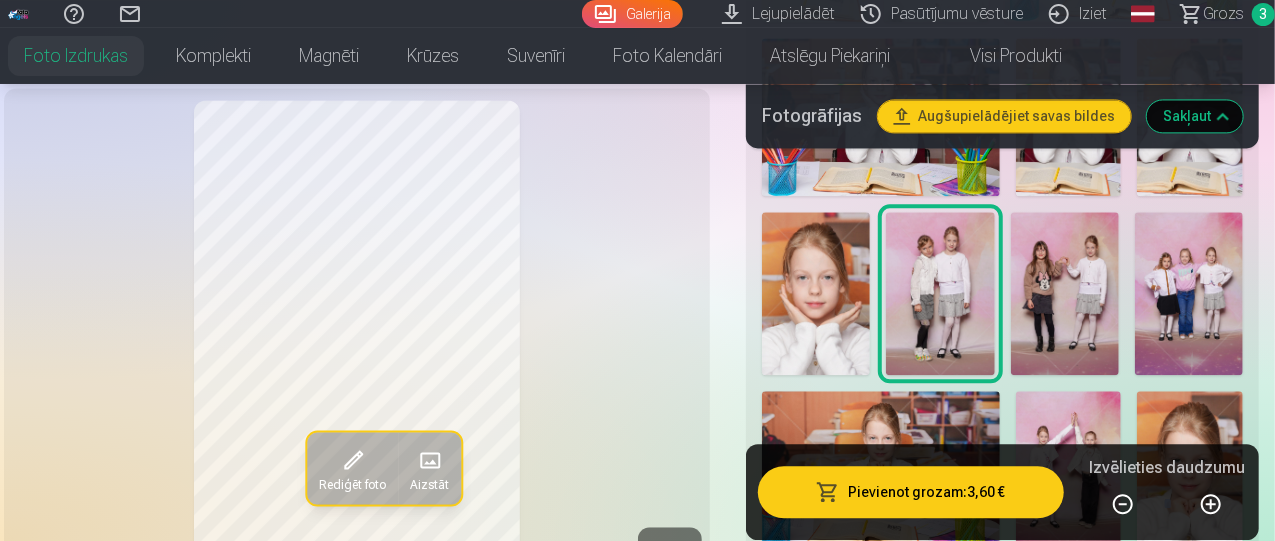 click at bounding box center (1065, 293) 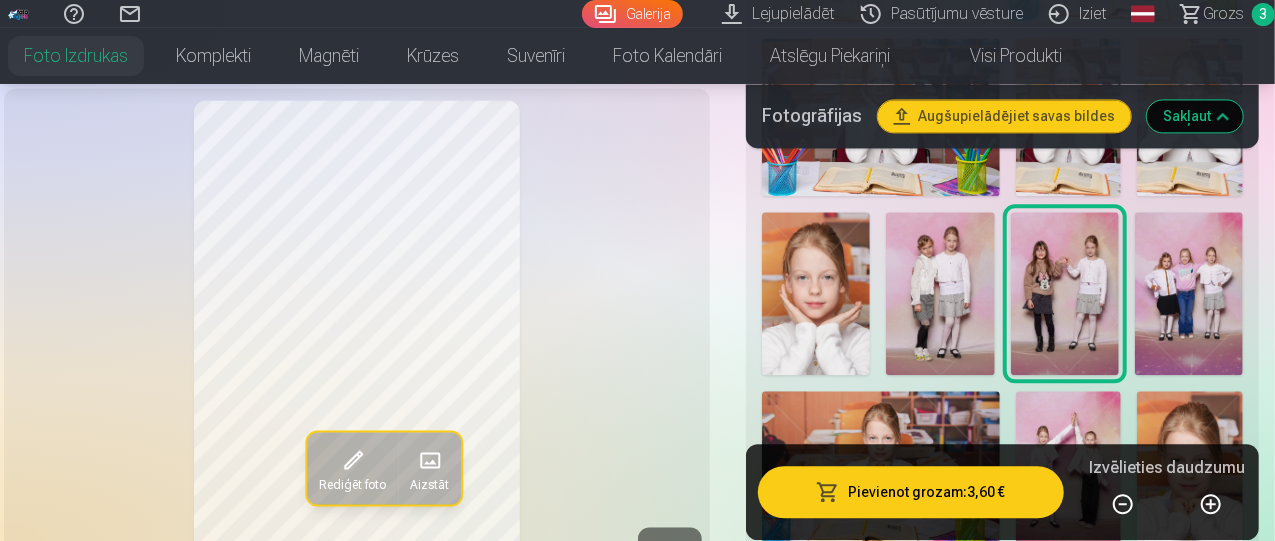 click at bounding box center (1189, 293) 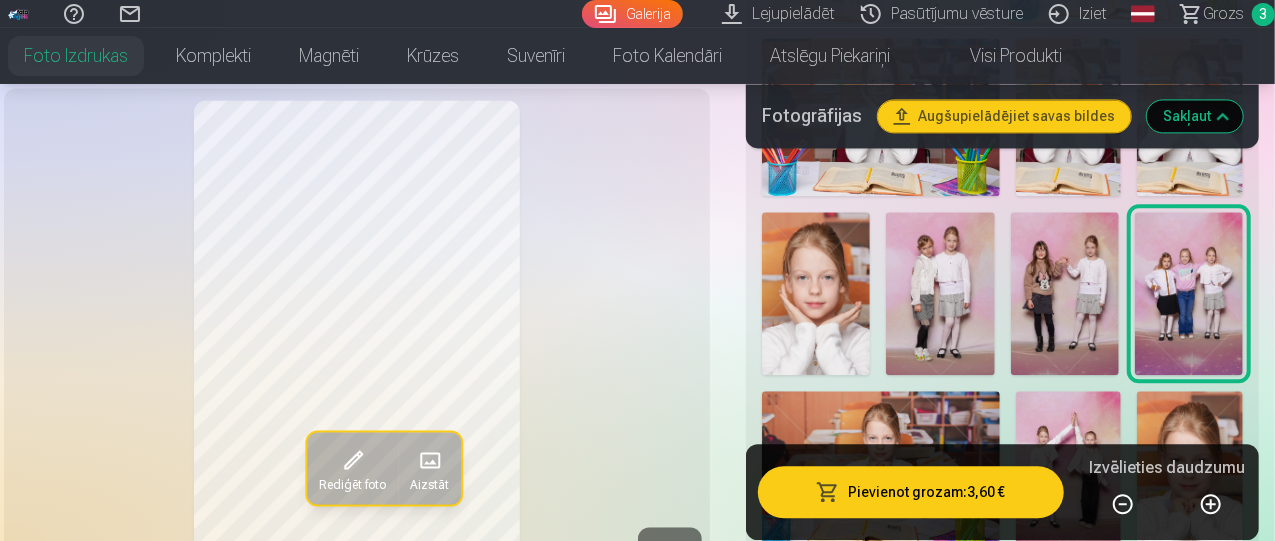 click at bounding box center (1069, 470) 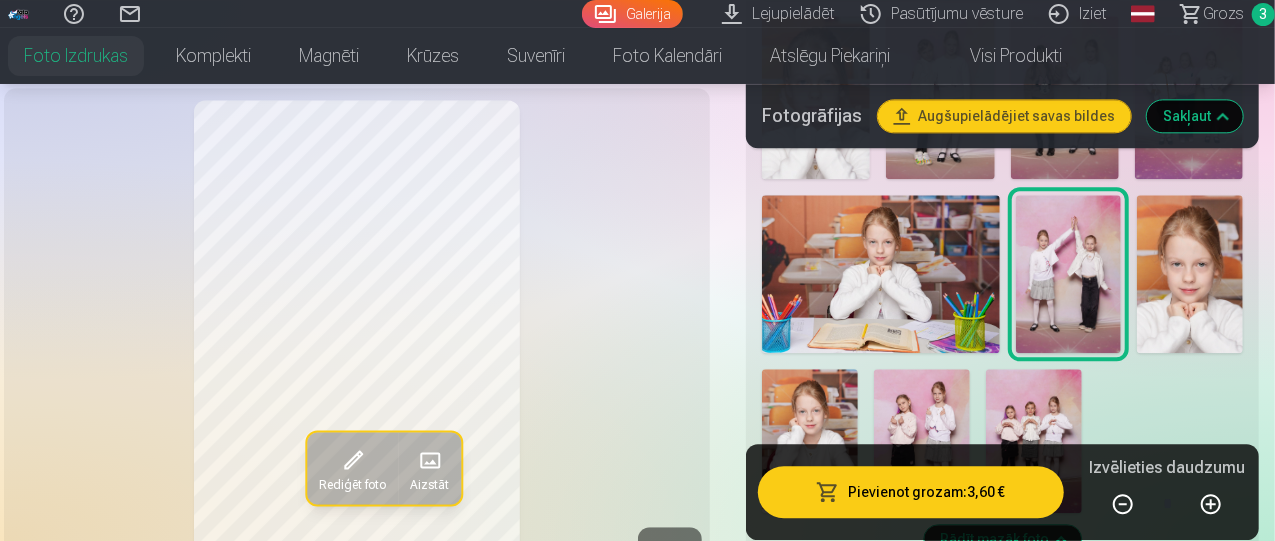 scroll, scrollTop: 2400, scrollLeft: 0, axis: vertical 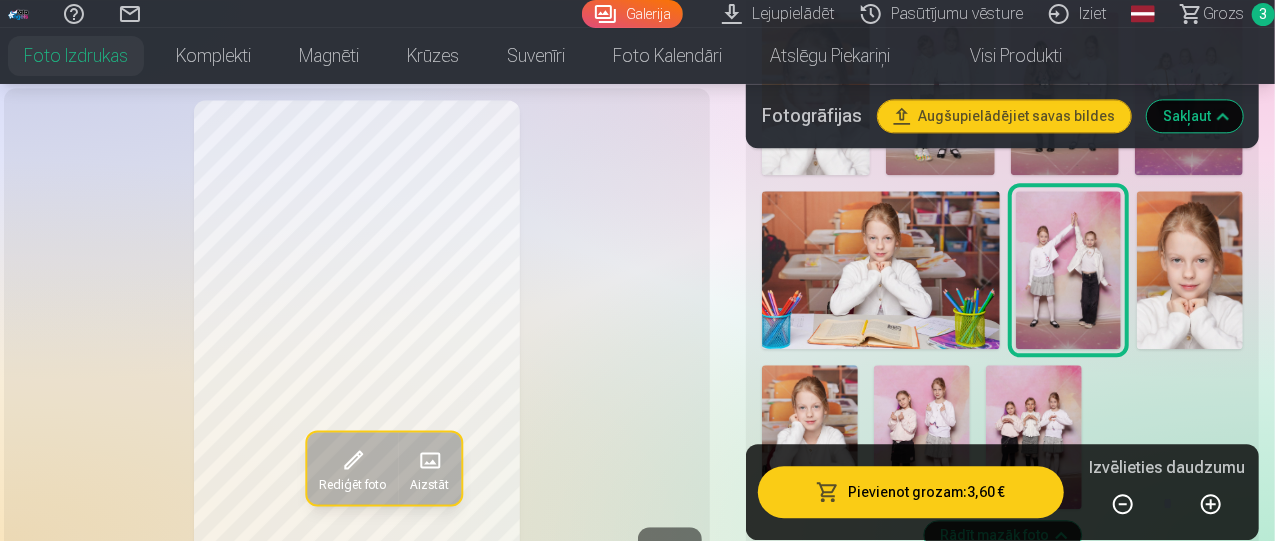 click at bounding box center [922, 437] 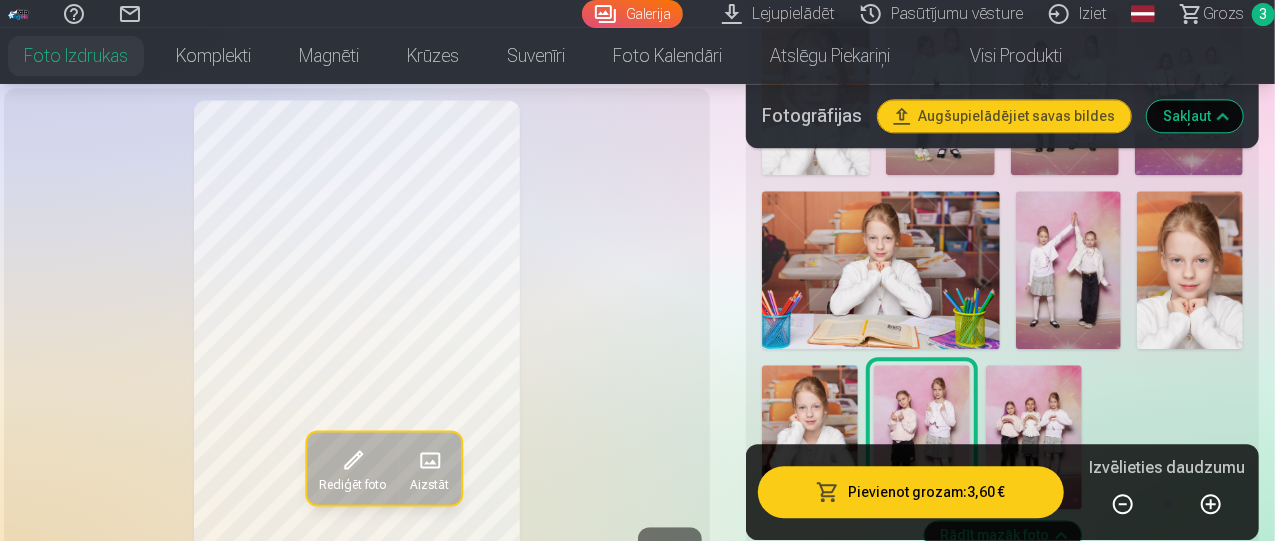 click at bounding box center [1034, 437] 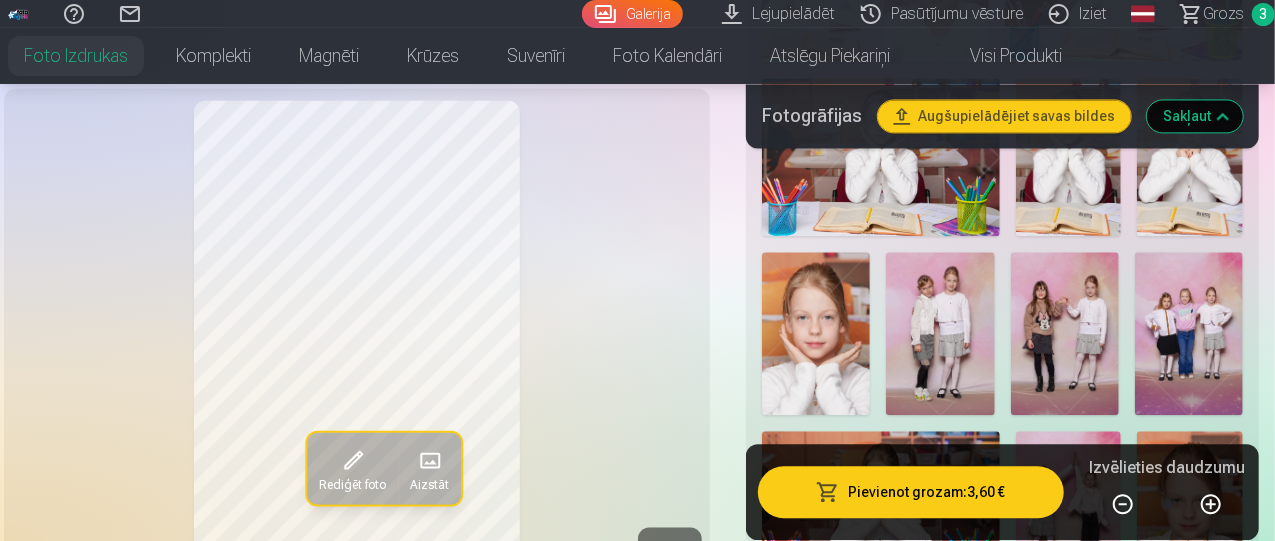 scroll, scrollTop: 2120, scrollLeft: 0, axis: vertical 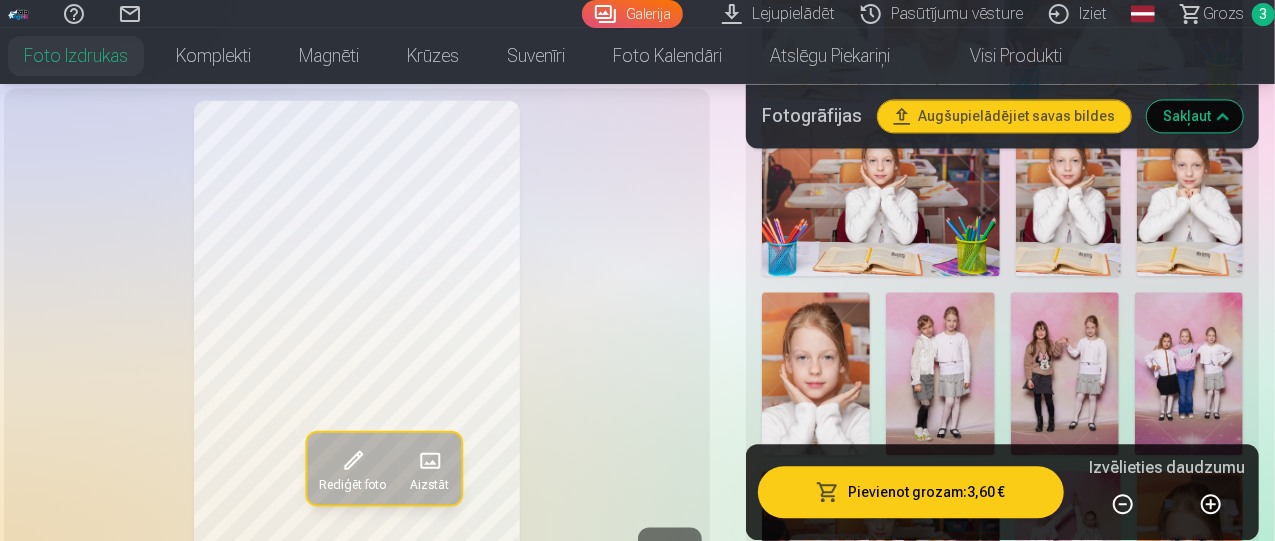 click at bounding box center [940, 373] 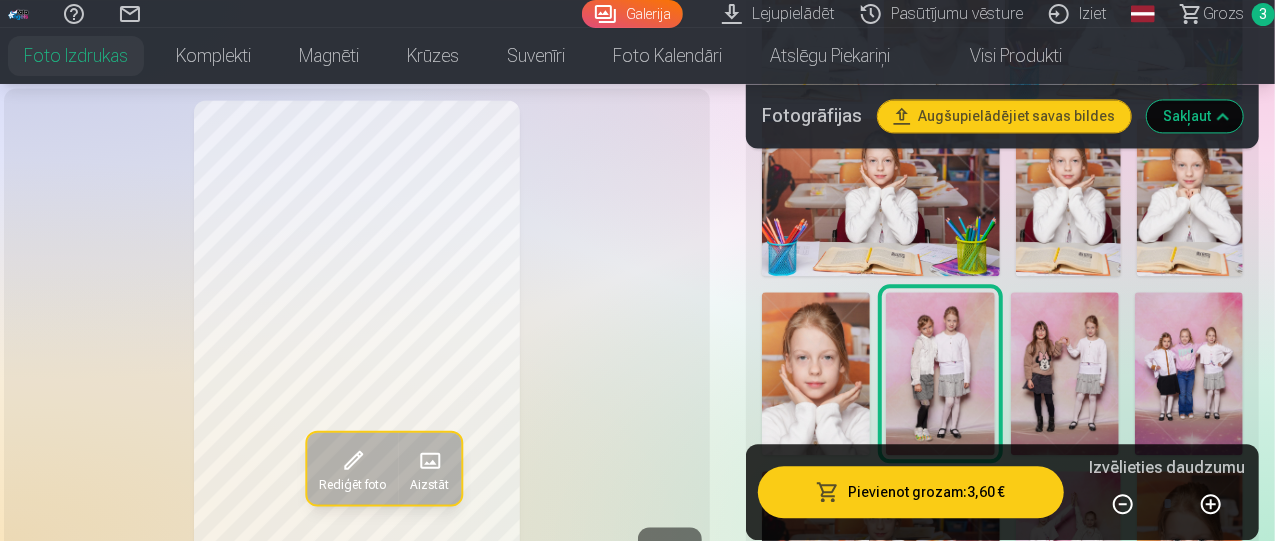 click at bounding box center (1065, 373) 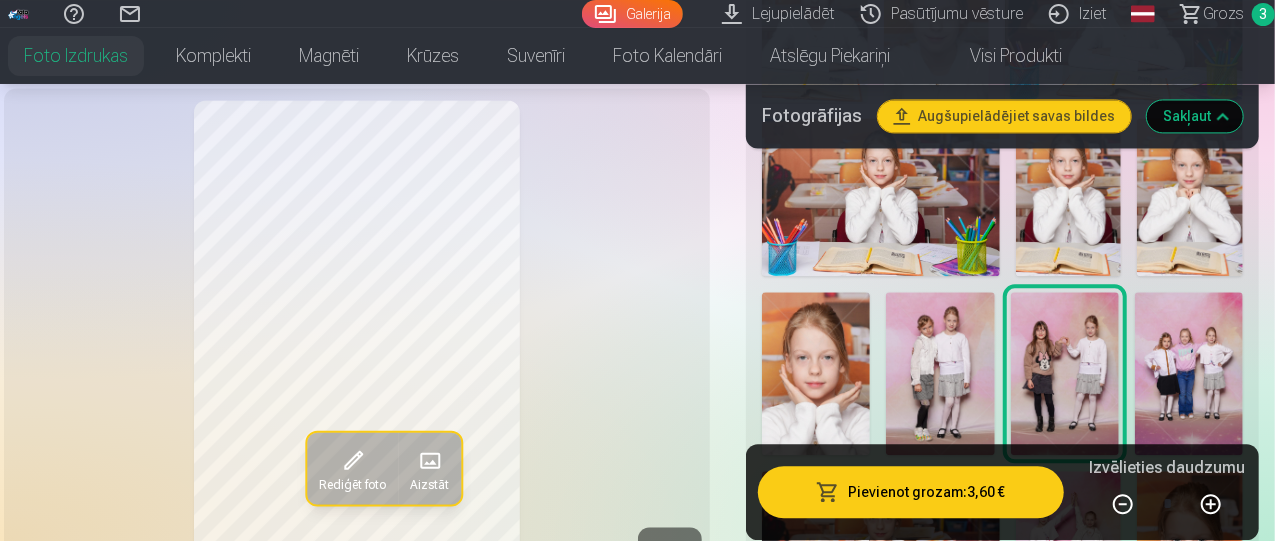 click at bounding box center (1189, 373) 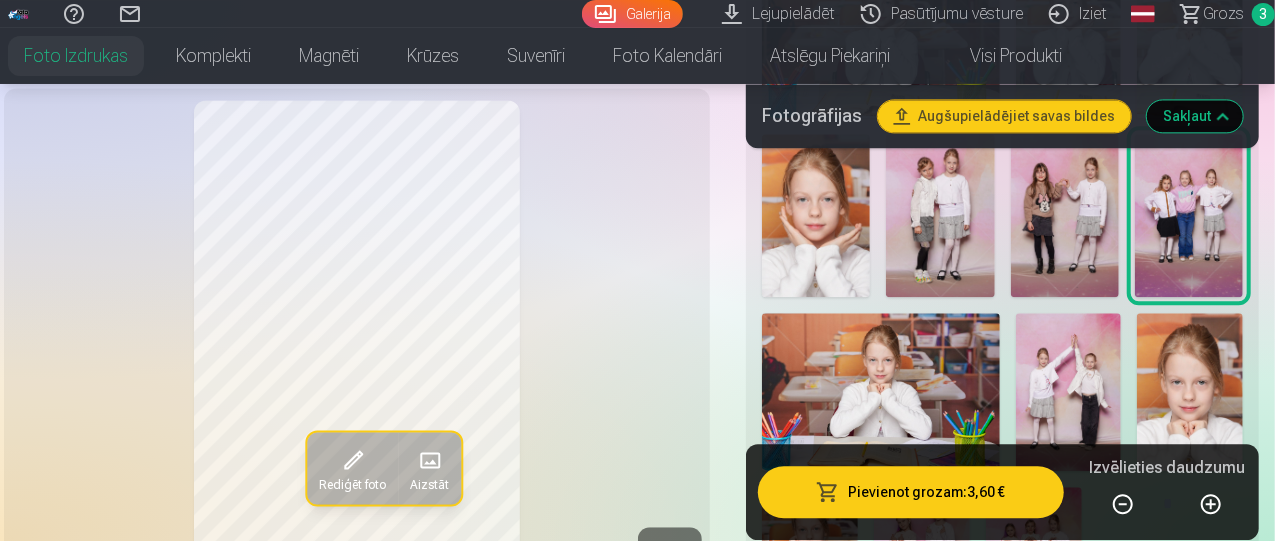 scroll, scrollTop: 2280, scrollLeft: 0, axis: vertical 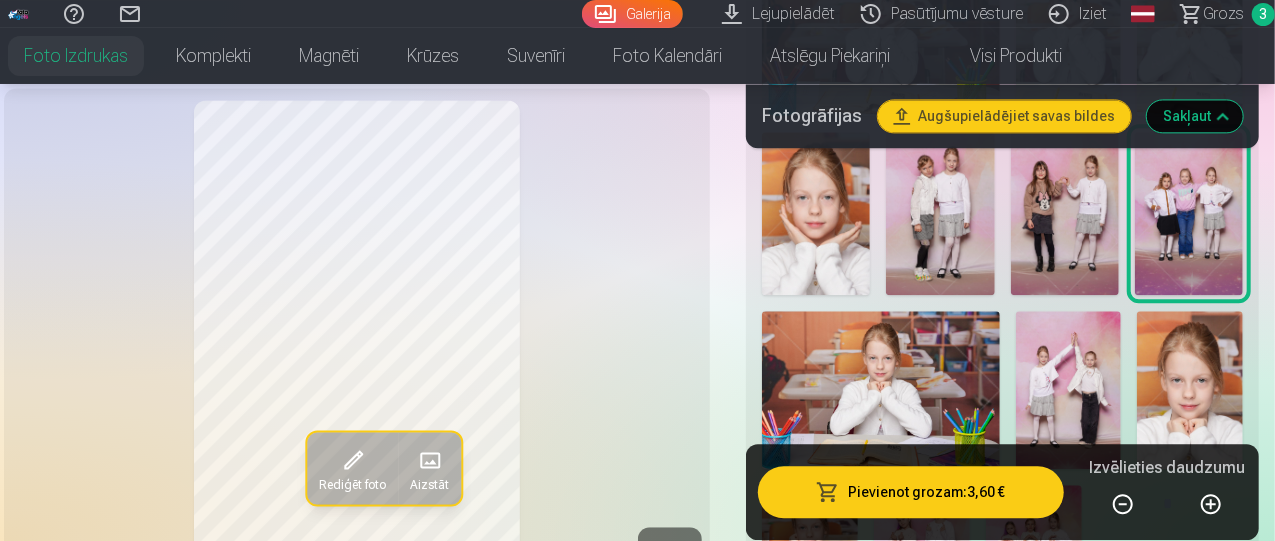 click at bounding box center (1069, 390) 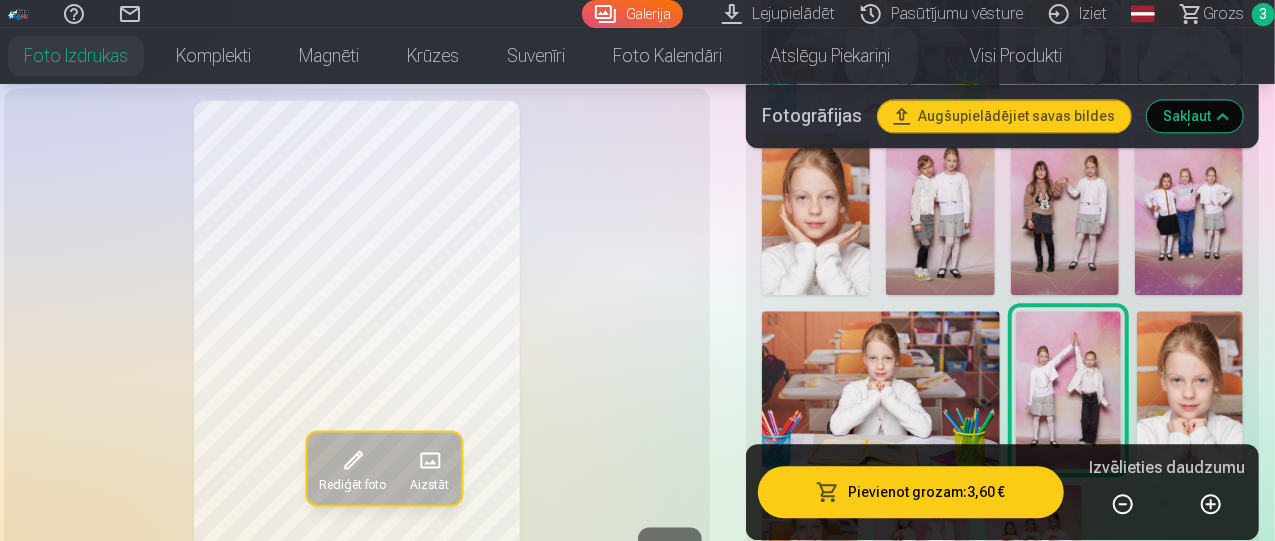 click at bounding box center [940, 213] 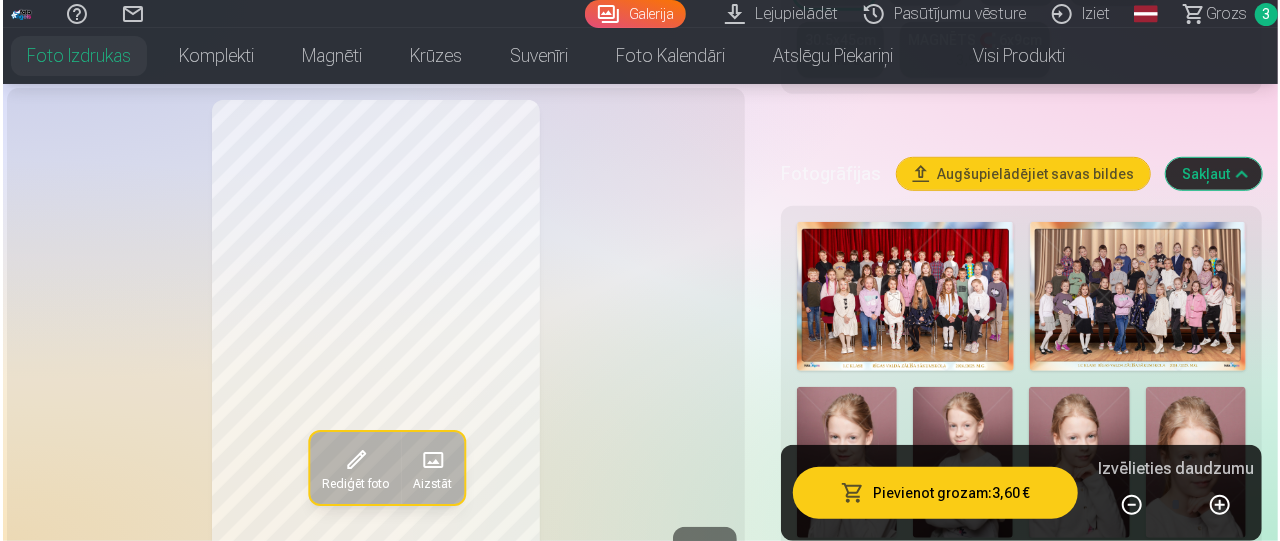 scroll, scrollTop: 353, scrollLeft: 0, axis: vertical 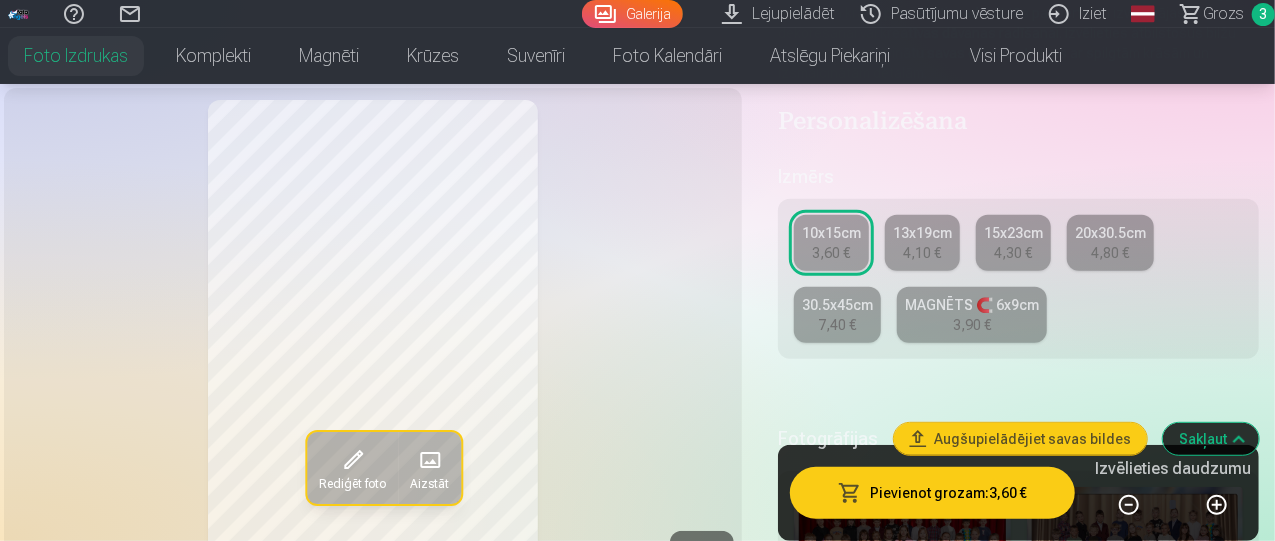 click on "Pievienot grozam :  3,60 €" at bounding box center [932, 493] 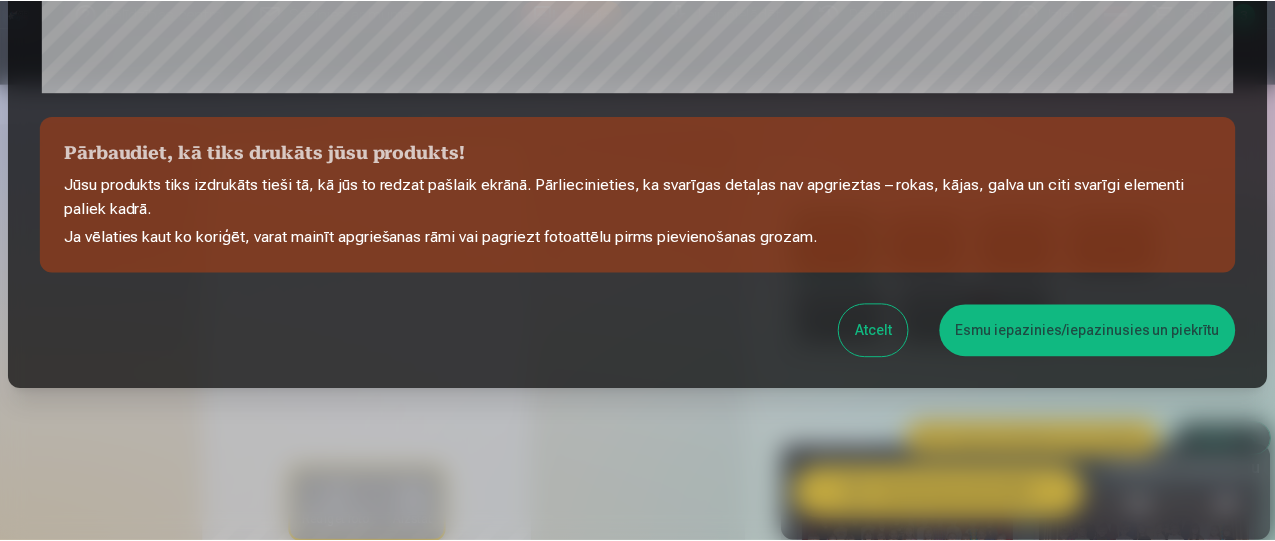 scroll, scrollTop: 883, scrollLeft: 0, axis: vertical 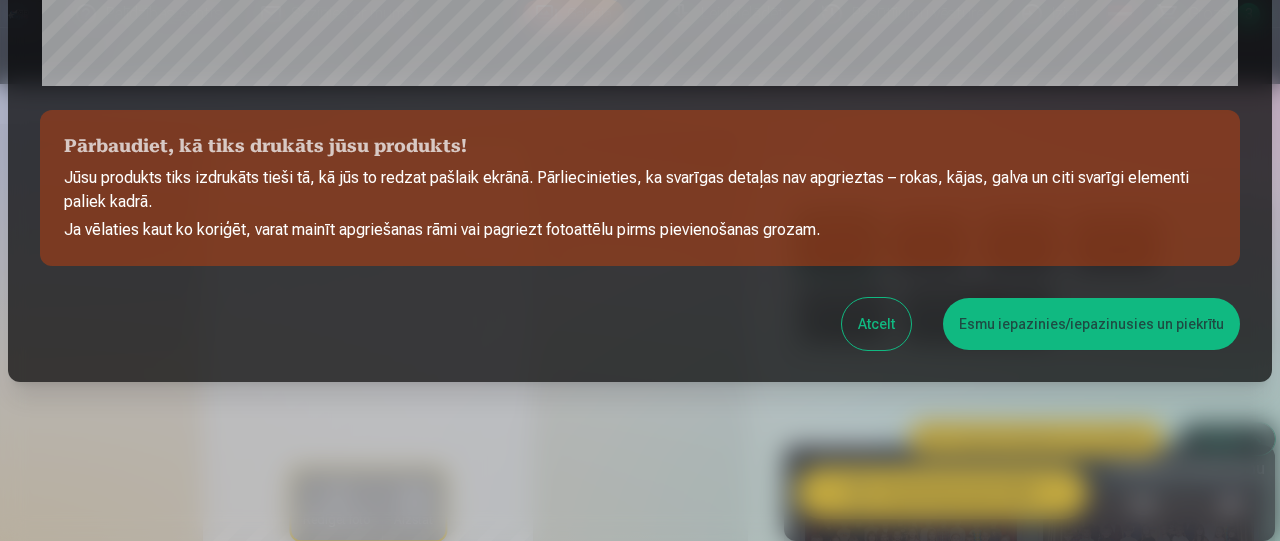 click on "Esmu iepazinies/iepazinusies un piekrītu" at bounding box center (1091, 324) 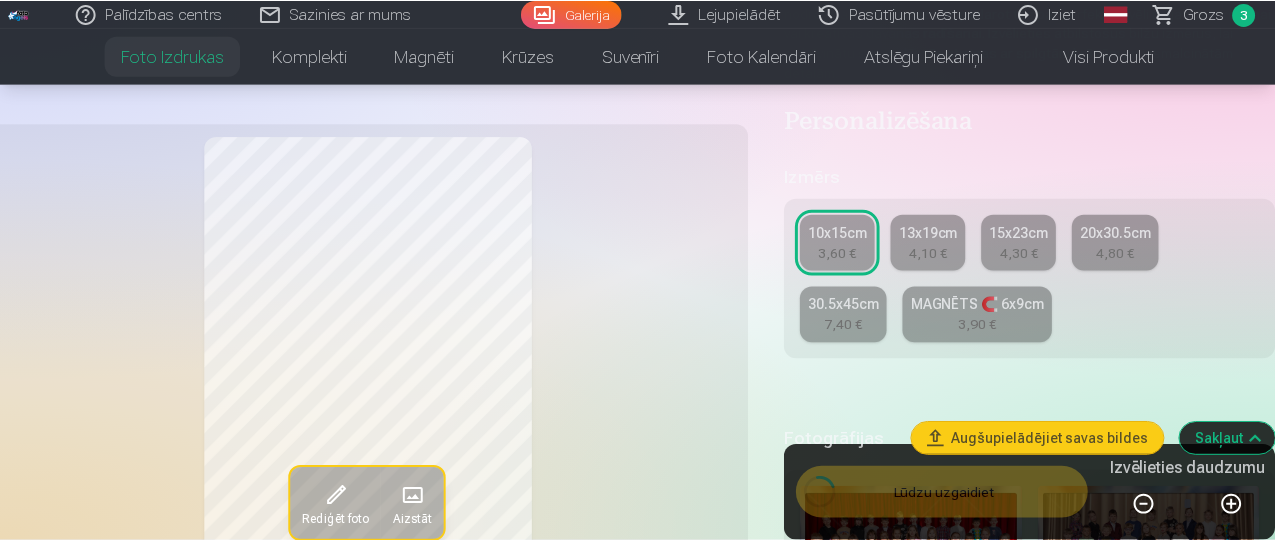 scroll, scrollTop: 880, scrollLeft: 0, axis: vertical 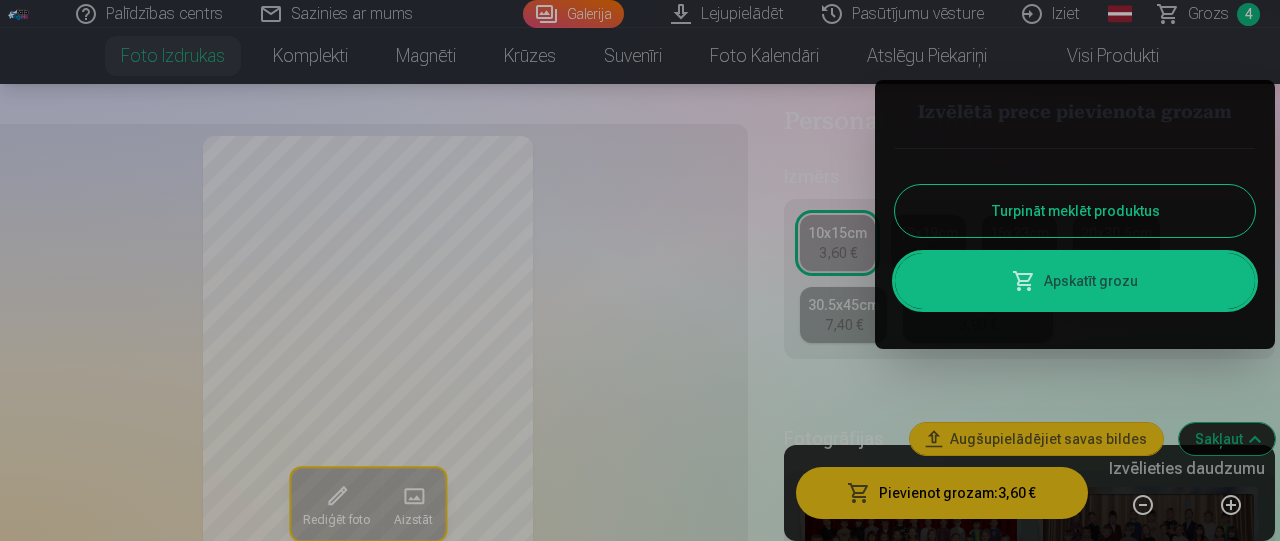 click on "Turpināt meklēt produktus" at bounding box center [1075, 211] 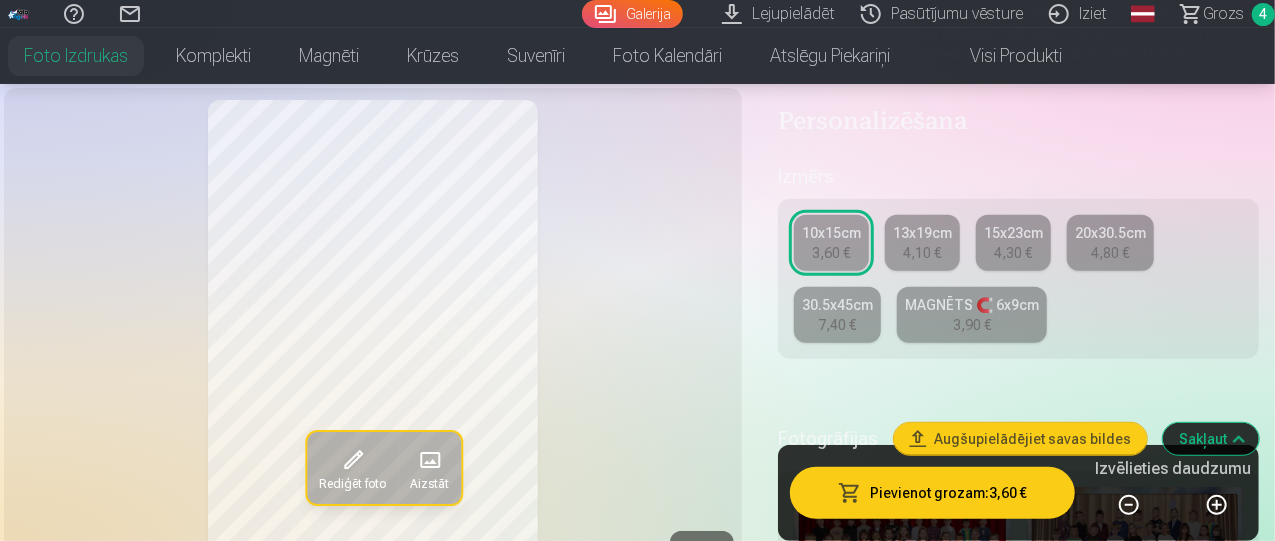 click on "Grozs" at bounding box center [1223, 14] 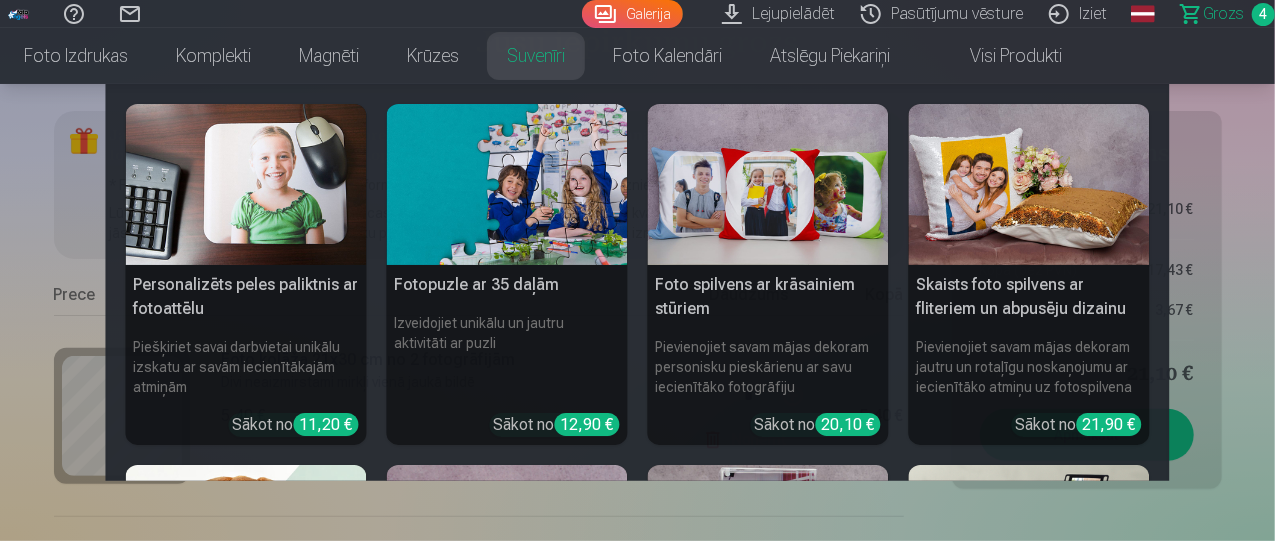 scroll, scrollTop: 240, scrollLeft: 0, axis: vertical 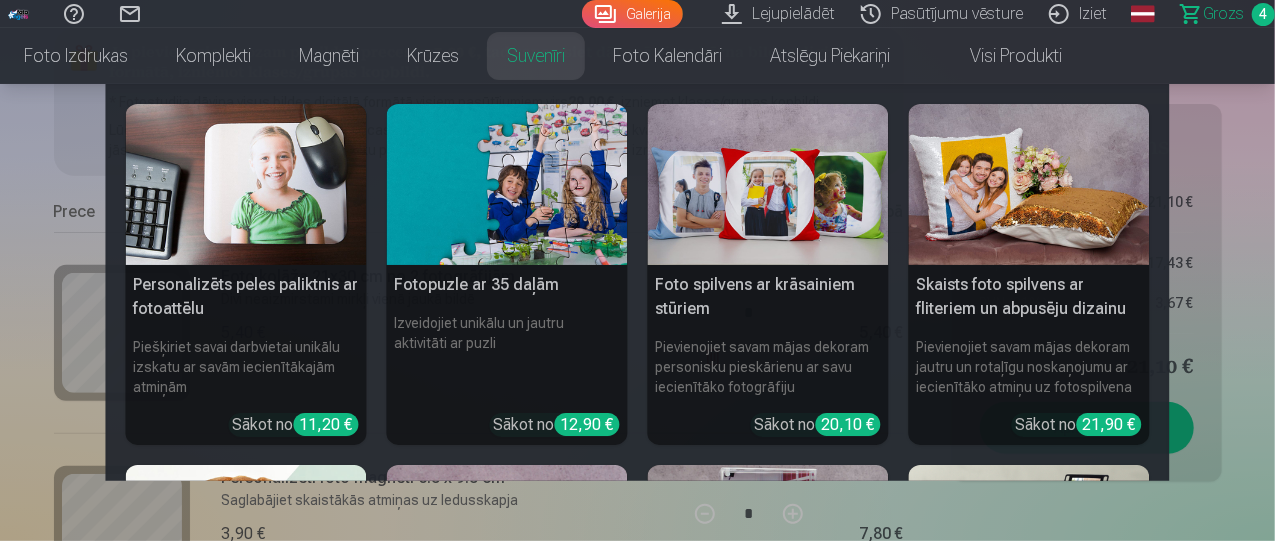 click on "Suvenīri" at bounding box center [536, 56] 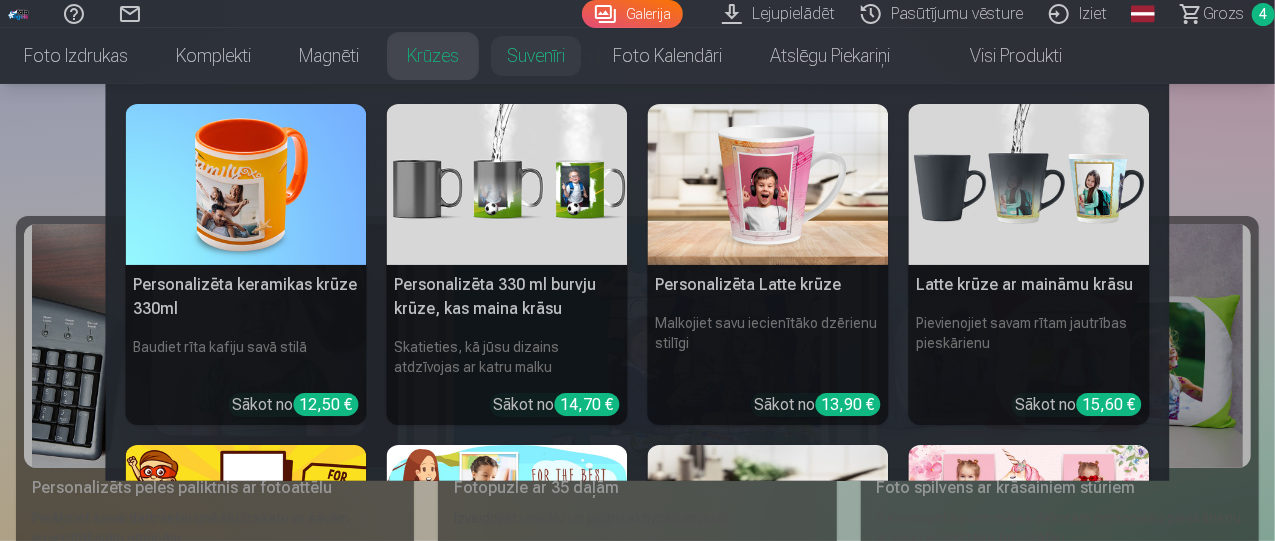 scroll, scrollTop: 200, scrollLeft: 0, axis: vertical 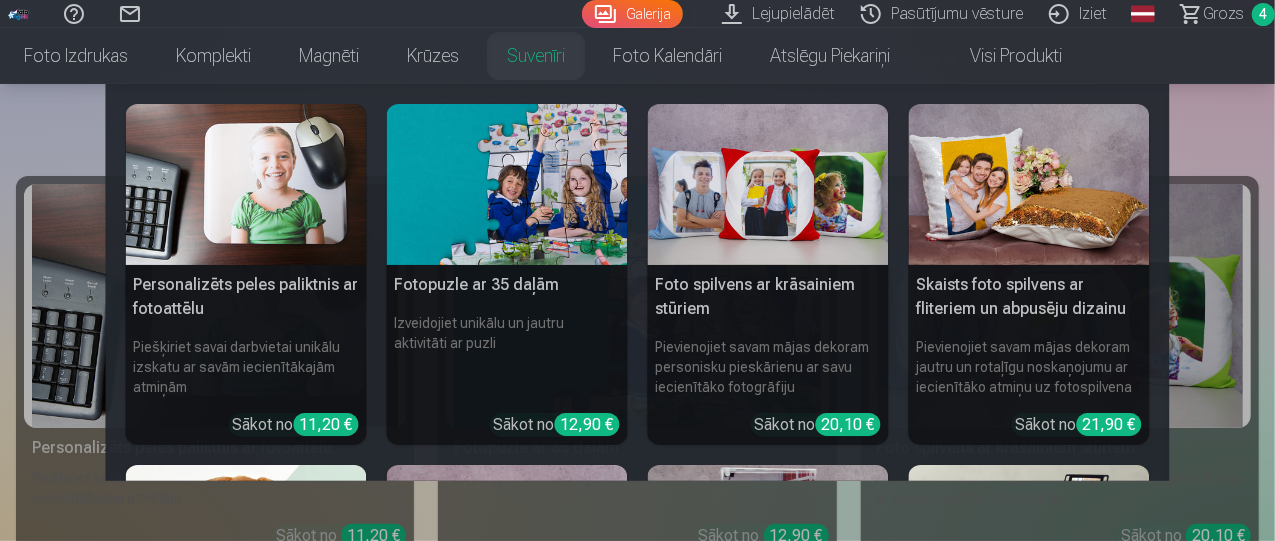 click on "Suvenīri" at bounding box center [536, 56] 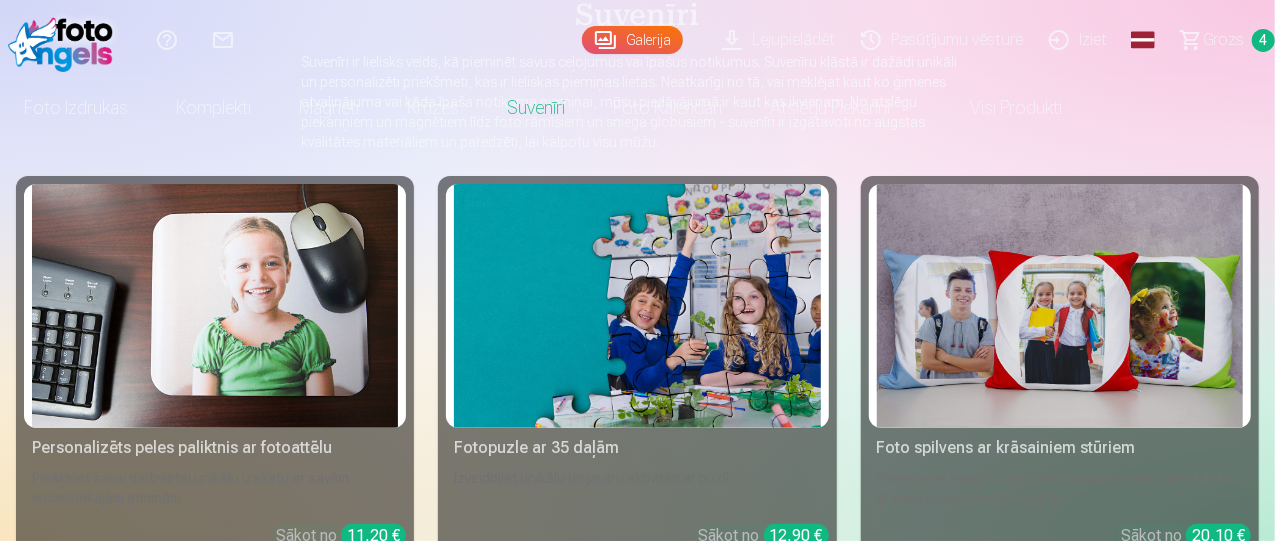 scroll, scrollTop: 0, scrollLeft: 0, axis: both 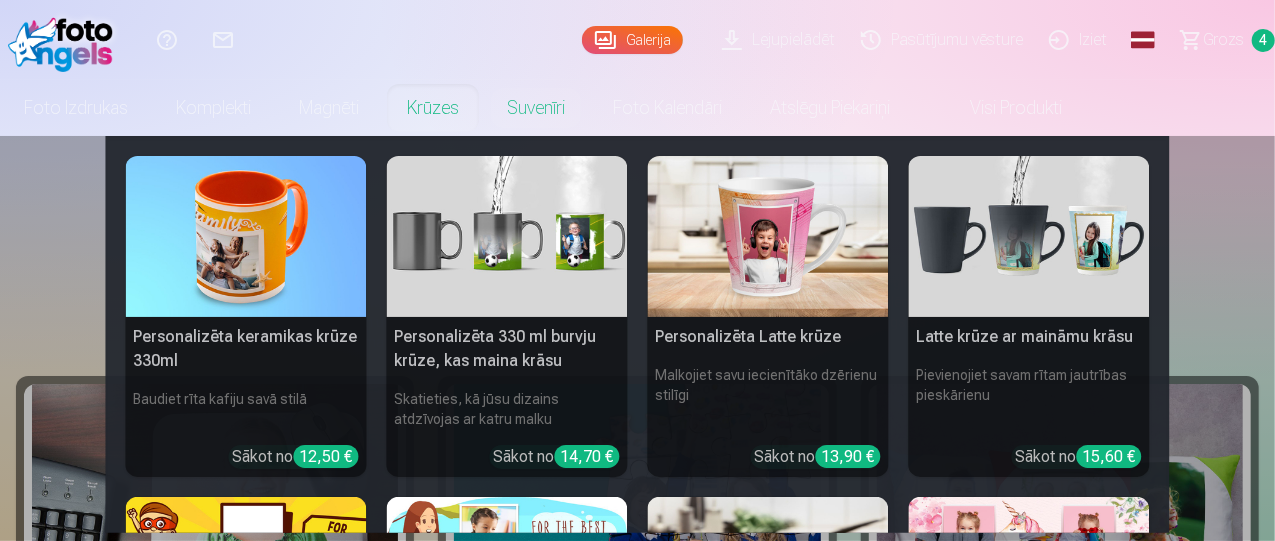 click on "Krūzes" at bounding box center (433, 108) 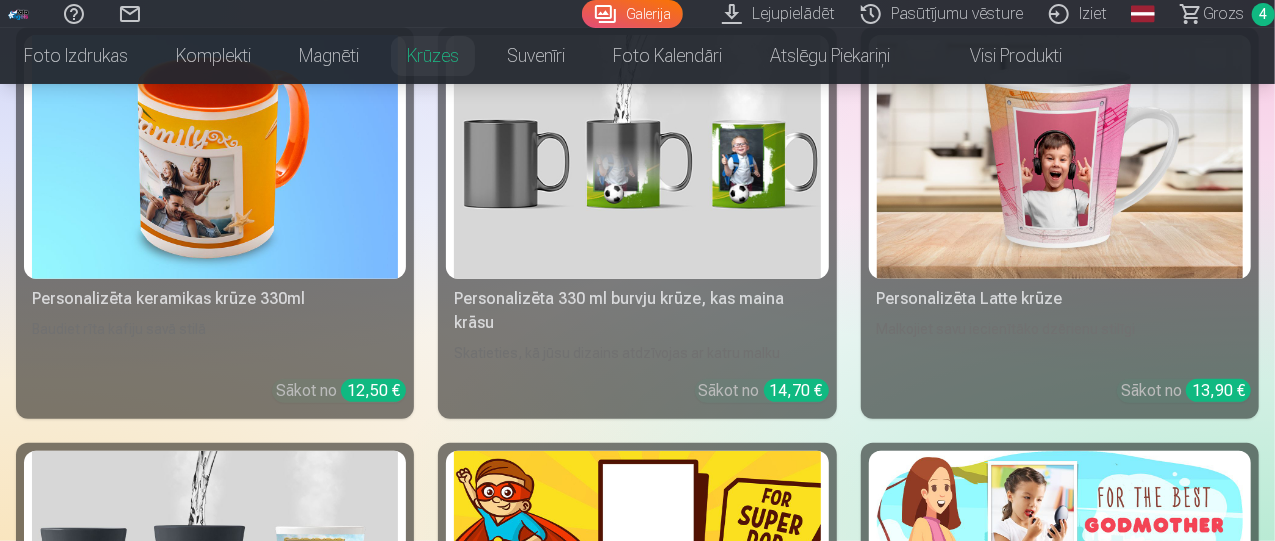 scroll, scrollTop: 283, scrollLeft: 0, axis: vertical 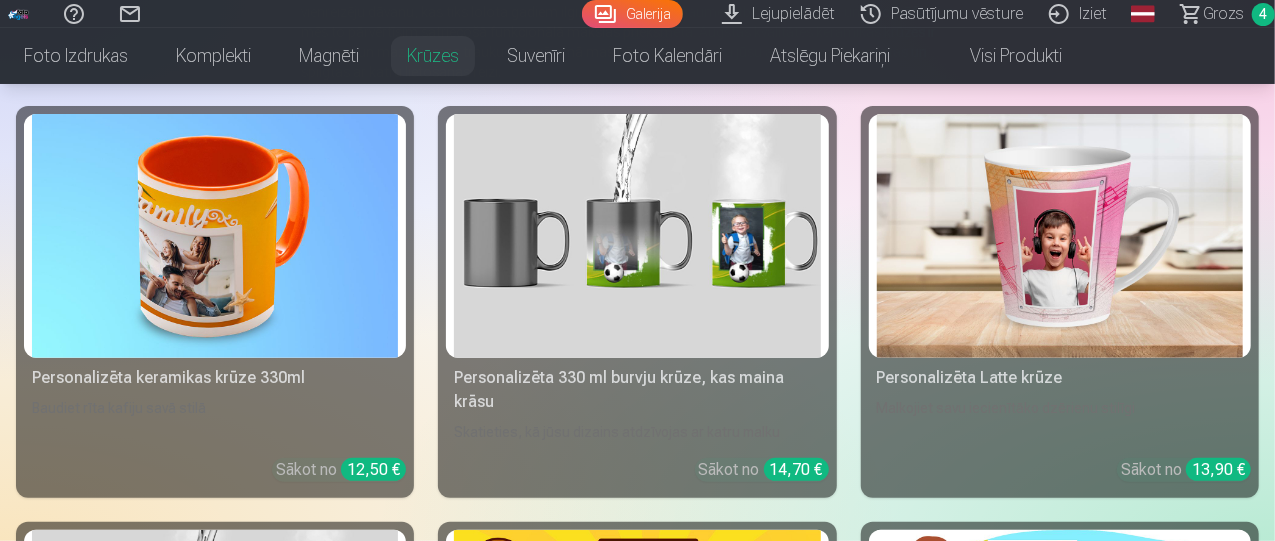 click at bounding box center [1060, 236] 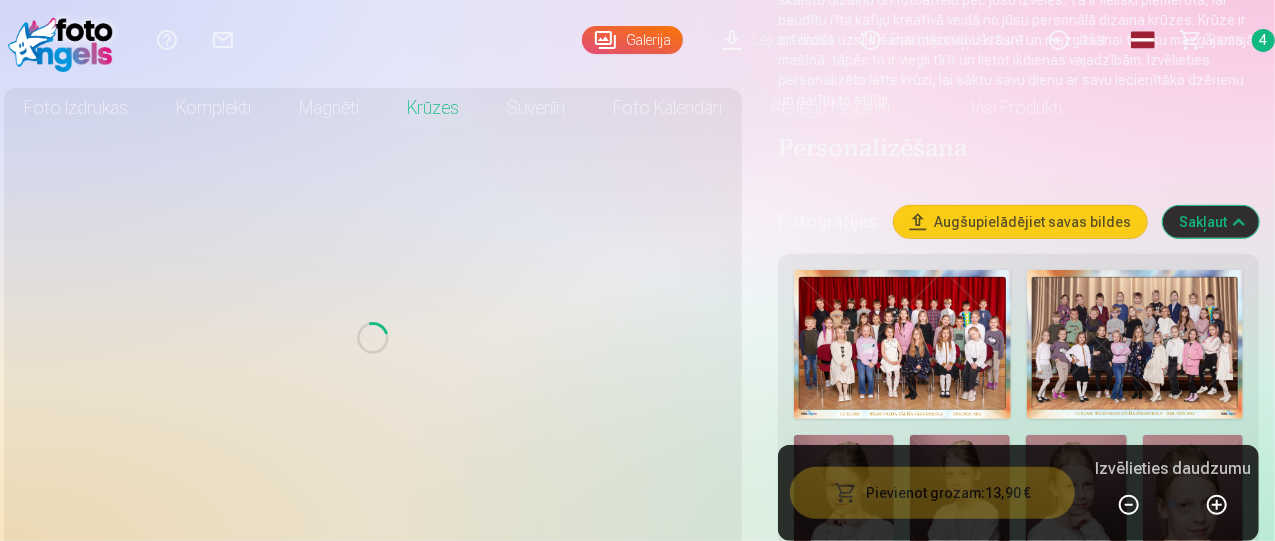 scroll, scrollTop: 0, scrollLeft: 0, axis: both 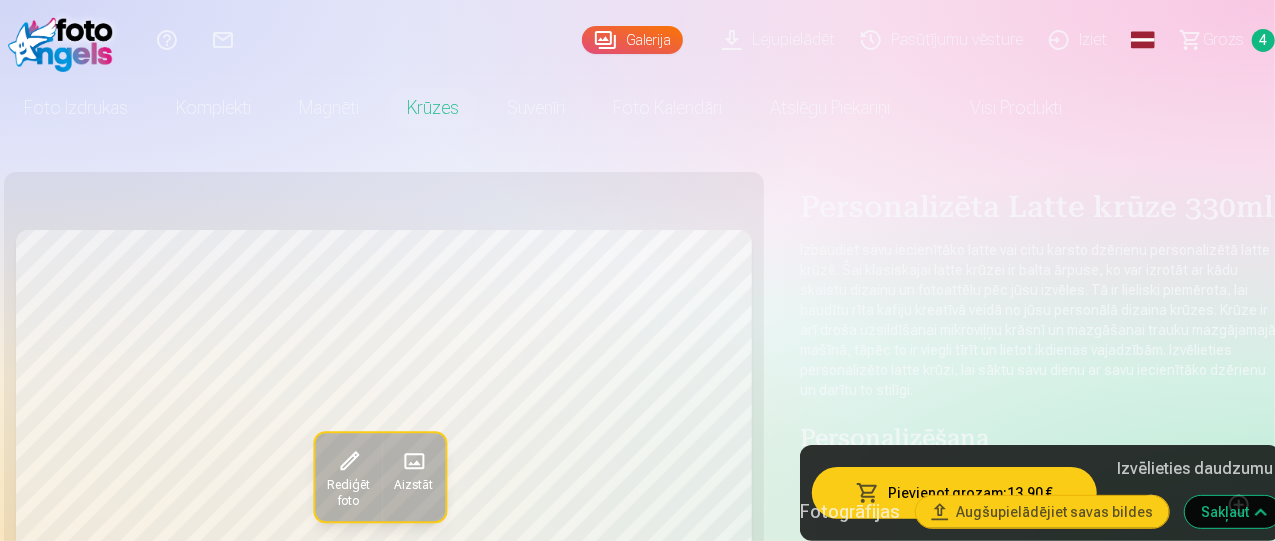 click on "Grozs 4" at bounding box center [1219, 40] 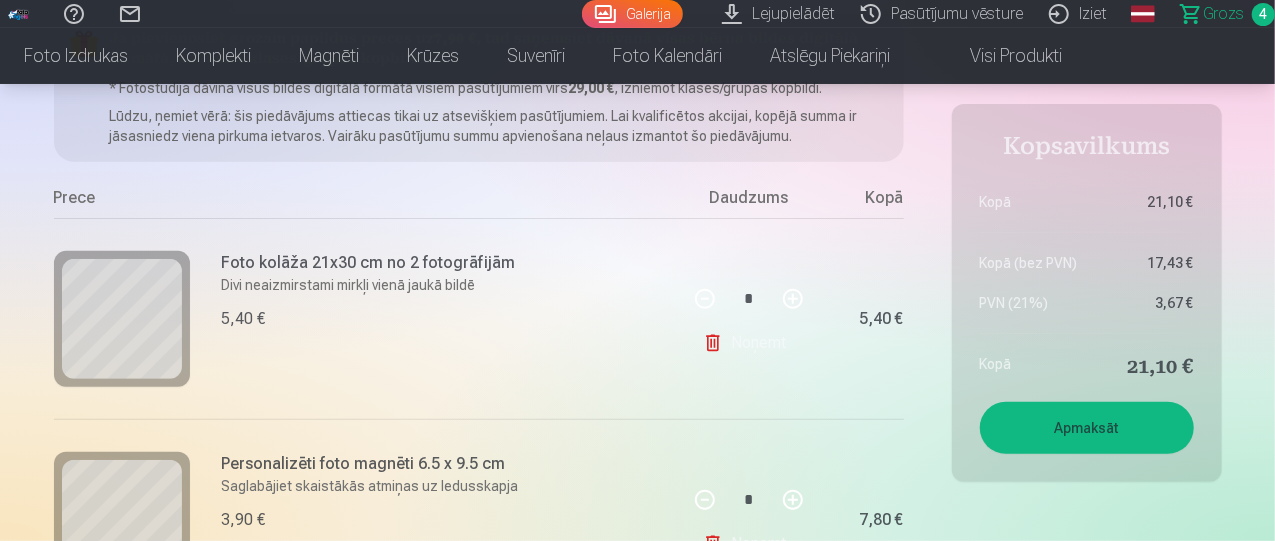 scroll, scrollTop: 280, scrollLeft: 0, axis: vertical 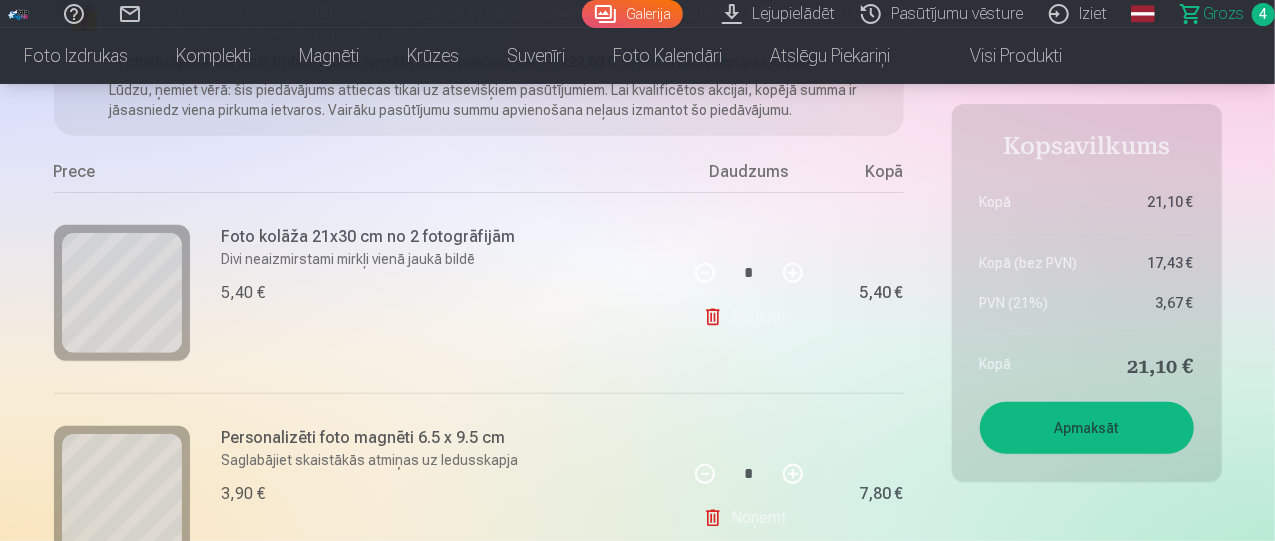 click on "Apmaksāt" at bounding box center [1087, 428] 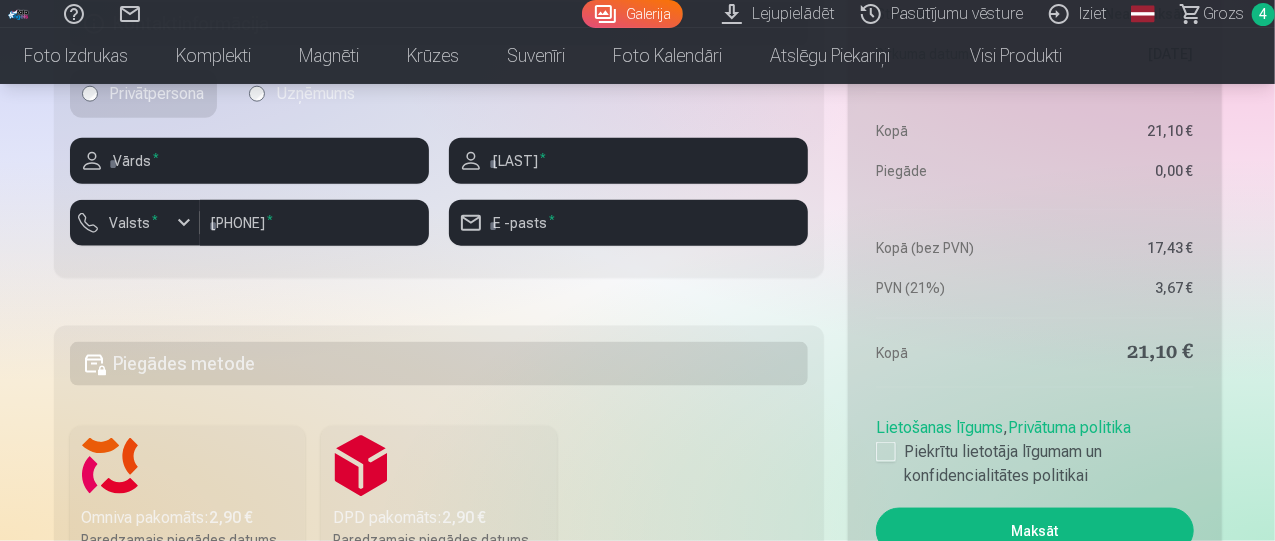 scroll, scrollTop: 1200, scrollLeft: 0, axis: vertical 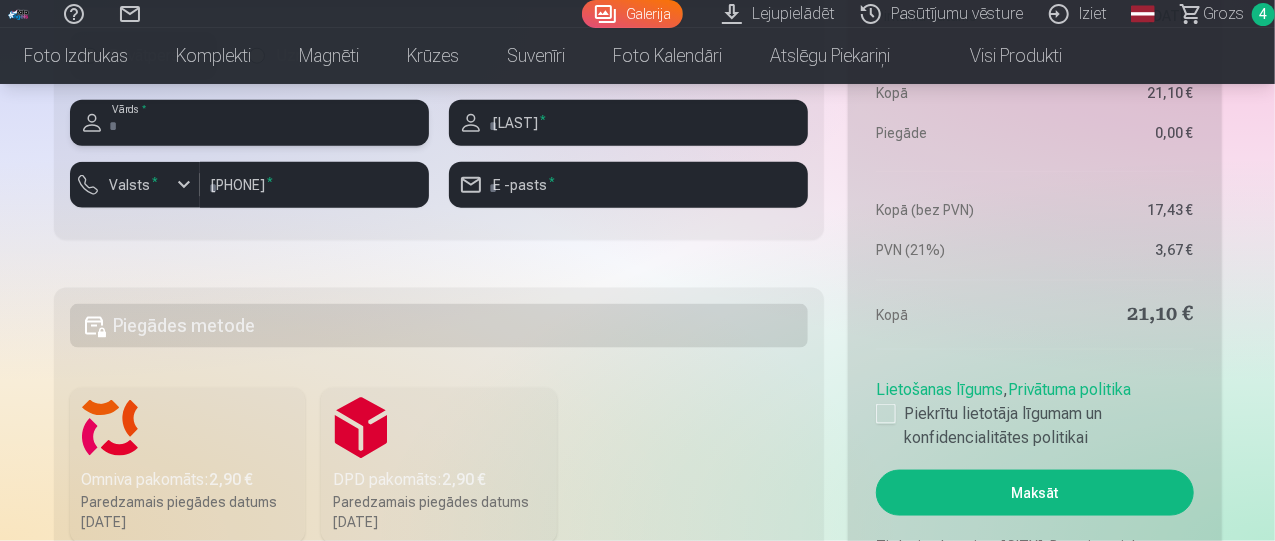 click at bounding box center (249, 123) 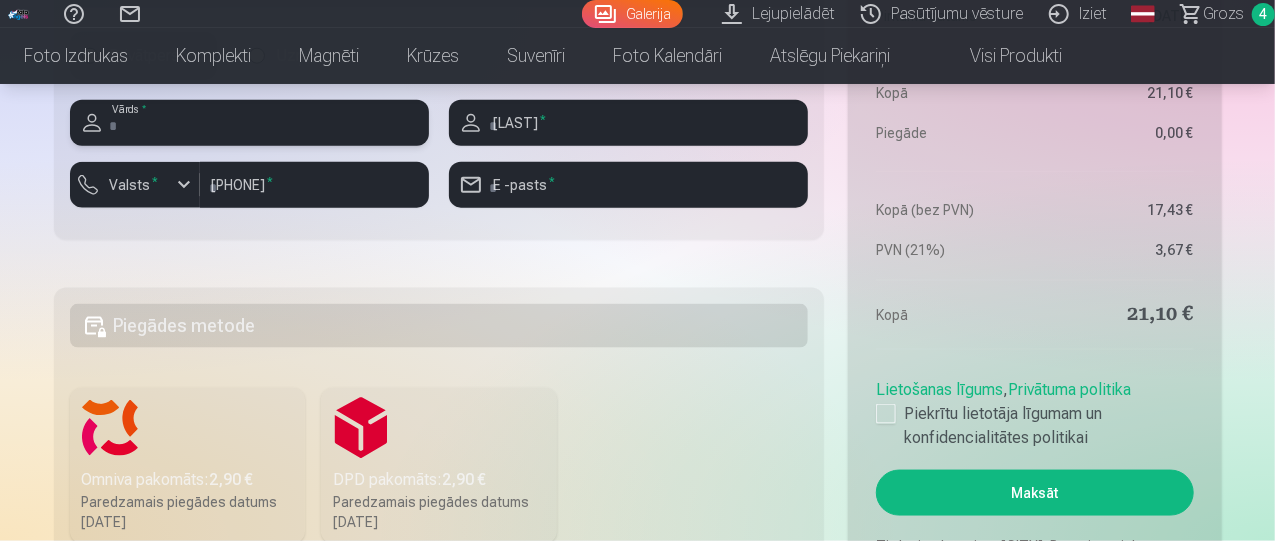 type on "*****" 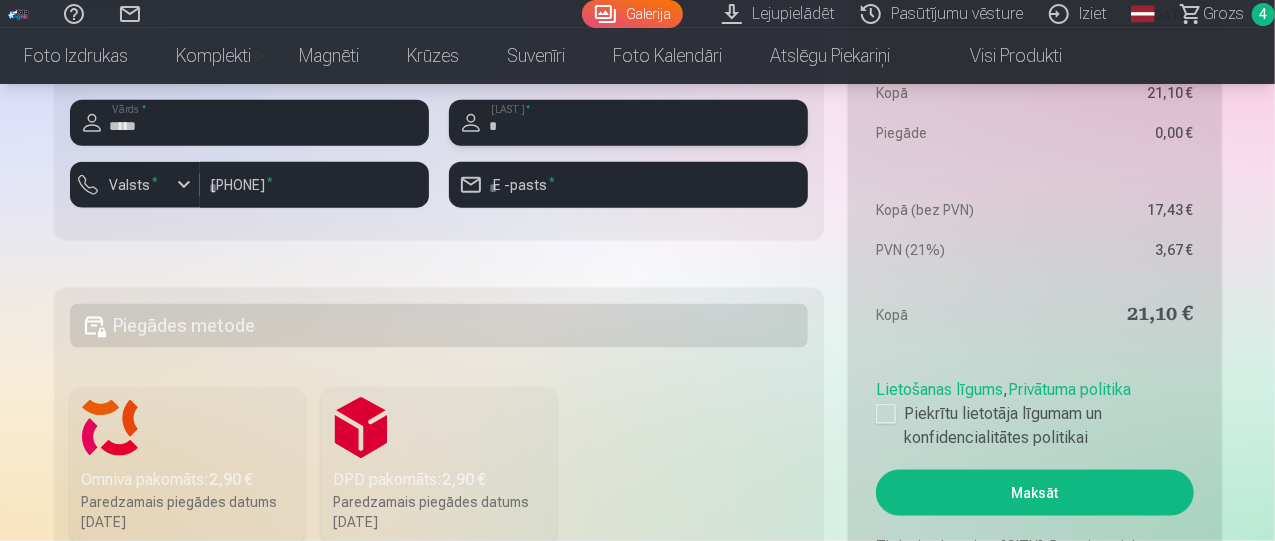type on "**********" 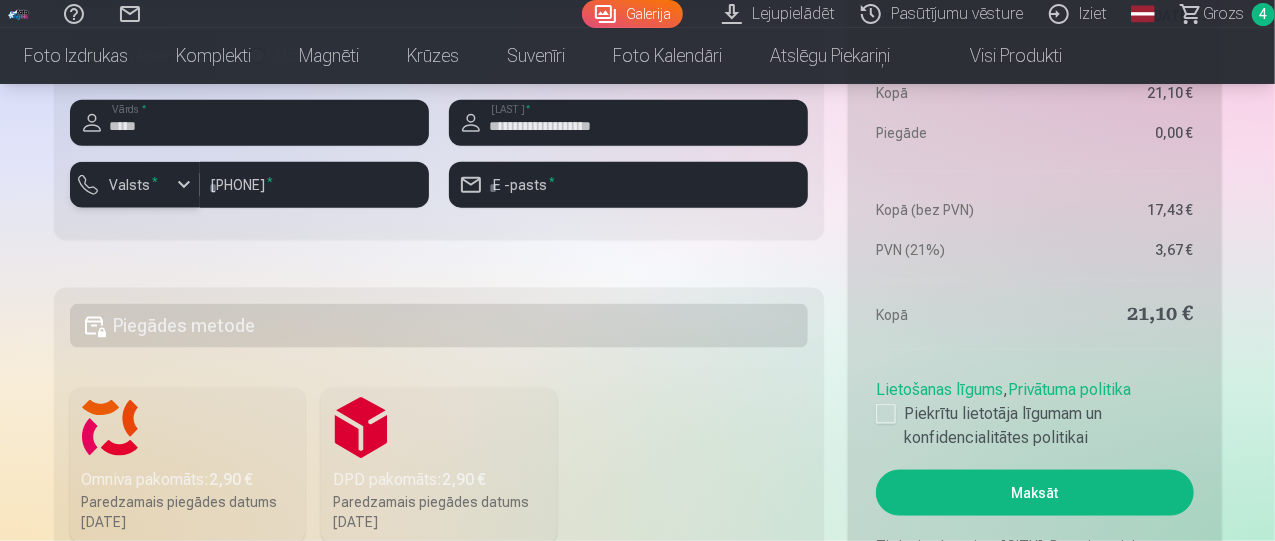 type 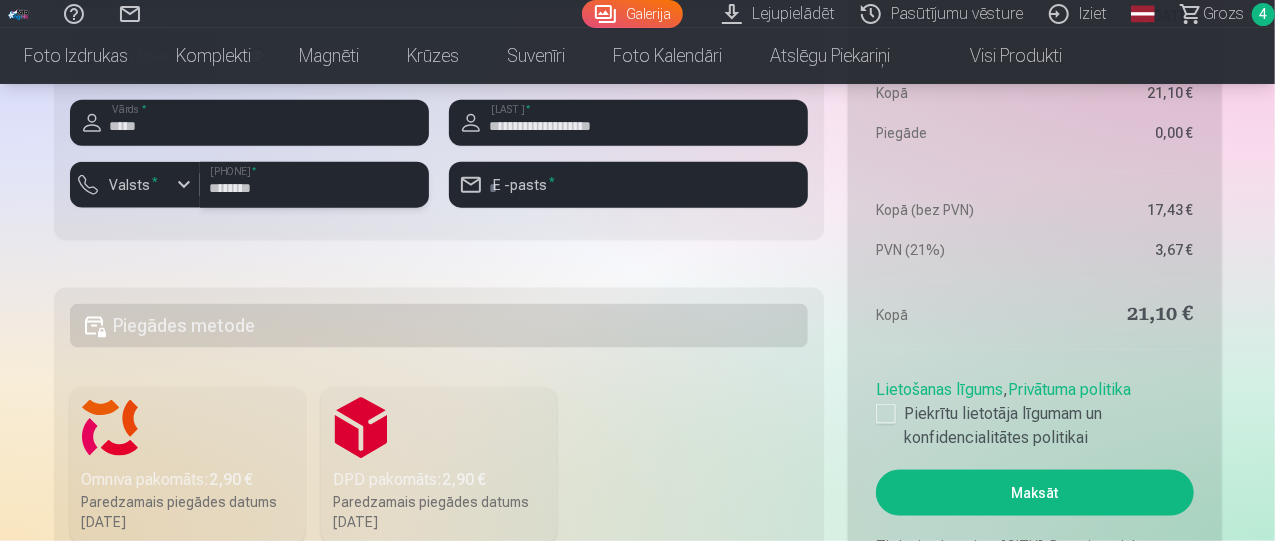 type on "********" 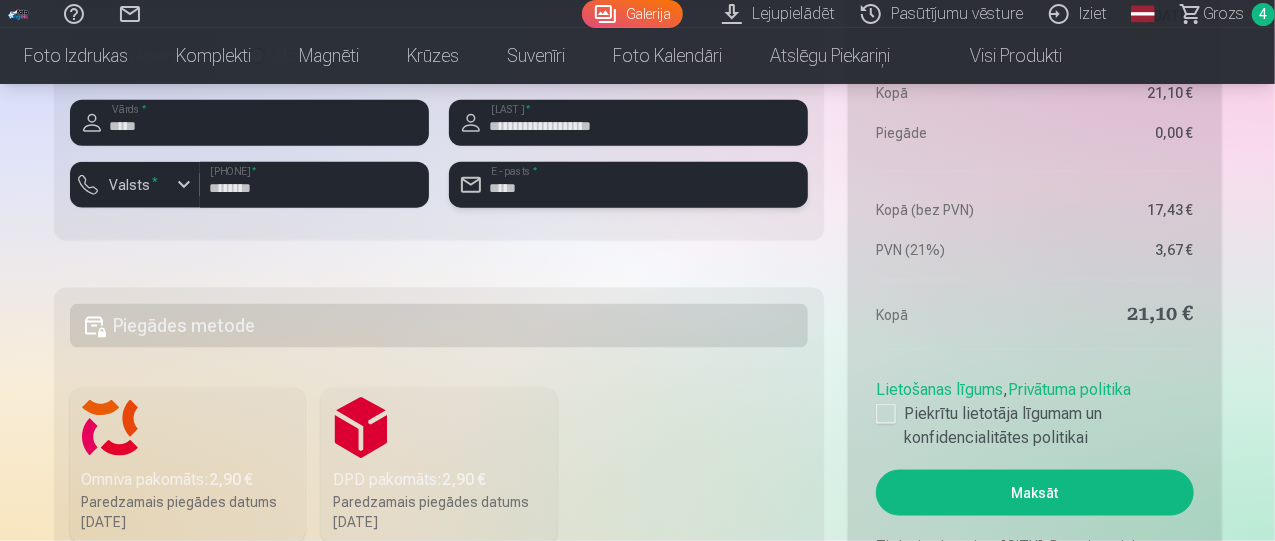 type on "**********" 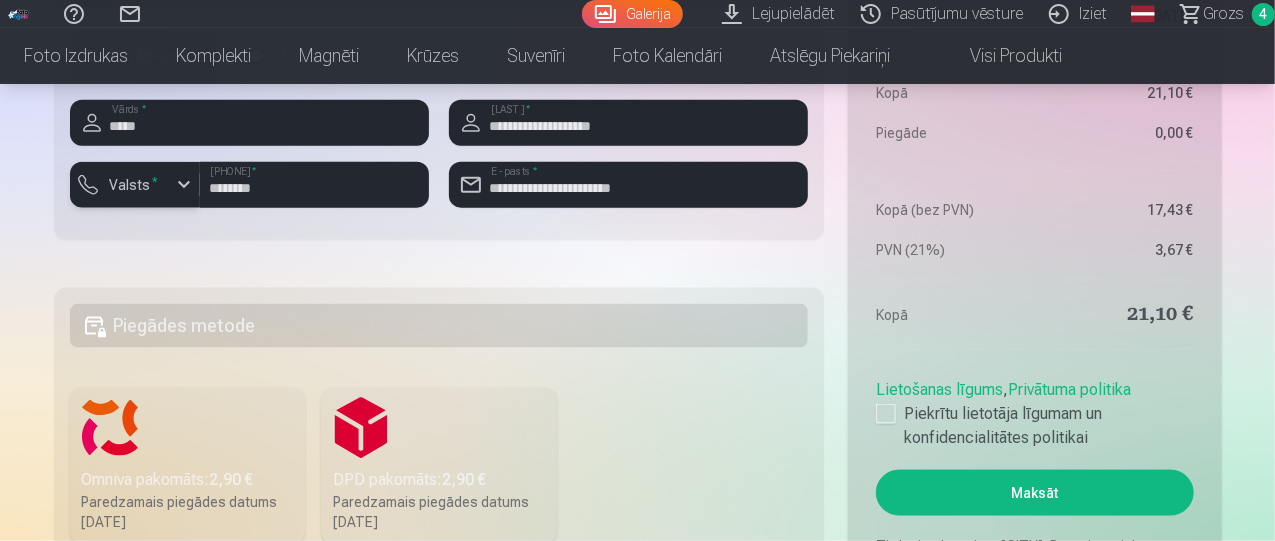 click on "Valsts *" at bounding box center [134, 185] 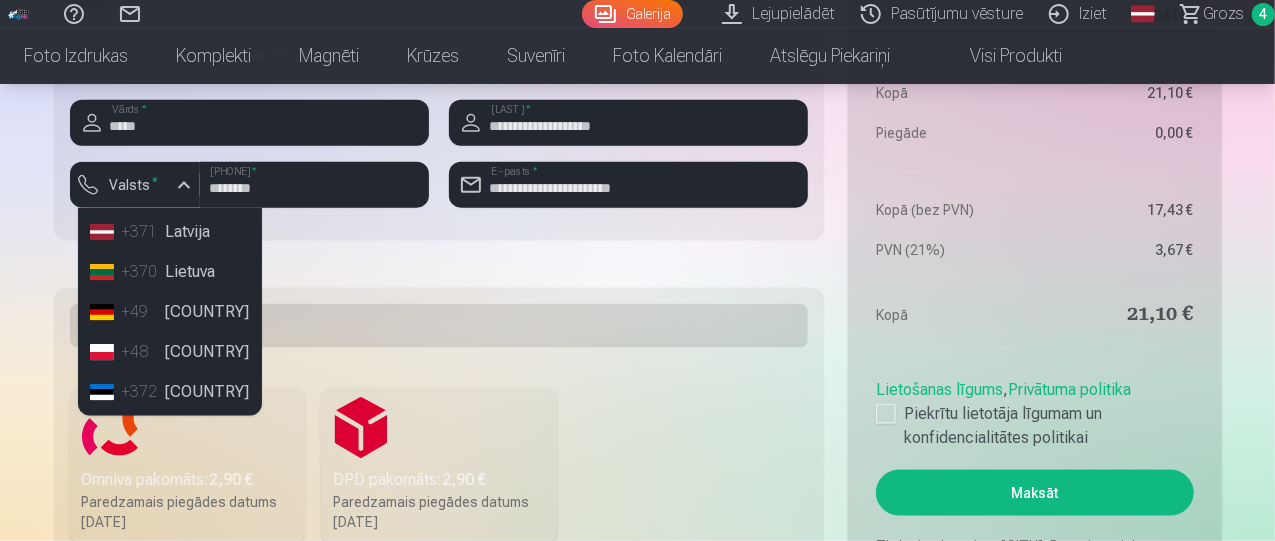 click on "+371 [PHONE]" at bounding box center (170, 232) 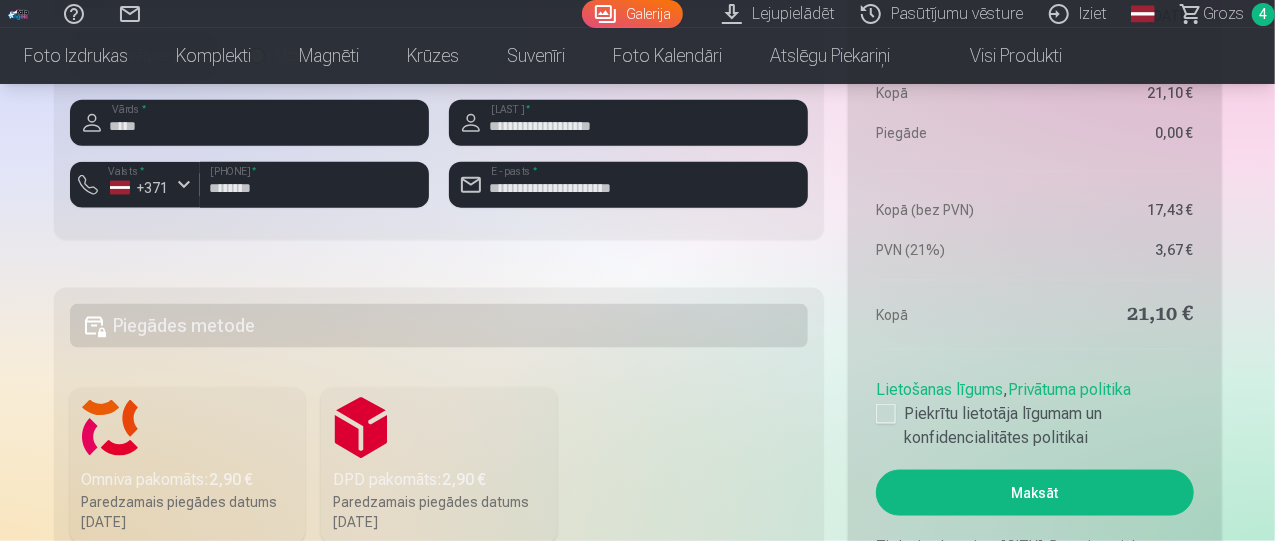 click on "Omniva pakomāts :  2,90 €" at bounding box center (188, 480) 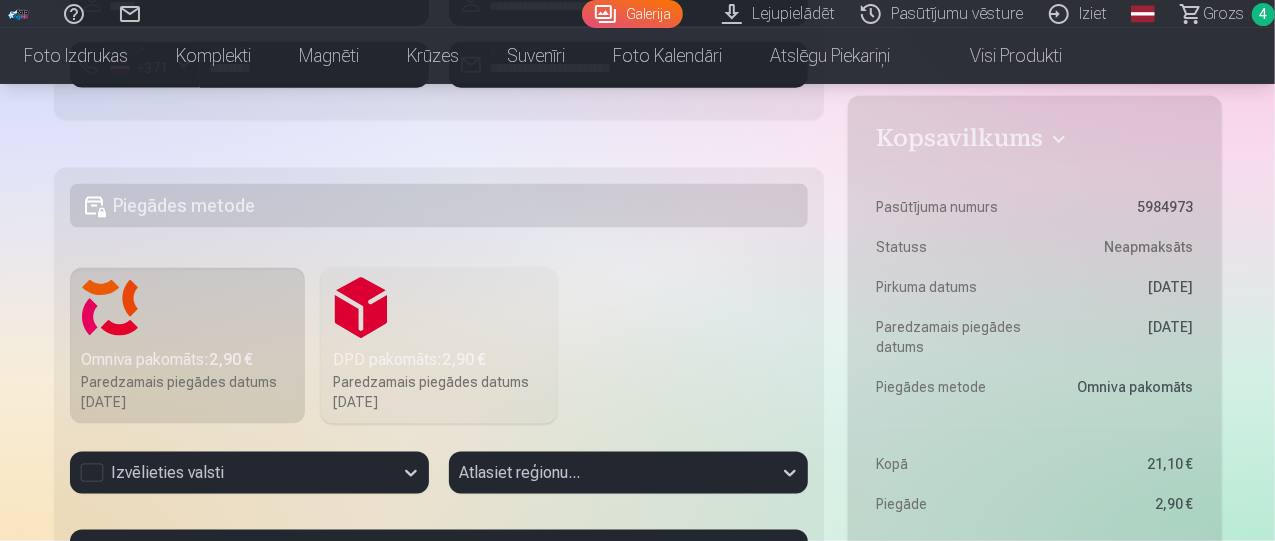 scroll, scrollTop: 1360, scrollLeft: 0, axis: vertical 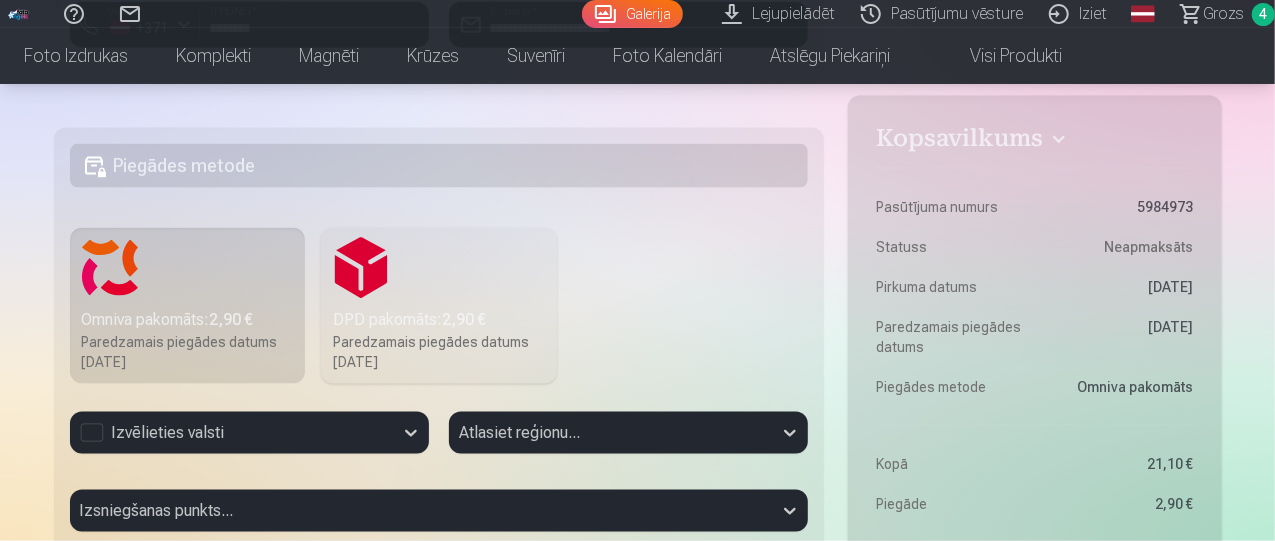 click on "Piegādes metode   Omniva pakomāts :  2,90 € Paredzamais piegādes datums [DATE] DPD pakomāts :  2,90 € Paredzamais piegādes datums [DATE] Izvēlieties valsti   Atlasiet reģionu...   Izsniegšanas punkts...   Search address... + −  Leaflet   |  ©  OpenStreetMap  contributors" at bounding box center (439, 616) 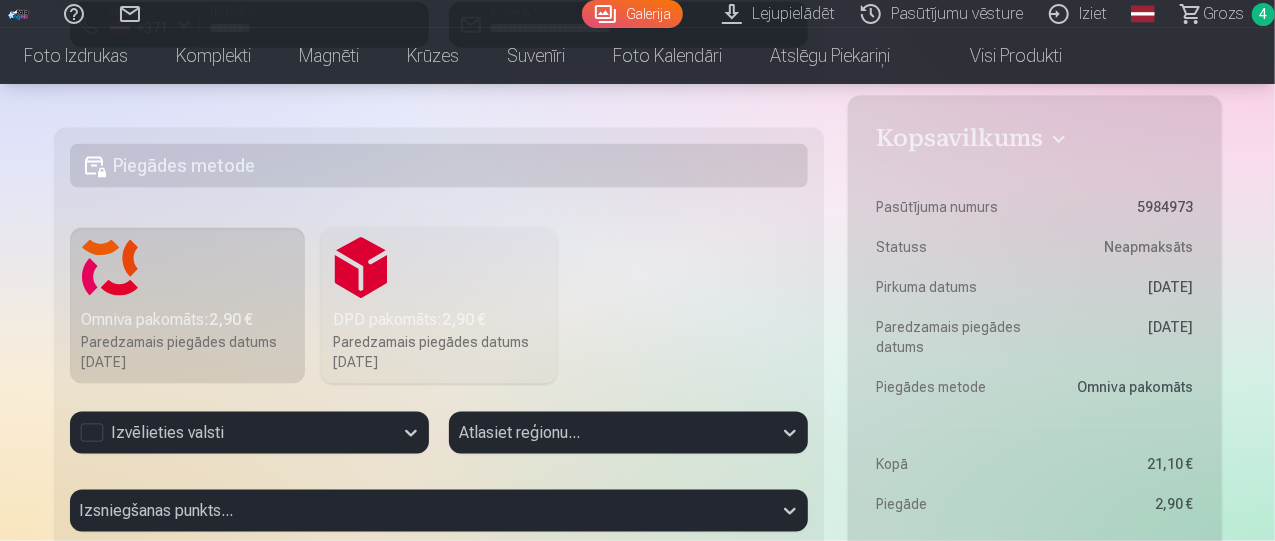 click on "Izvēlieties valsti" at bounding box center [249, 433] 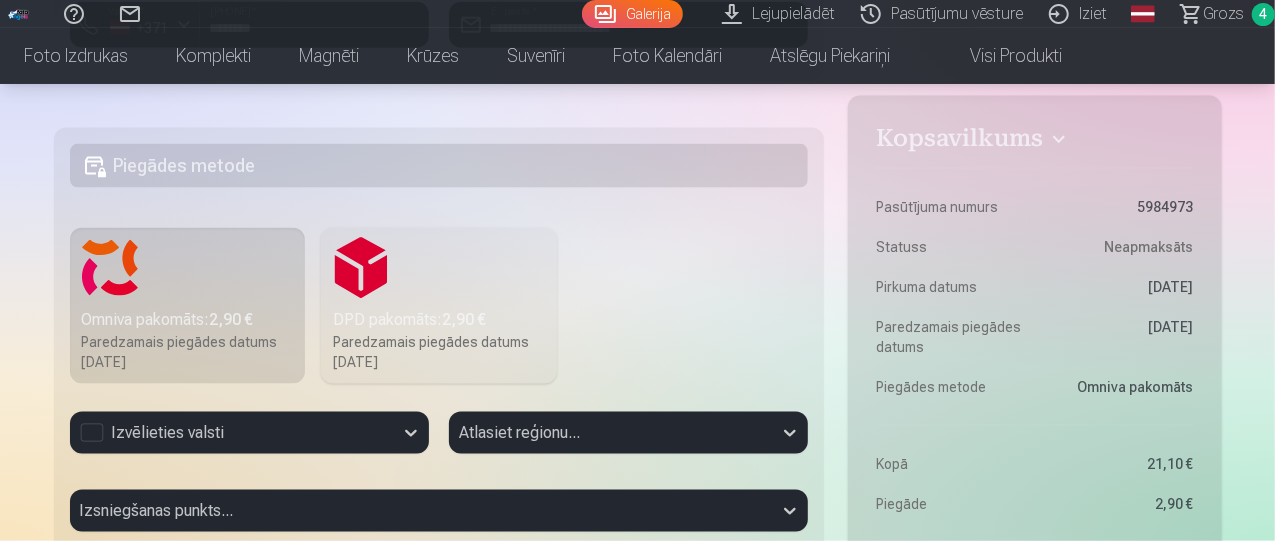 scroll, scrollTop: 1417, scrollLeft: 0, axis: vertical 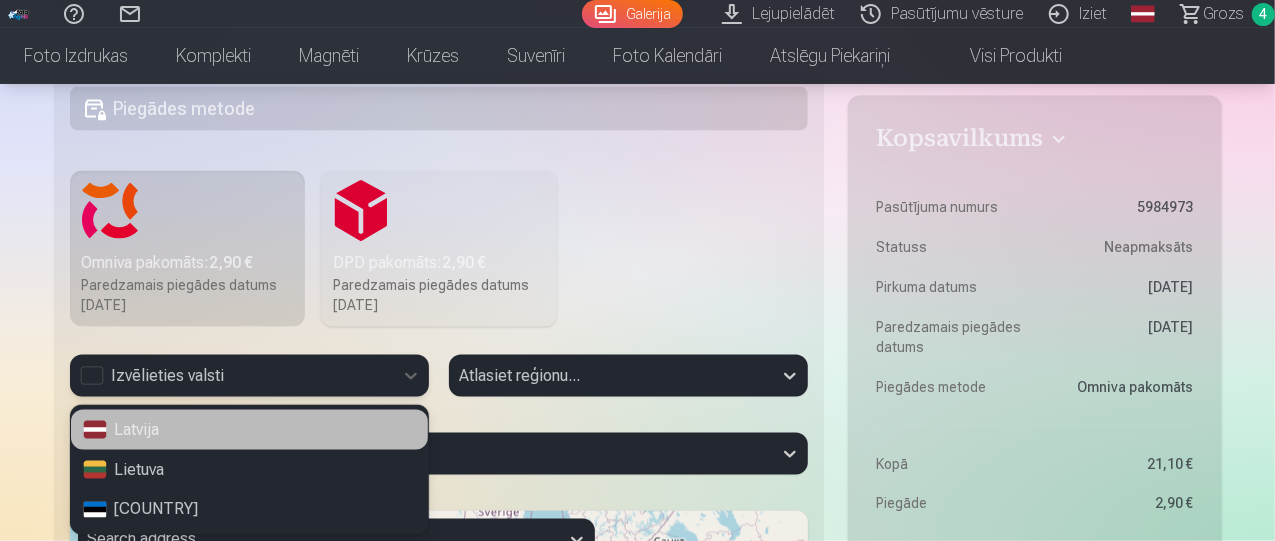 click on "Latvija" at bounding box center [249, 430] 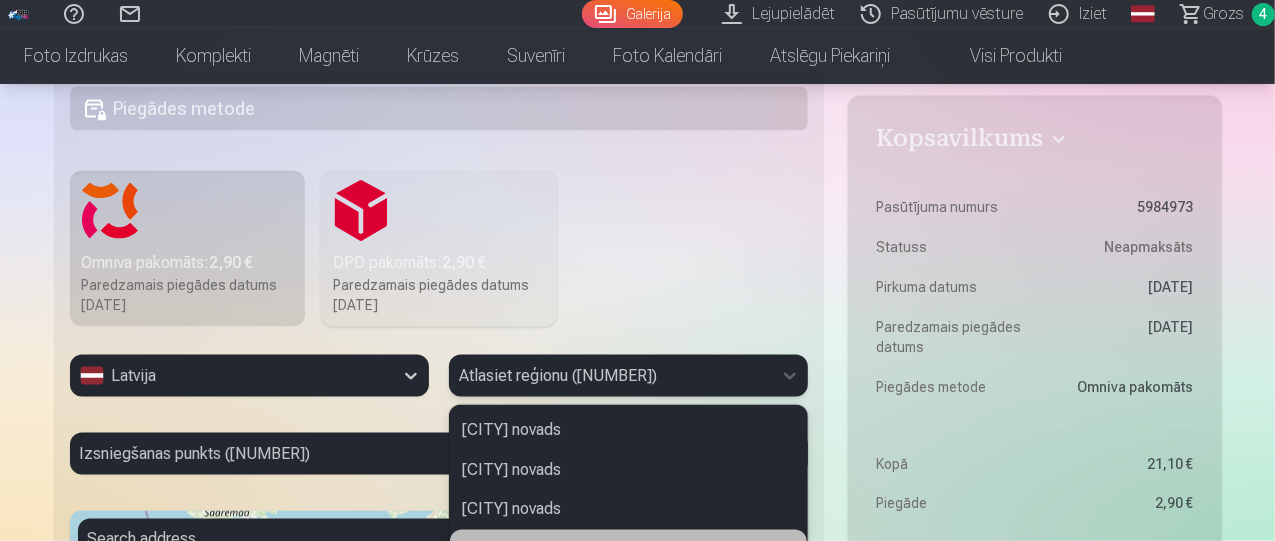 scroll, scrollTop: 1589, scrollLeft: 0, axis: vertical 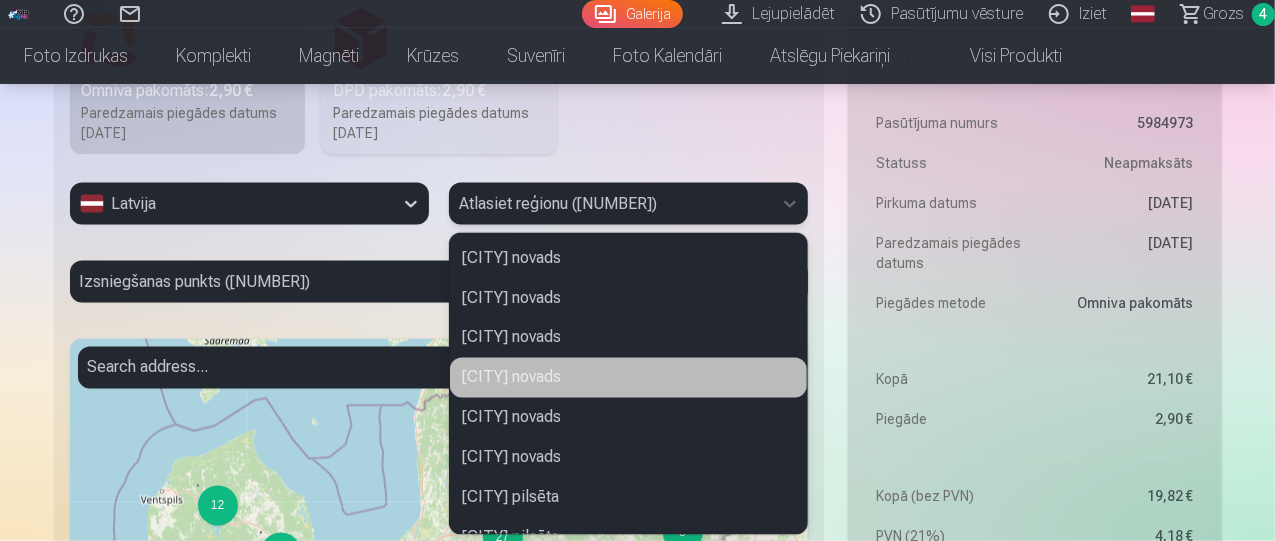 click on "Atlasiet reģionu ([NUMBER]) [CITY] novads [CITY] novads [CITY] novads [CITY] novads [CITY] novads [CITY] novads [CITY] pilsēta [CITY] pilsēta [CITY] pilsēta [CITY] pilsēta [CITY] pilsēta [CITY] pilsēta [CITY] novads [CITY] novads [CITY] novads [CITY] novads [CITY] novads [CITY] novads [CITY] novads [CITY] novads [CITY] novads [CITY] novads [CITY] novads [CITY] novads [CITY] novads [CITY] novads [CITY] novads [CITY] novads [CITY] novads [CITY] novads [CITY] novads [CITY] novads [CITY] novads" at bounding box center (628, 204) 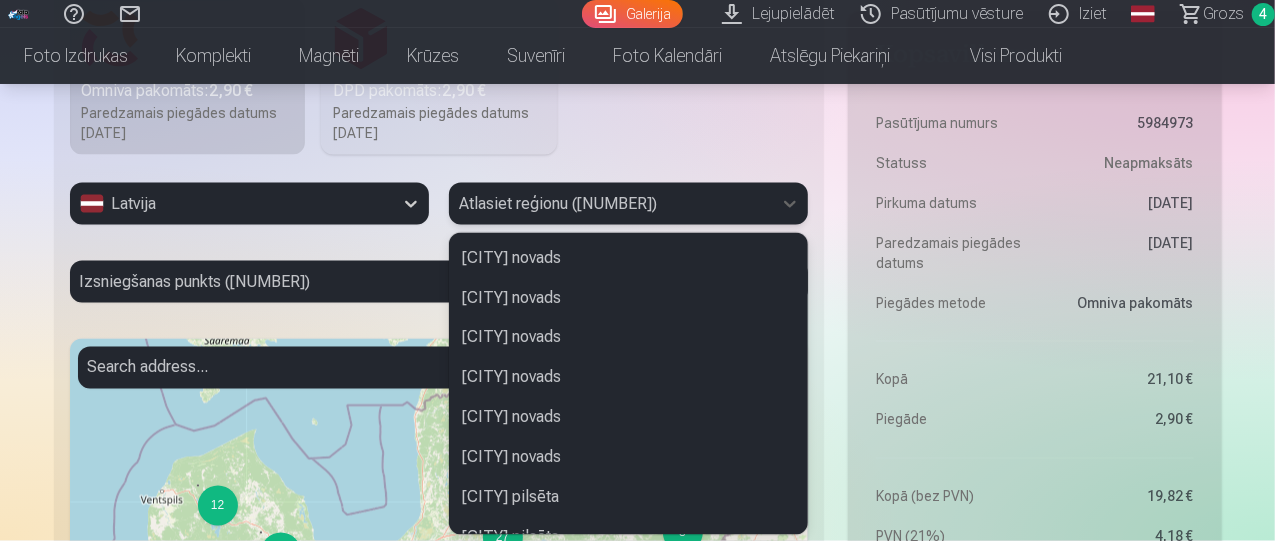 type on "*" 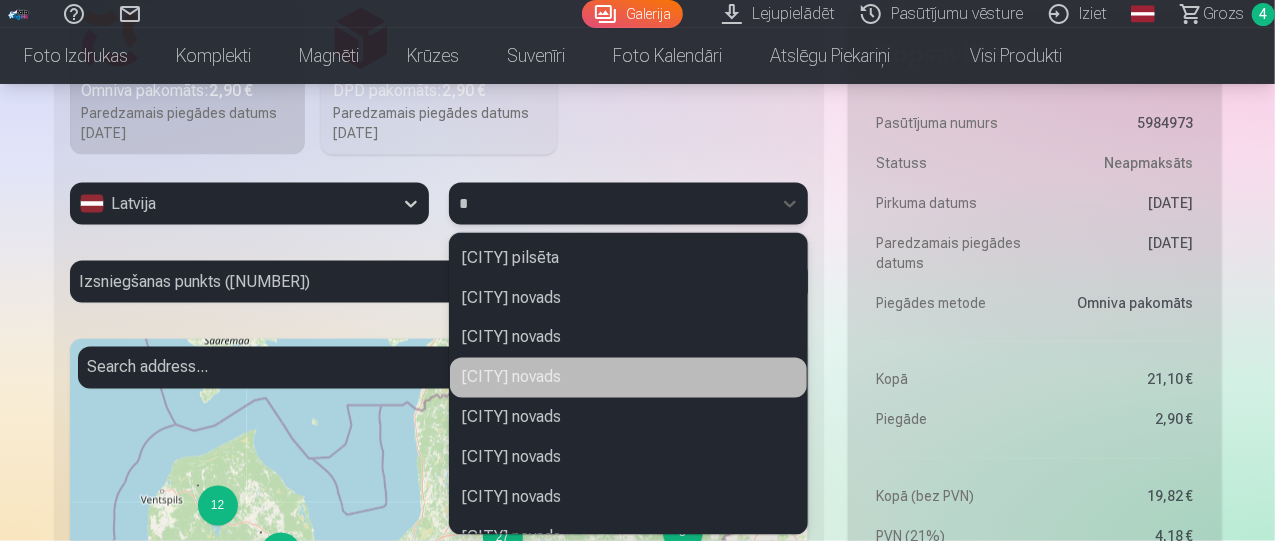 click on "[CITY] novads" at bounding box center [628, 378] 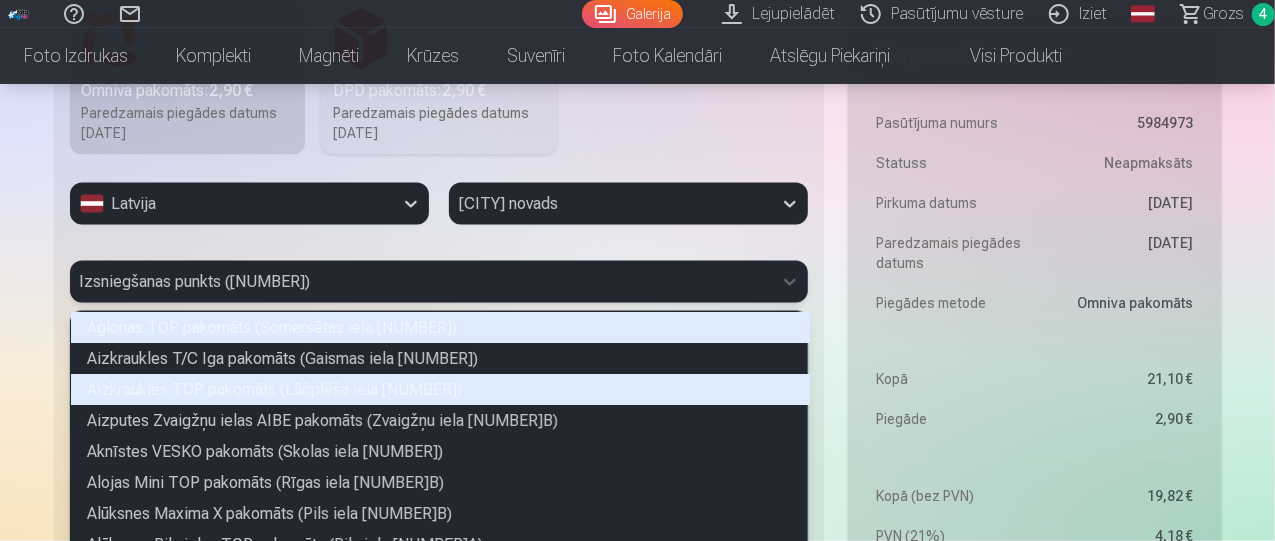 click on "Izsniegšanas punkts ([NUMBER]) Aglonas TOP pakomāts (Somersētas iela [NUMBER]) Aizkraukles T/C Iga pakomāts (Gaismas iela [NUMBER]) Aizkraukles TOP pakomāts (Lāčplēša iela [NUMBER]) Aizputes Zvaigžņu ielas AIBE pakomāts (Zvaigžņu iela [NUMBER]) Aknīstes VESKO pakomāts (Skolas iela [NUMBER]) Alojas Mini TOP pakomāts (Rīgas iela [NUMBER]) Alūksnes Maxima X pakomāts (Pils iela [NUMBER]) Alūksnes Pils ielas TOP pakomāts (Pils iela [NUMBER]) Apes TOP pakomāts (Stacijas iela [NUMBER]) Auces TOP pakomāts (Baznīcas iela [NUMBER]) Augšlīgatnes ELVI pakomāts (Nītaures iela [NUMBER]) Babītes ELVI pakomāts (Liepu aleja [NUMBER]) Baldones Mego pakomāts (Rīgas iela [NUMBER]) Baldones TOP pakomāts (Pārupes iela [NUMBER]) Baložu Mego pakomāts (Rīgas iela [NUMBER]) Balvu TOP pakomāts (Partizānu iela [NUMBER]) Balvu Tautas ielas [NUMBER] pakomāts (Tautas iela [NUMBER]) Bauskas Mini RIMI pakomāts (Zaļā iela [NUMBER])" at bounding box center (439, 282) 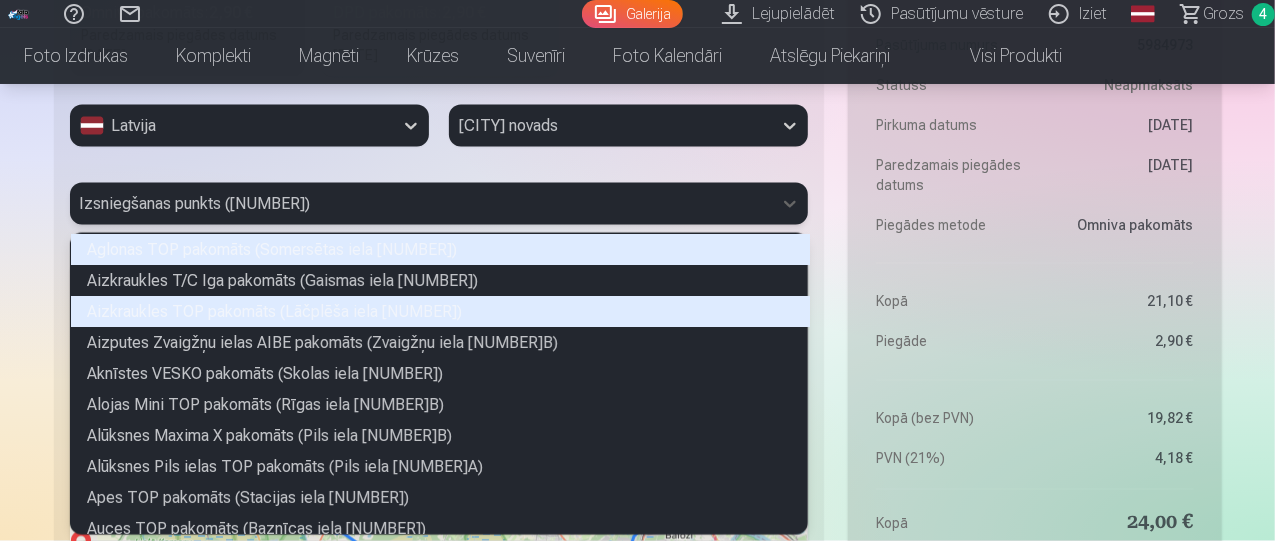 scroll, scrollTop: 6, scrollLeft: 5, axis: both 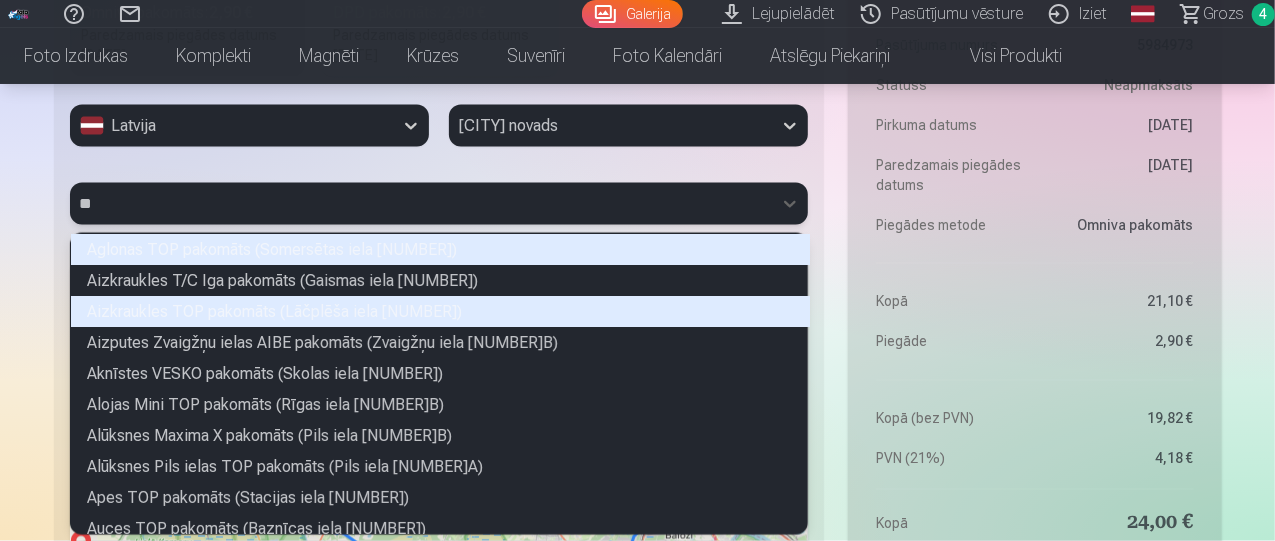 type on "***" 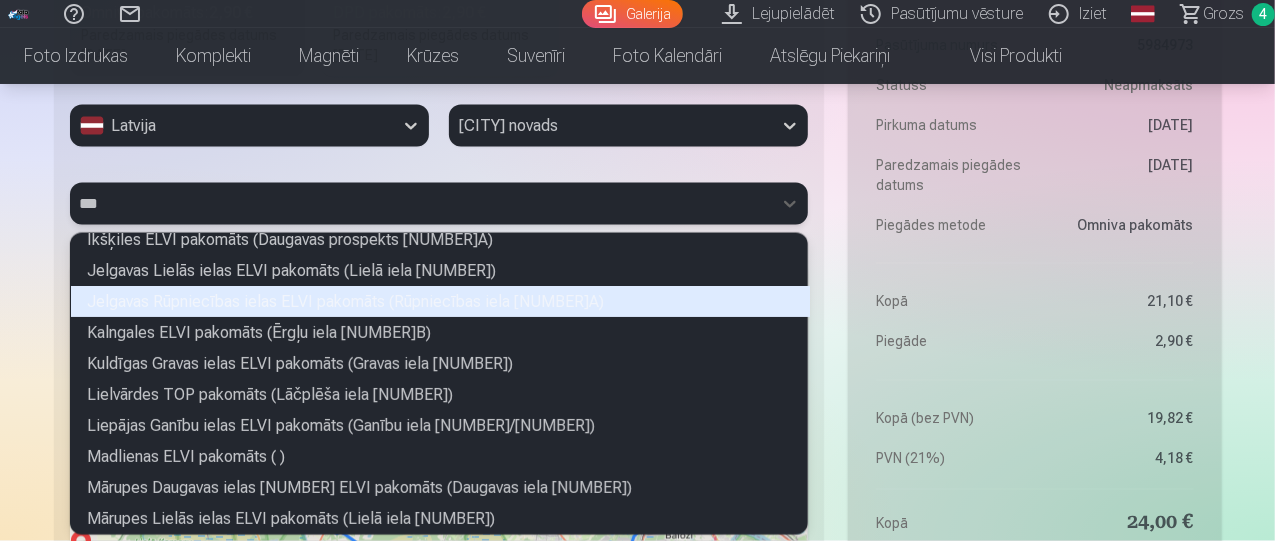 scroll, scrollTop: 351, scrollLeft: 0, axis: vertical 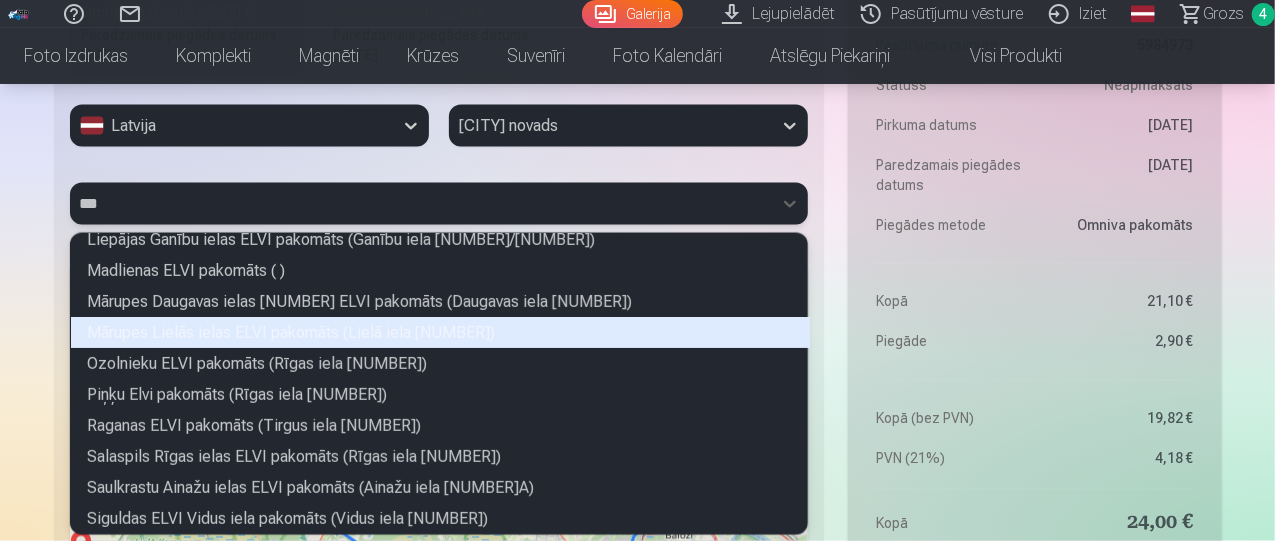 click on "Mārupes Lielās ielas ELVI pakomāts (Lielā iela [NUMBER])" at bounding box center [440, 332] 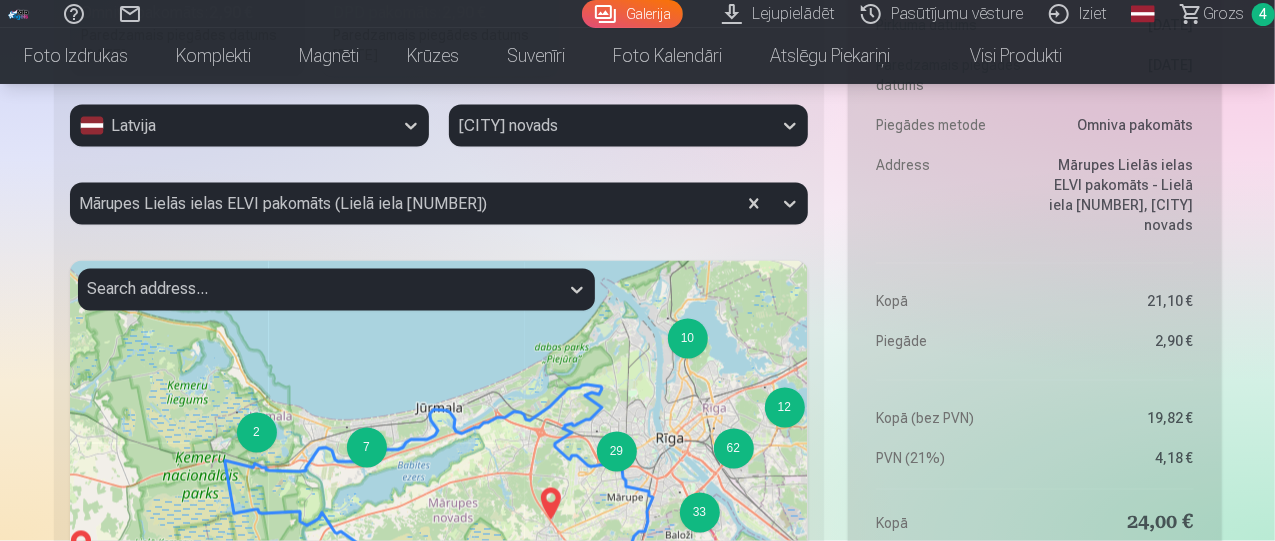 click at bounding box center [403, 204] 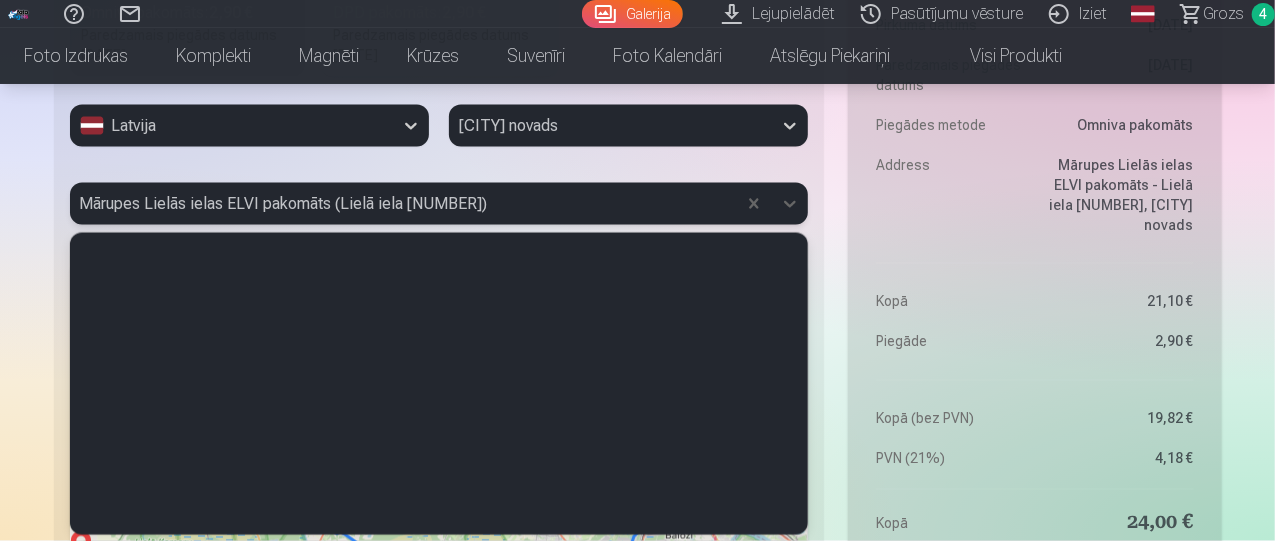 scroll, scrollTop: 4009, scrollLeft: 0, axis: vertical 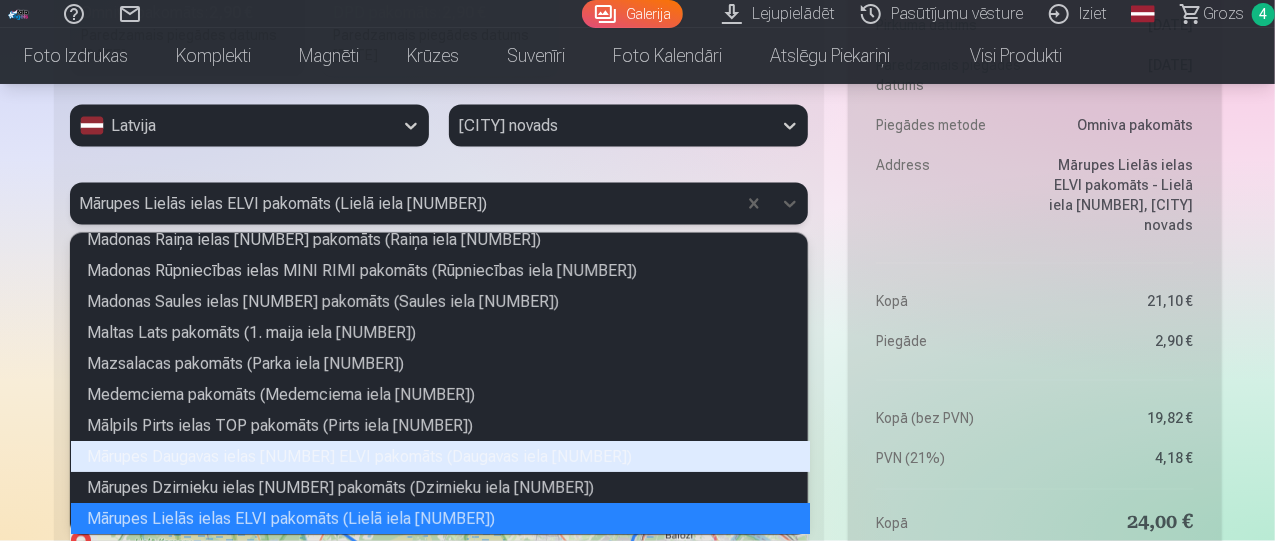 click on "Mārupes Daugavas ielas [NUMBER] ELVI pakomāts (Daugavas iela [NUMBER])" at bounding box center (440, 456) 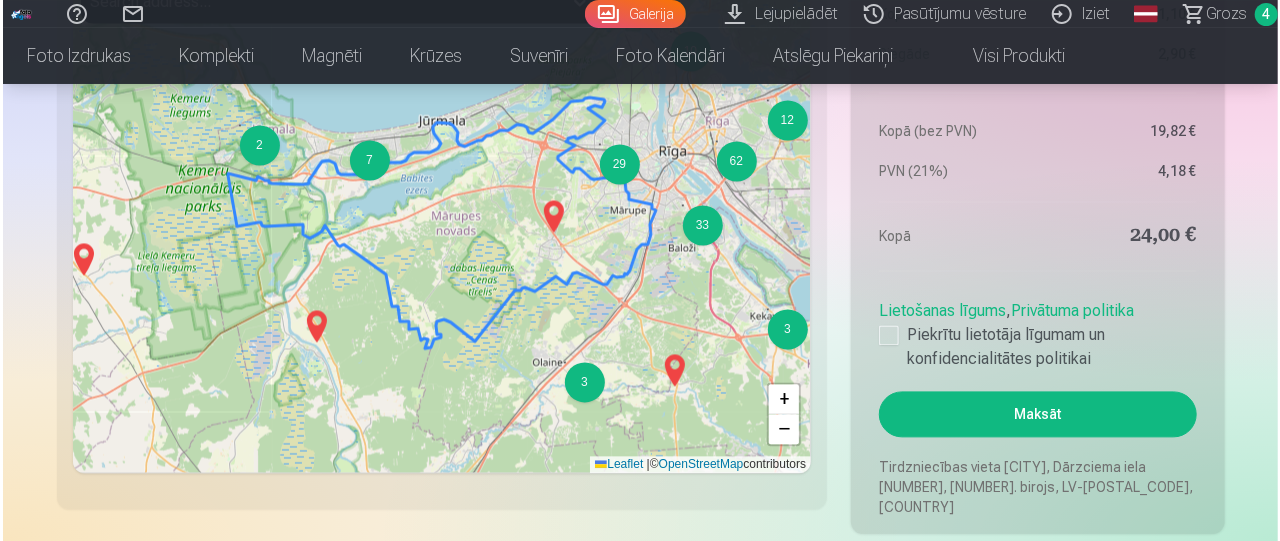 scroll, scrollTop: 1963, scrollLeft: 0, axis: vertical 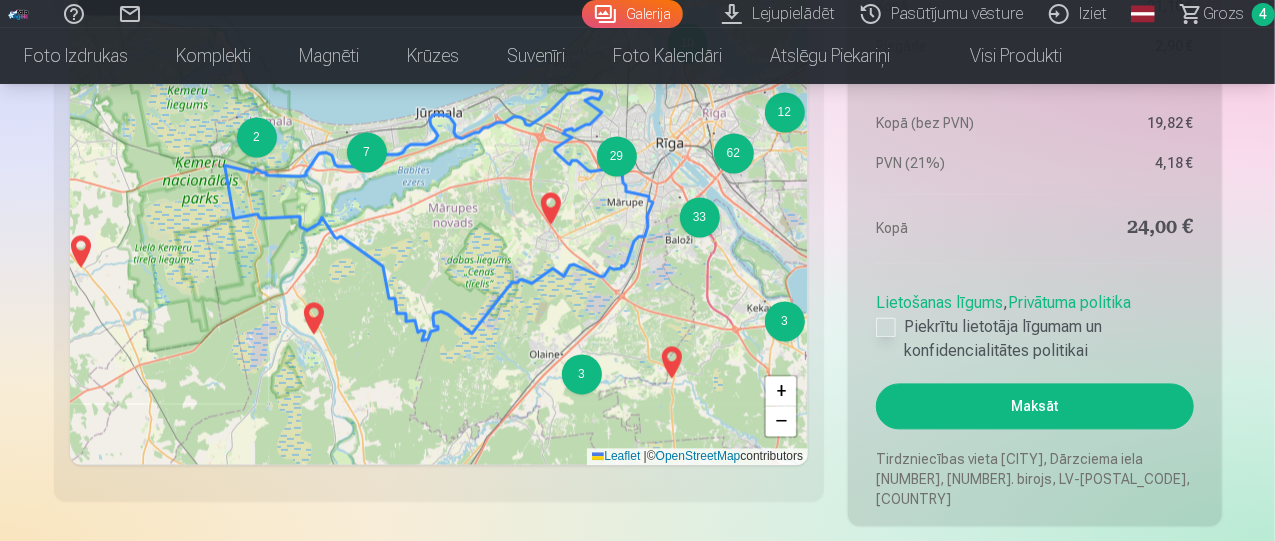 click on "Piekrītu lietotāja līgumam un konfidencialitātes politikai" at bounding box center [1034, 339] 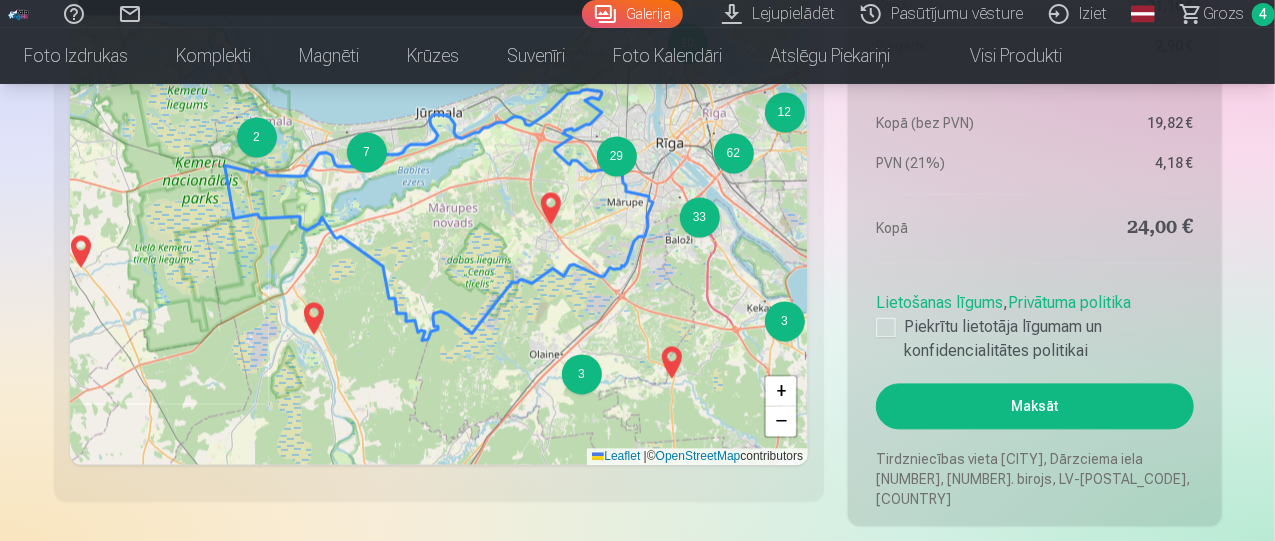 click on "Maksāt" at bounding box center (1034, 406) 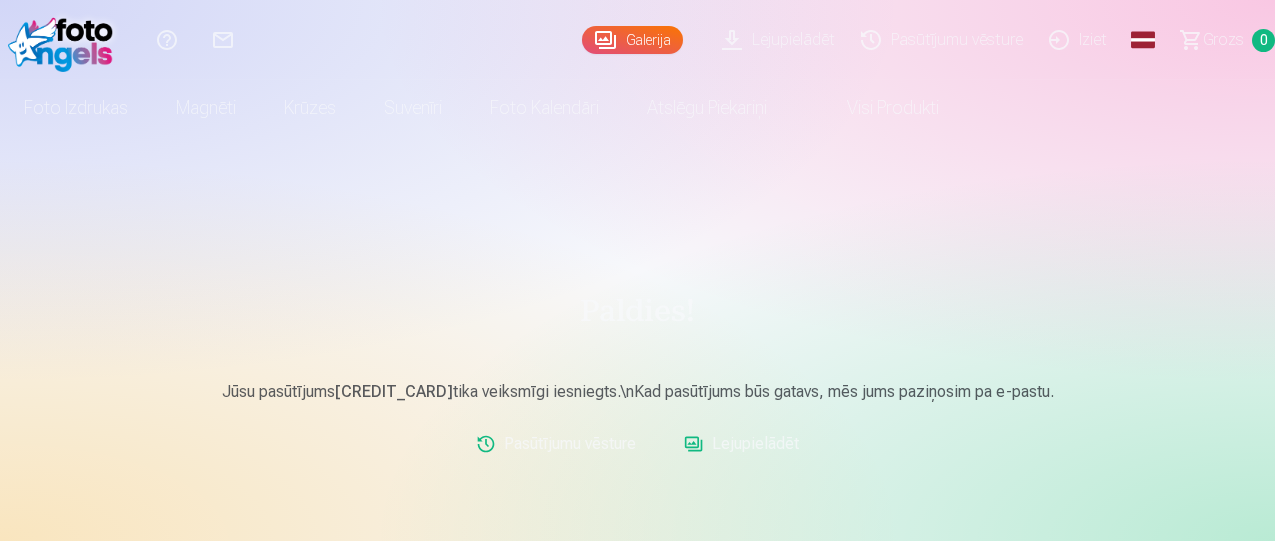 scroll, scrollTop: 0, scrollLeft: 0, axis: both 